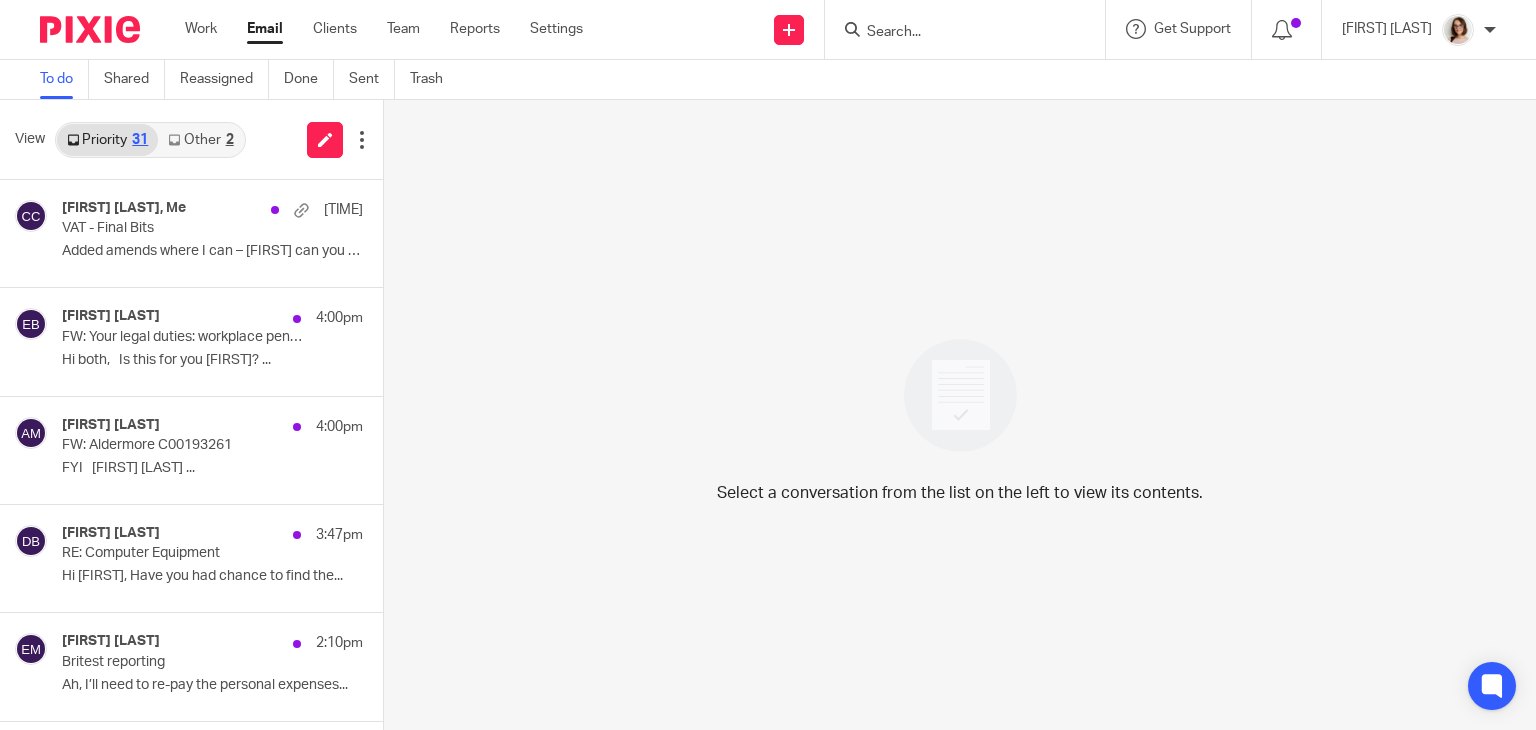 scroll, scrollTop: 0, scrollLeft: 0, axis: both 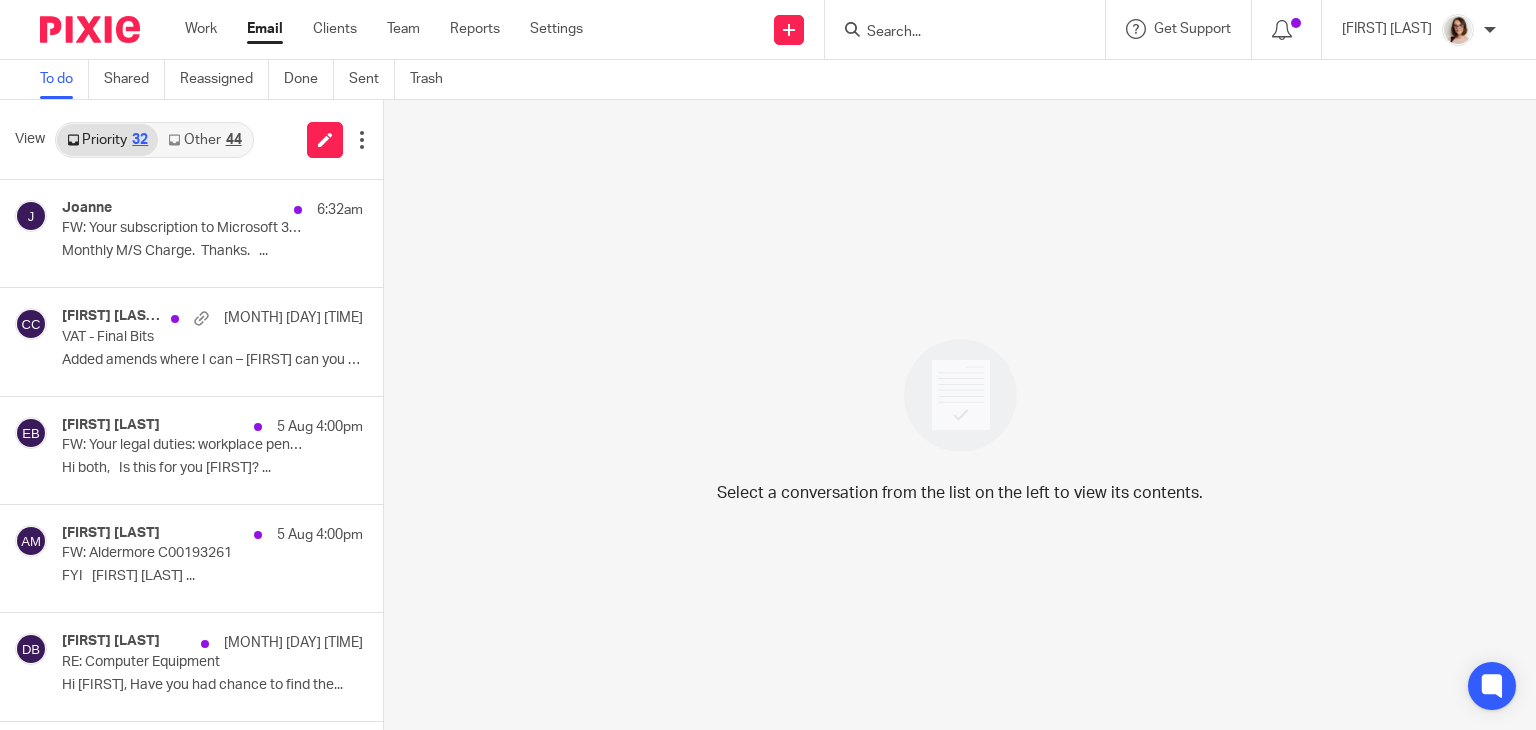 click on "Other
44" at bounding box center [204, 140] 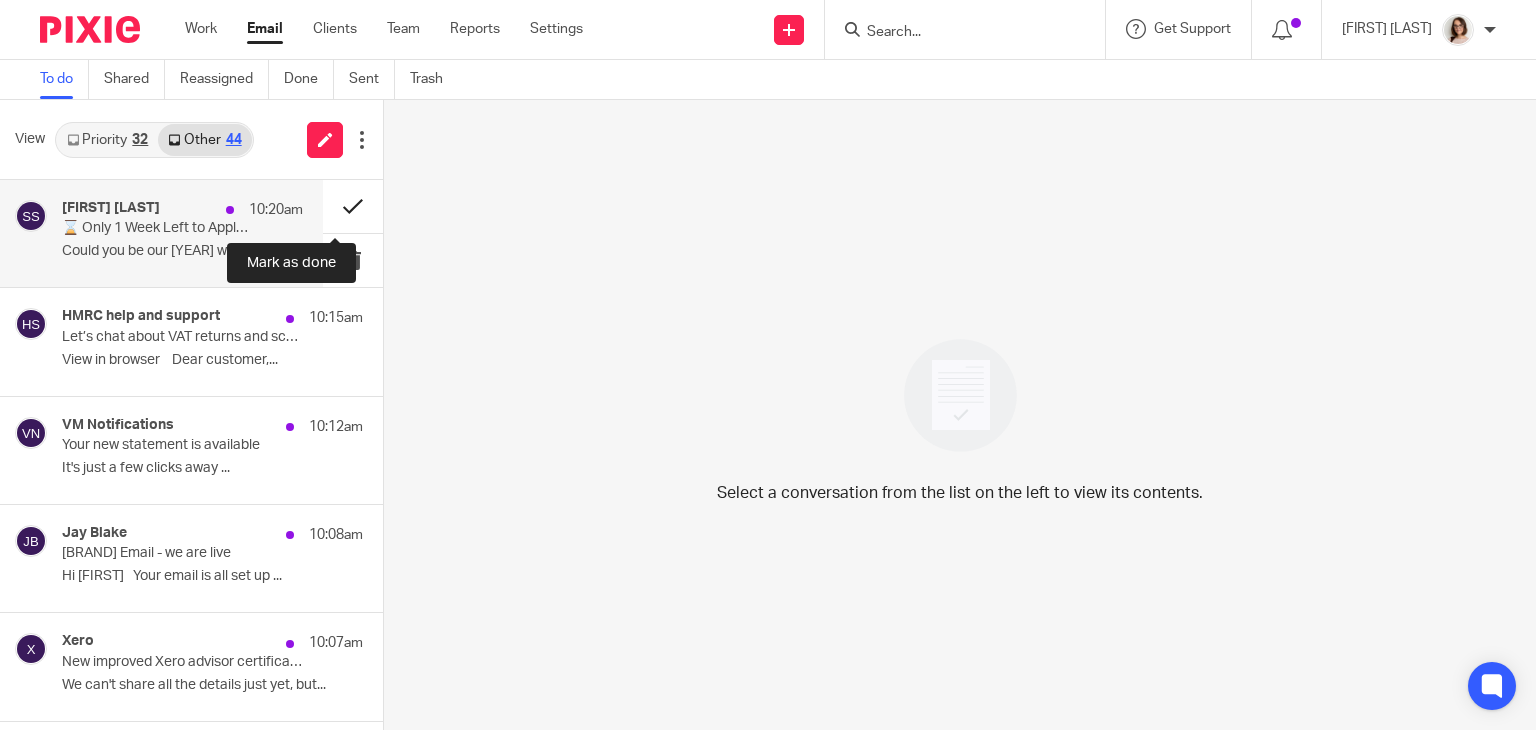 click at bounding box center [353, 206] 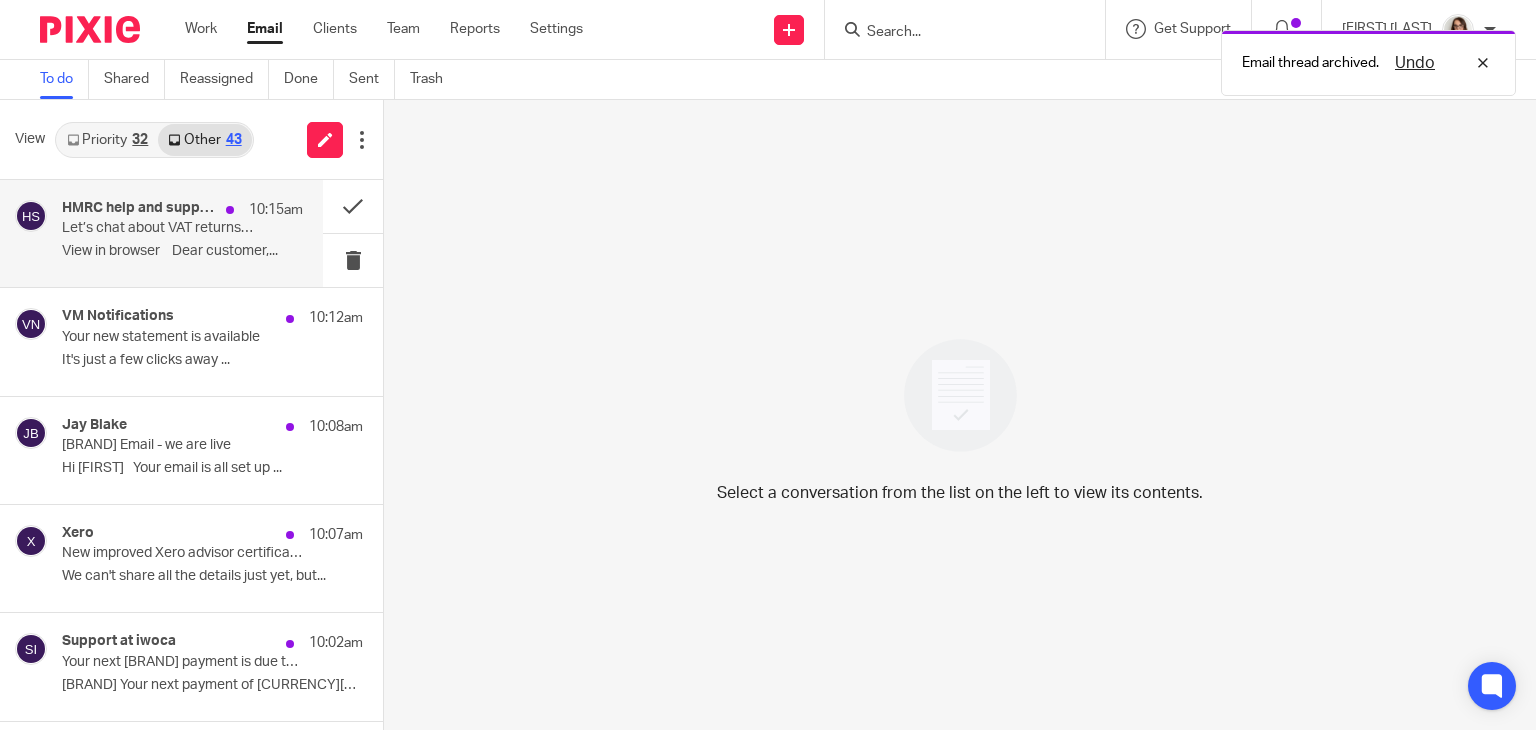 click on "﻿View in browser﻿      Dear customer,..." at bounding box center (182, 251) 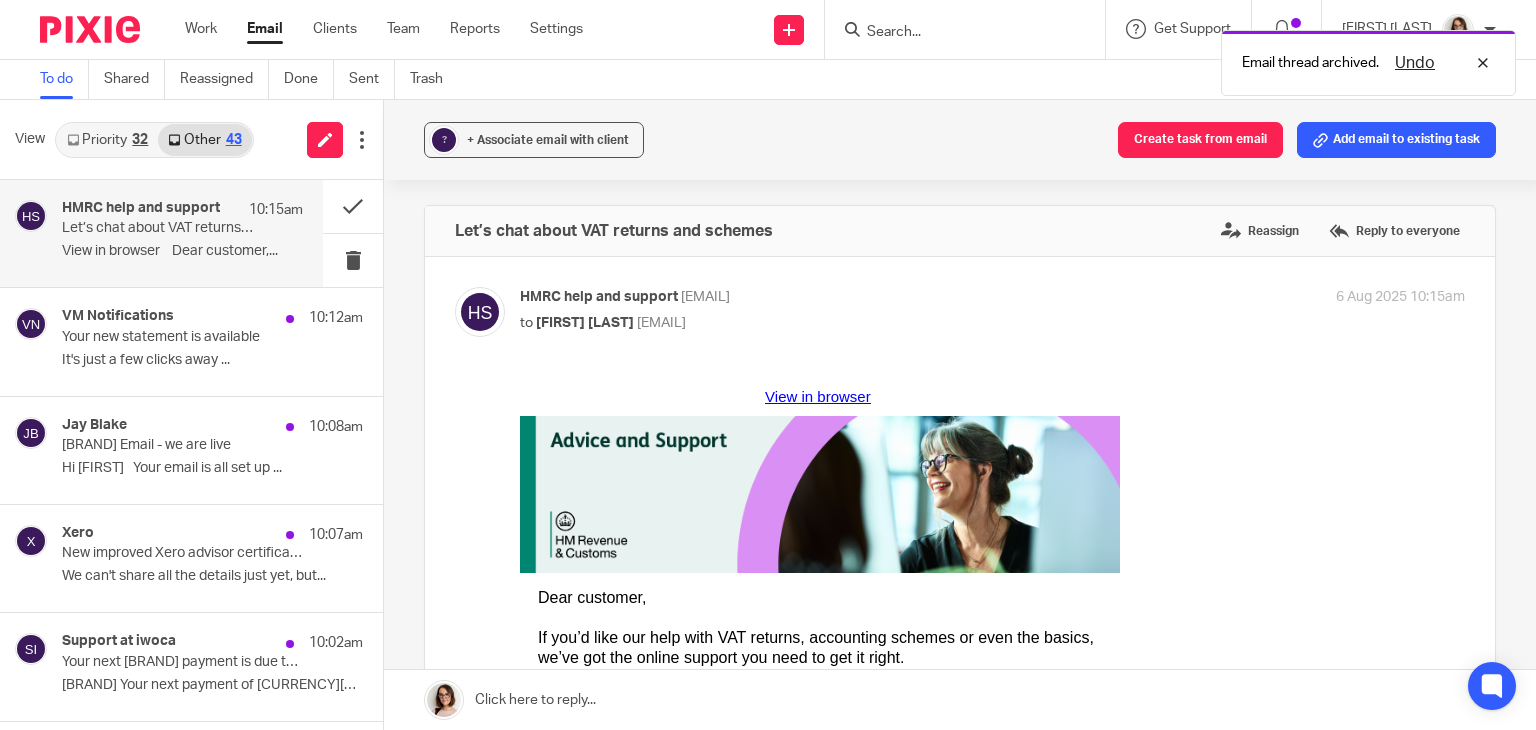 scroll, scrollTop: 0, scrollLeft: 0, axis: both 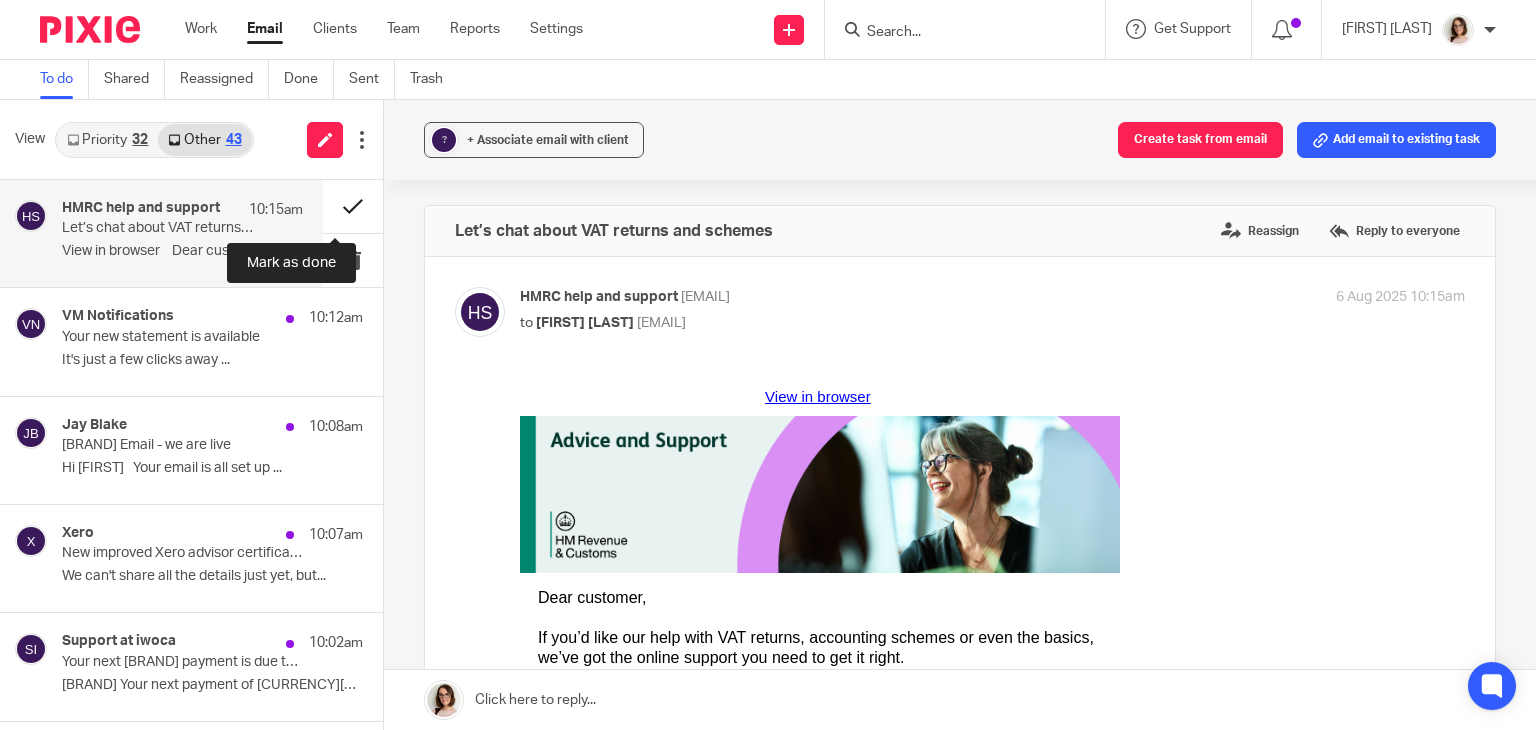 click at bounding box center (353, 206) 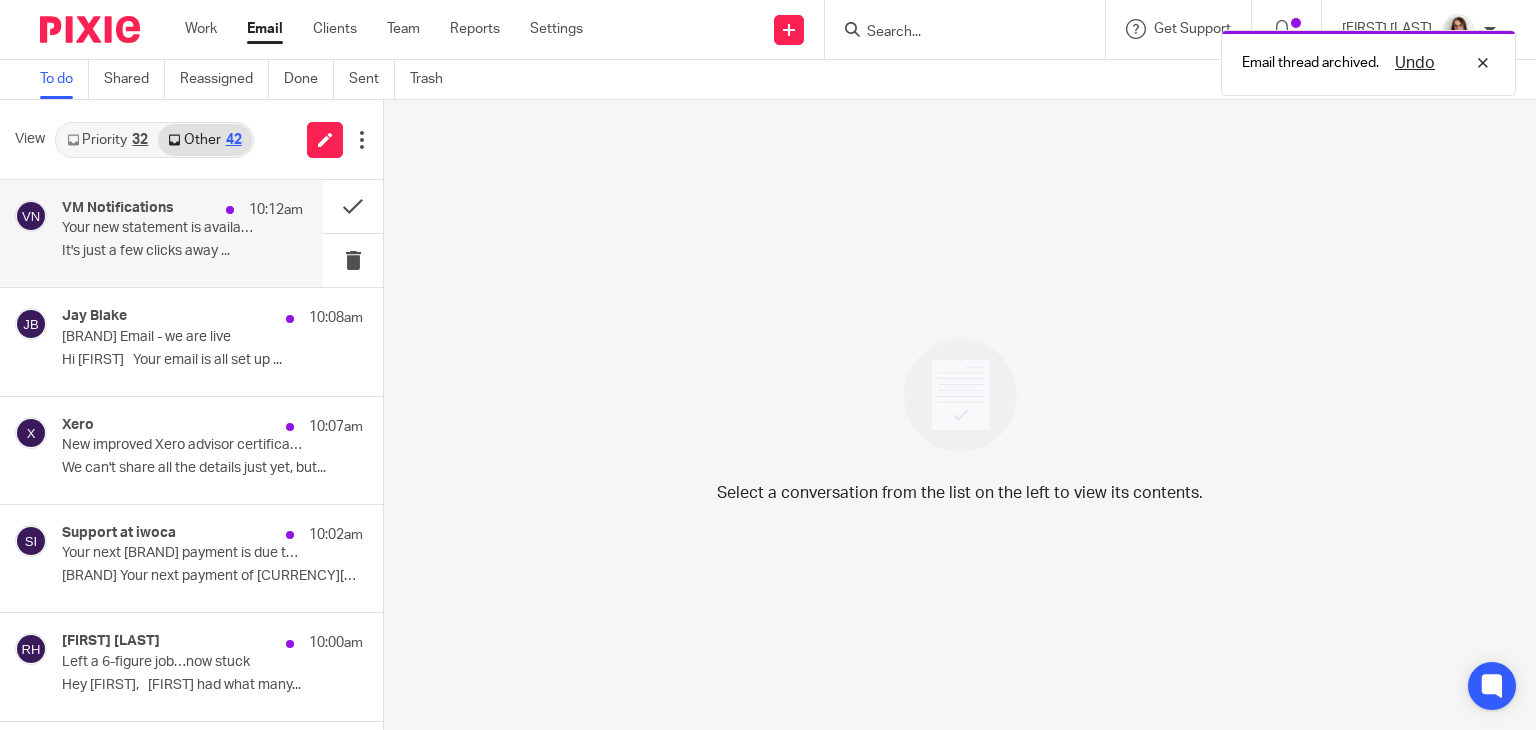 click on "It's just a few clicks away  ..." at bounding box center (182, 251) 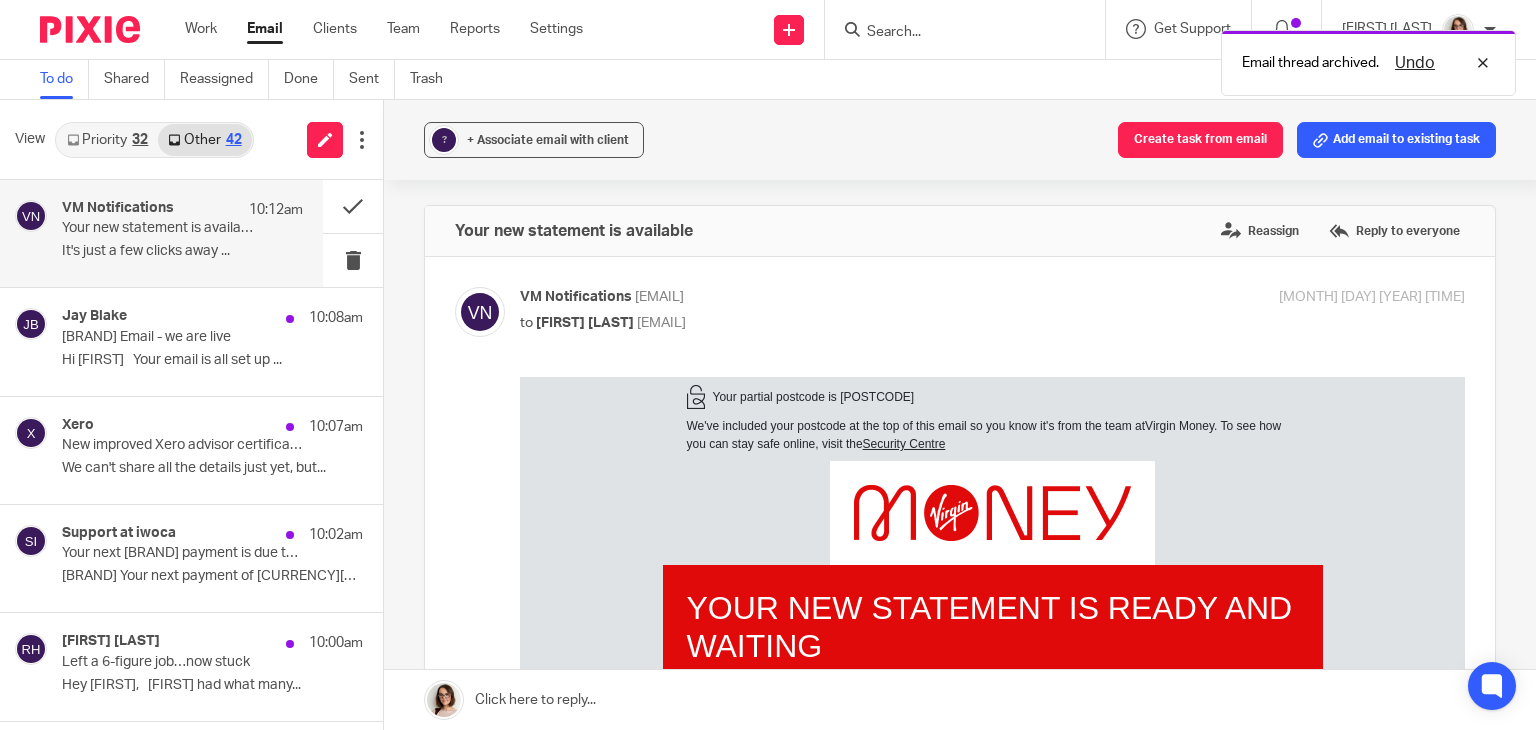 scroll, scrollTop: 0, scrollLeft: 0, axis: both 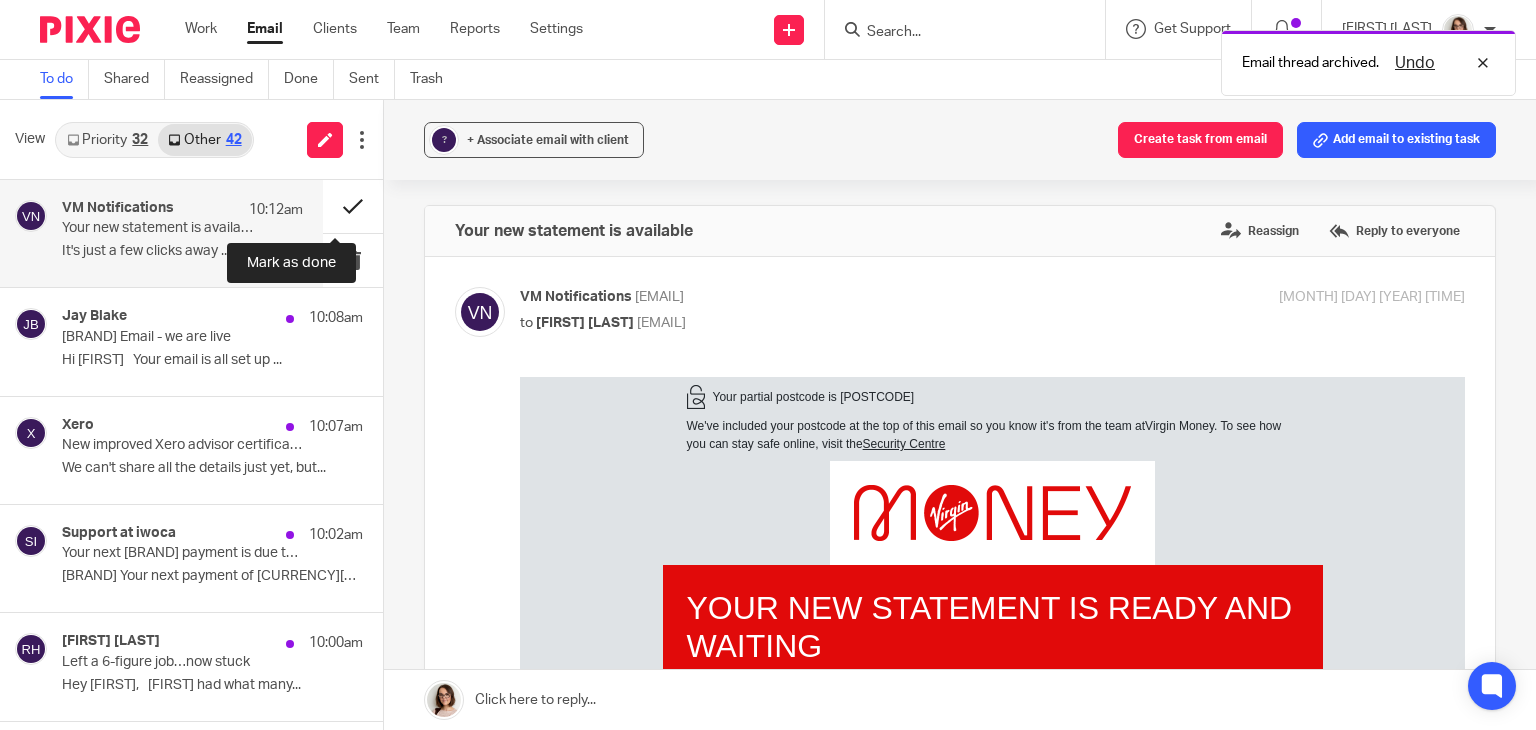 click at bounding box center (353, 206) 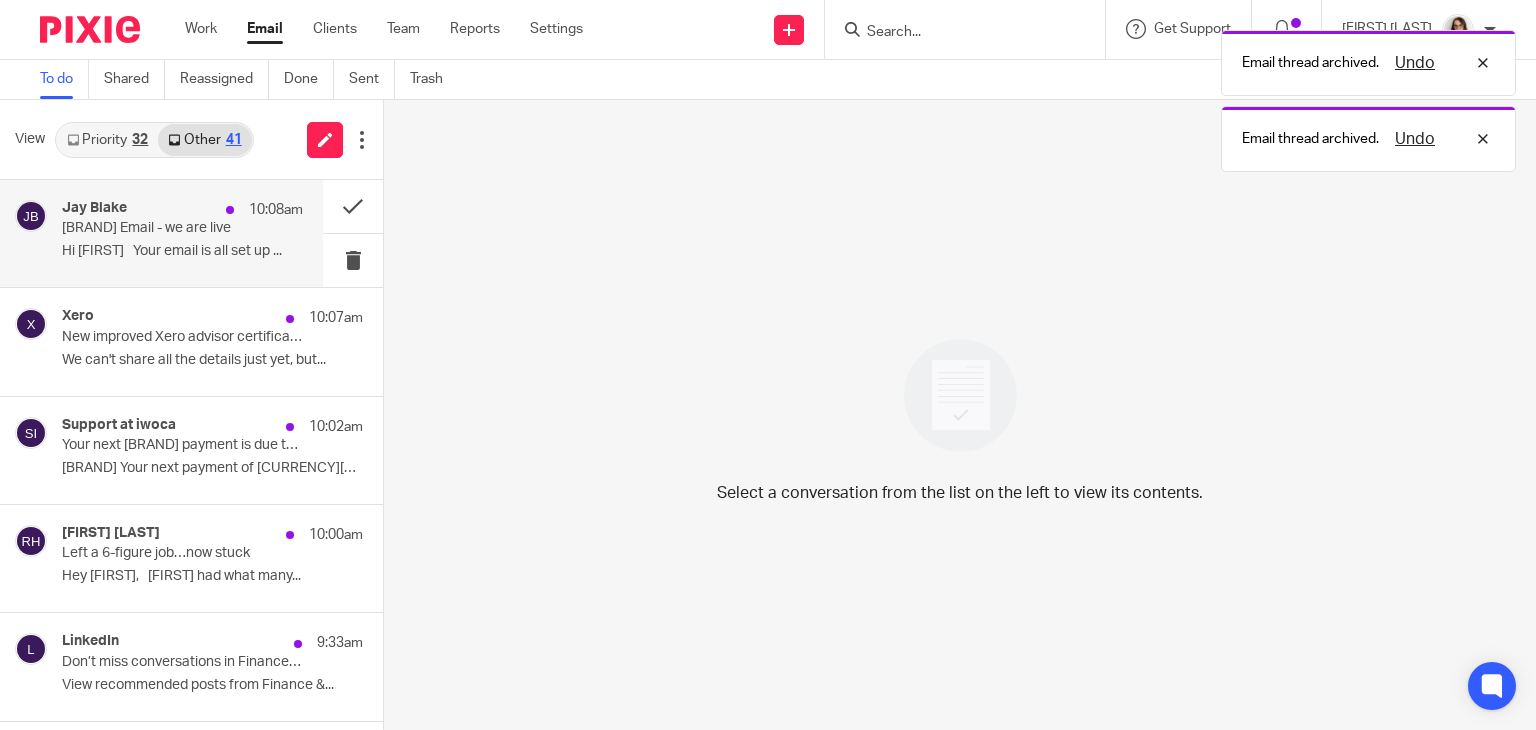 click on "Jay Blake
10:08am   LovePayroll Email - we are live   Hi Caroline      Your email is all set up ..." at bounding box center [182, 233] 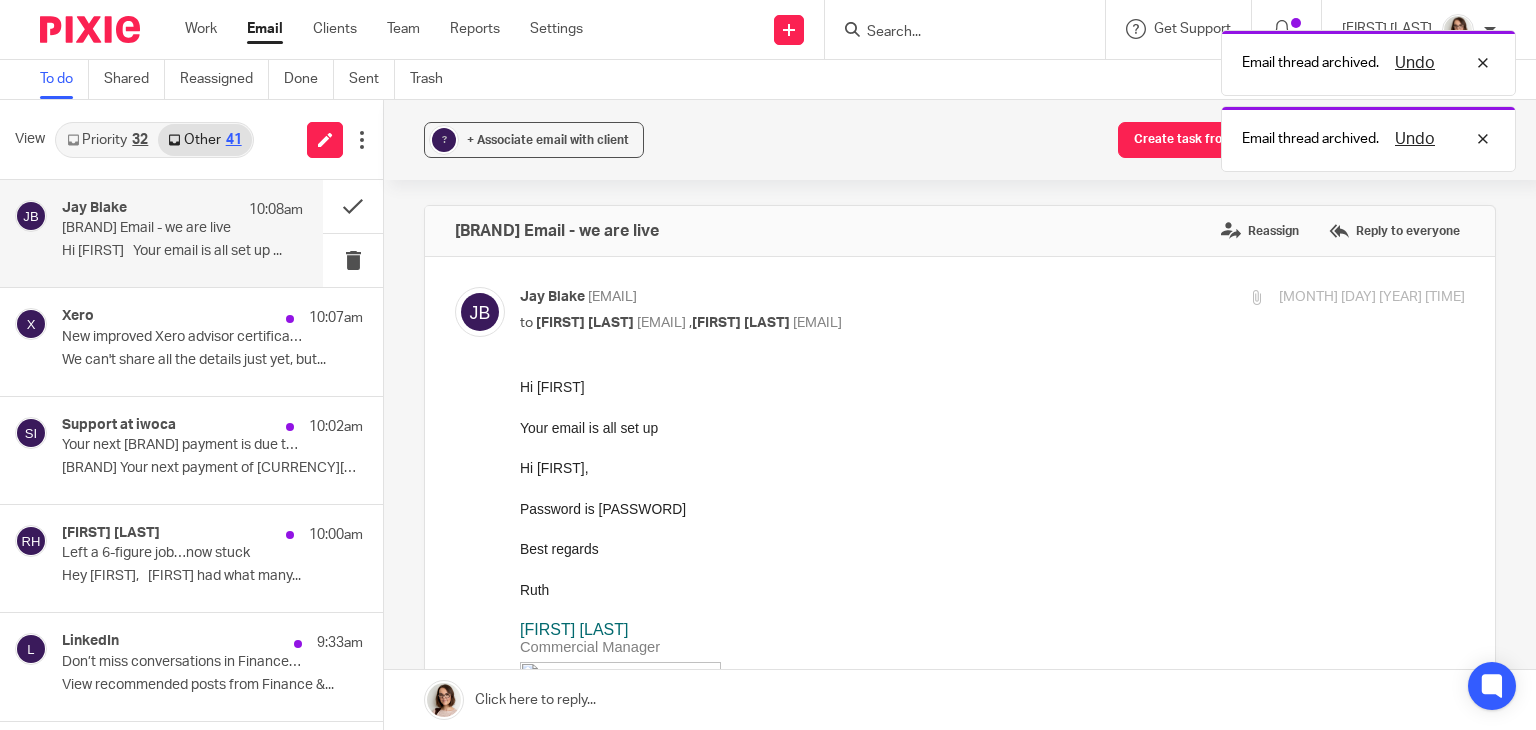 scroll, scrollTop: 0, scrollLeft: 0, axis: both 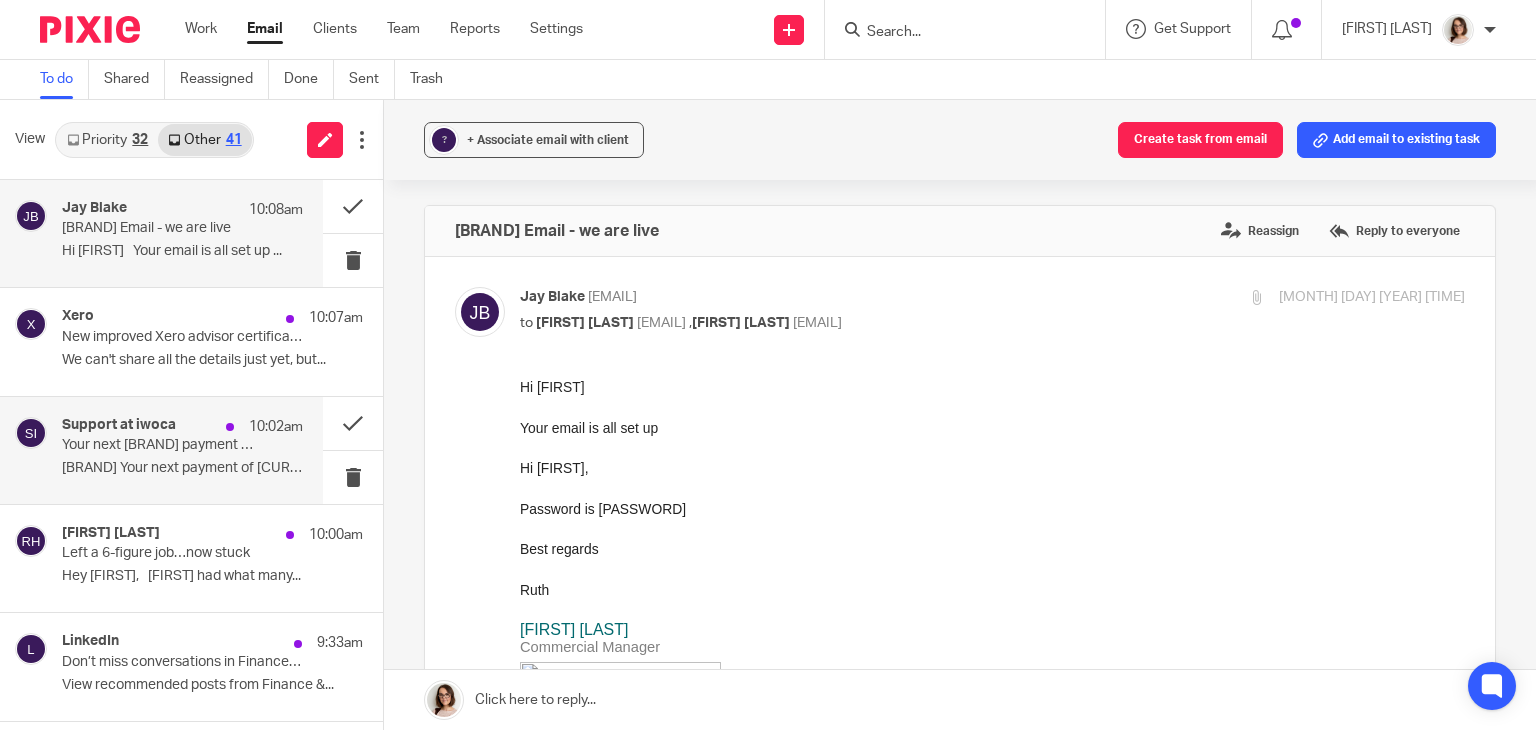 click on "Your next iwoca payment is due tomorrow" at bounding box center [158, 445] 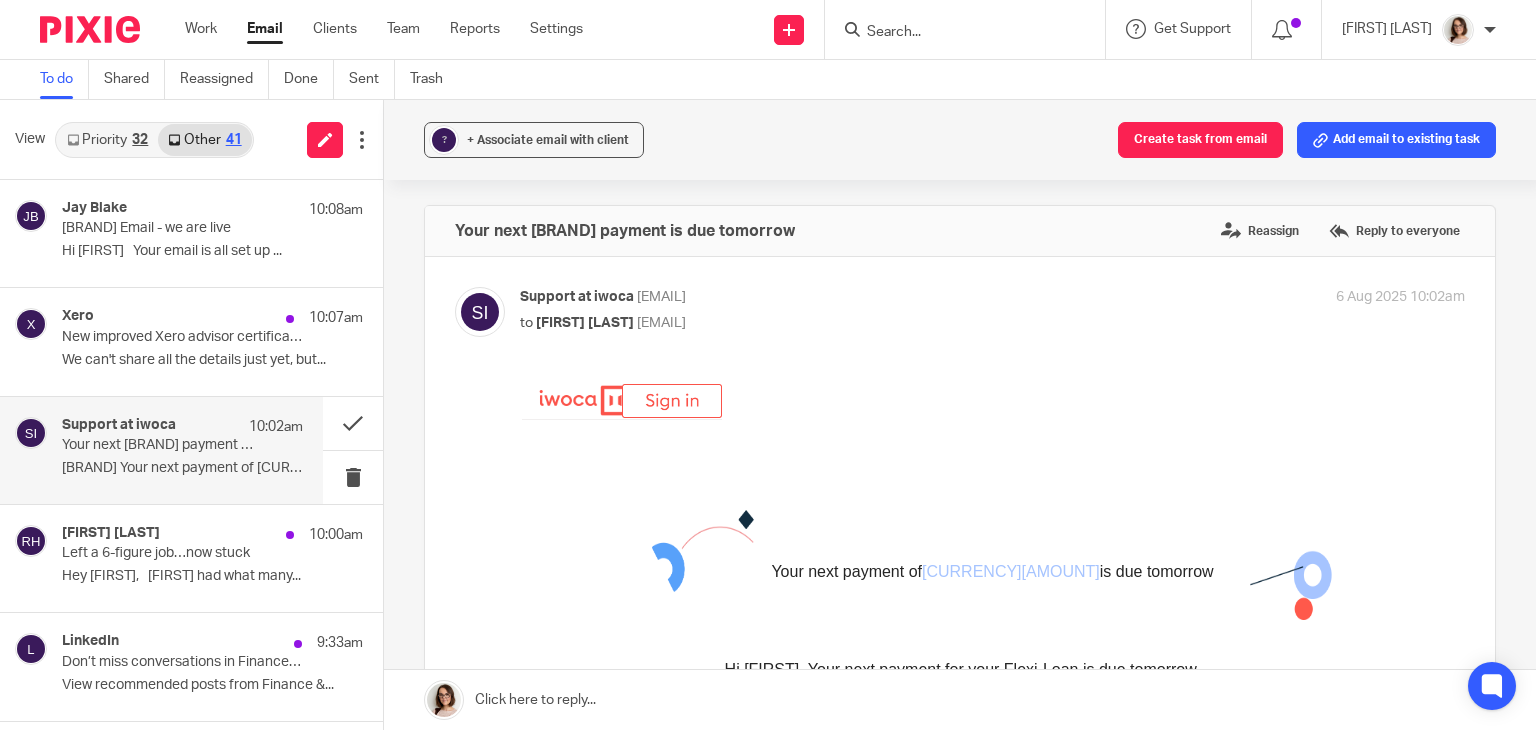 scroll, scrollTop: 0, scrollLeft: 0, axis: both 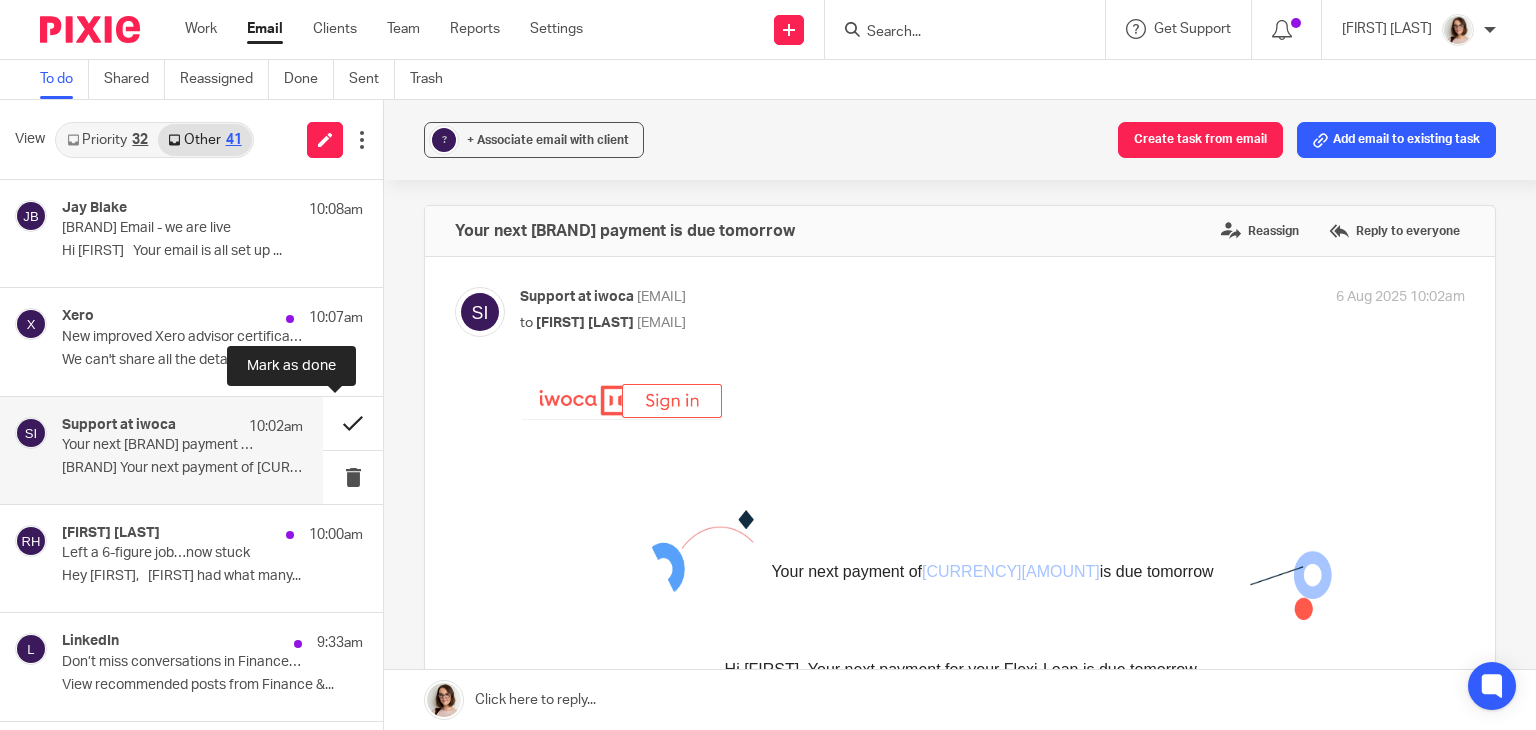 click at bounding box center (353, 423) 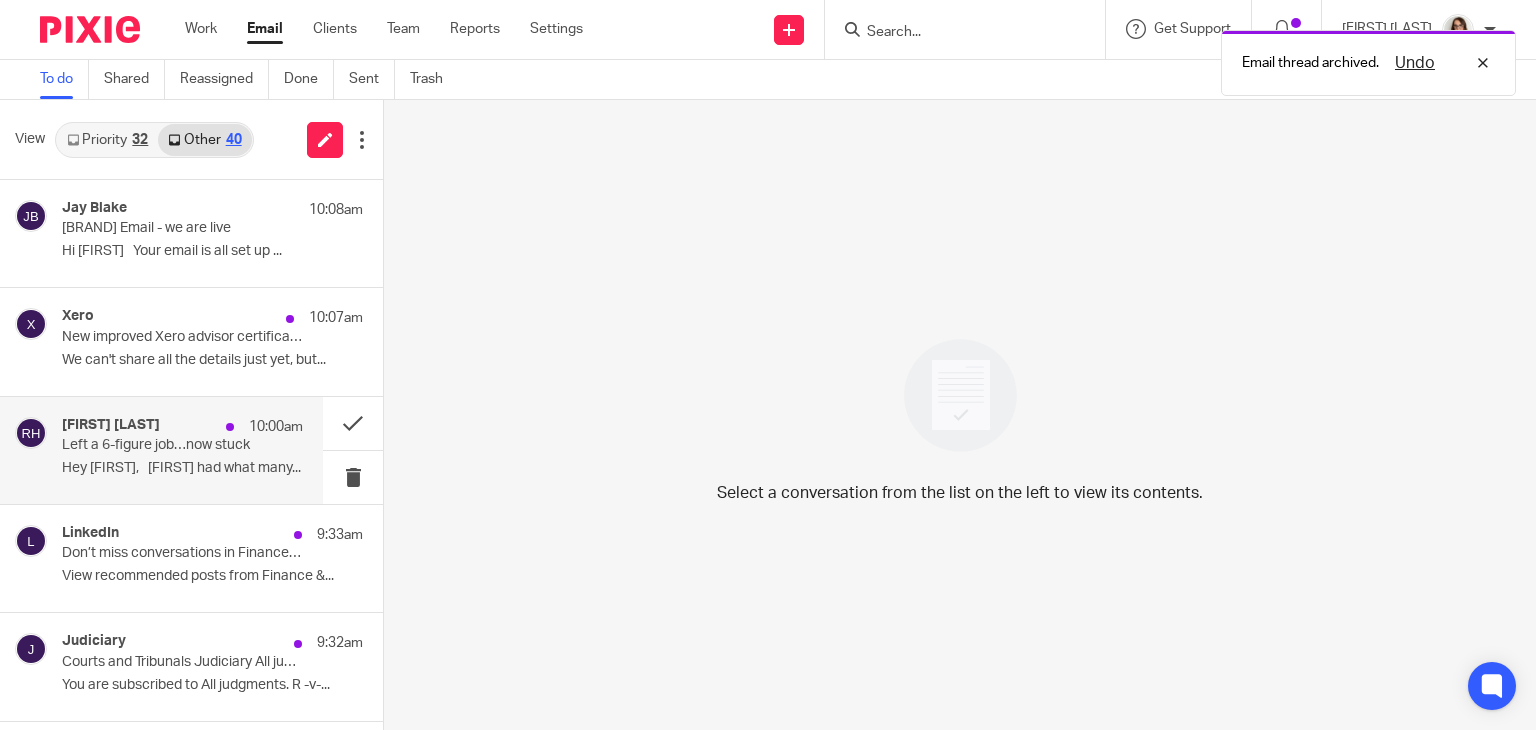 click on "Hey Caroline,     Waqas had what many..." at bounding box center [182, 468] 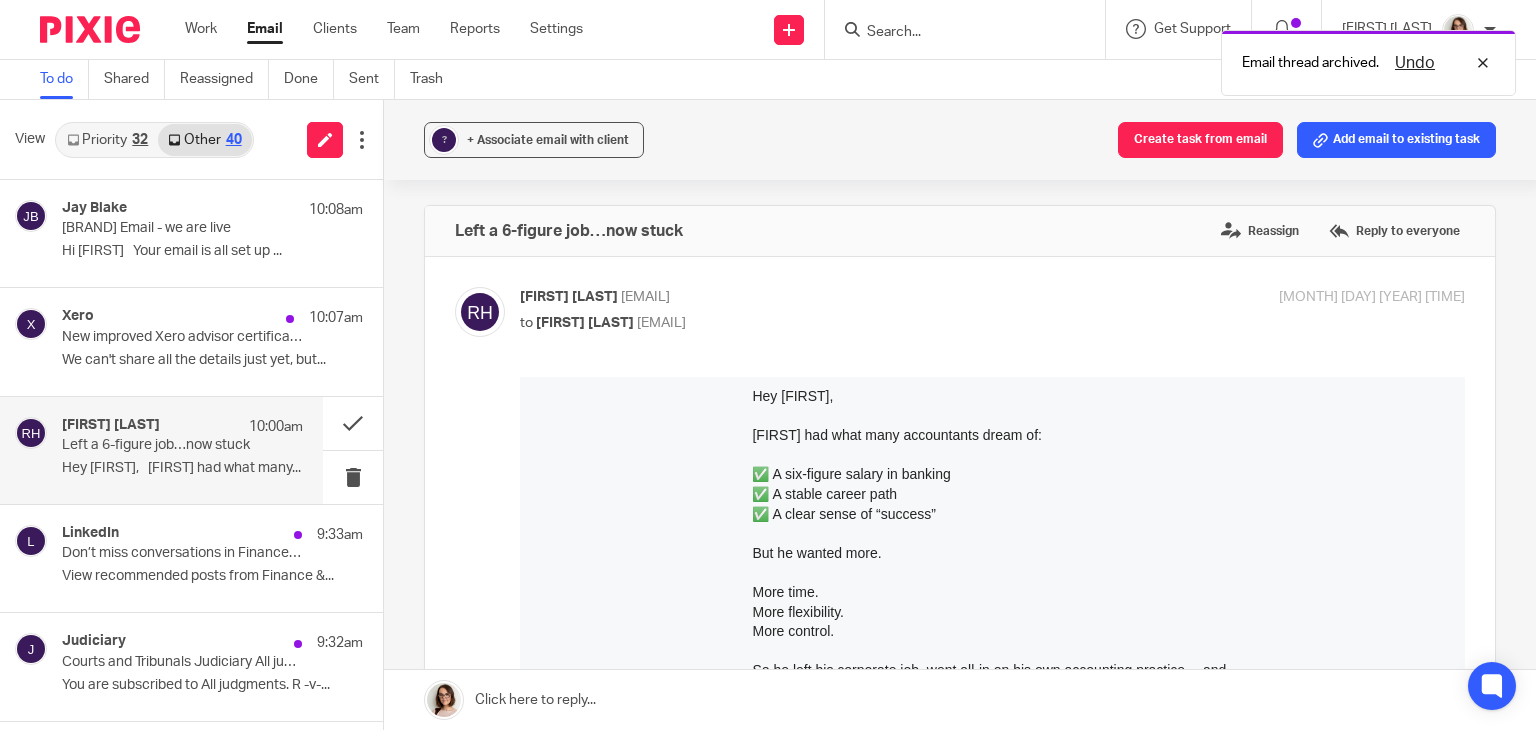scroll, scrollTop: 0, scrollLeft: 0, axis: both 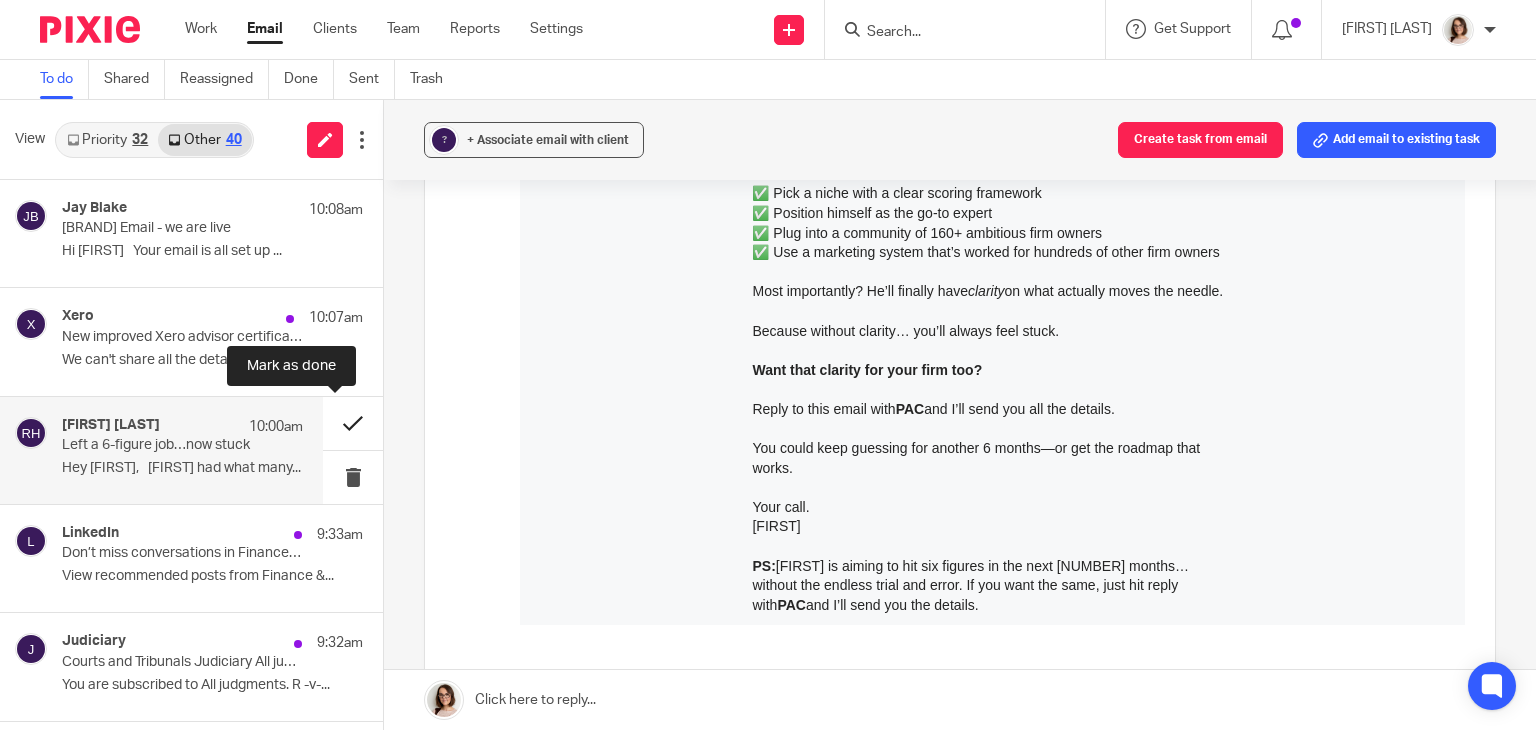 click at bounding box center [353, 423] 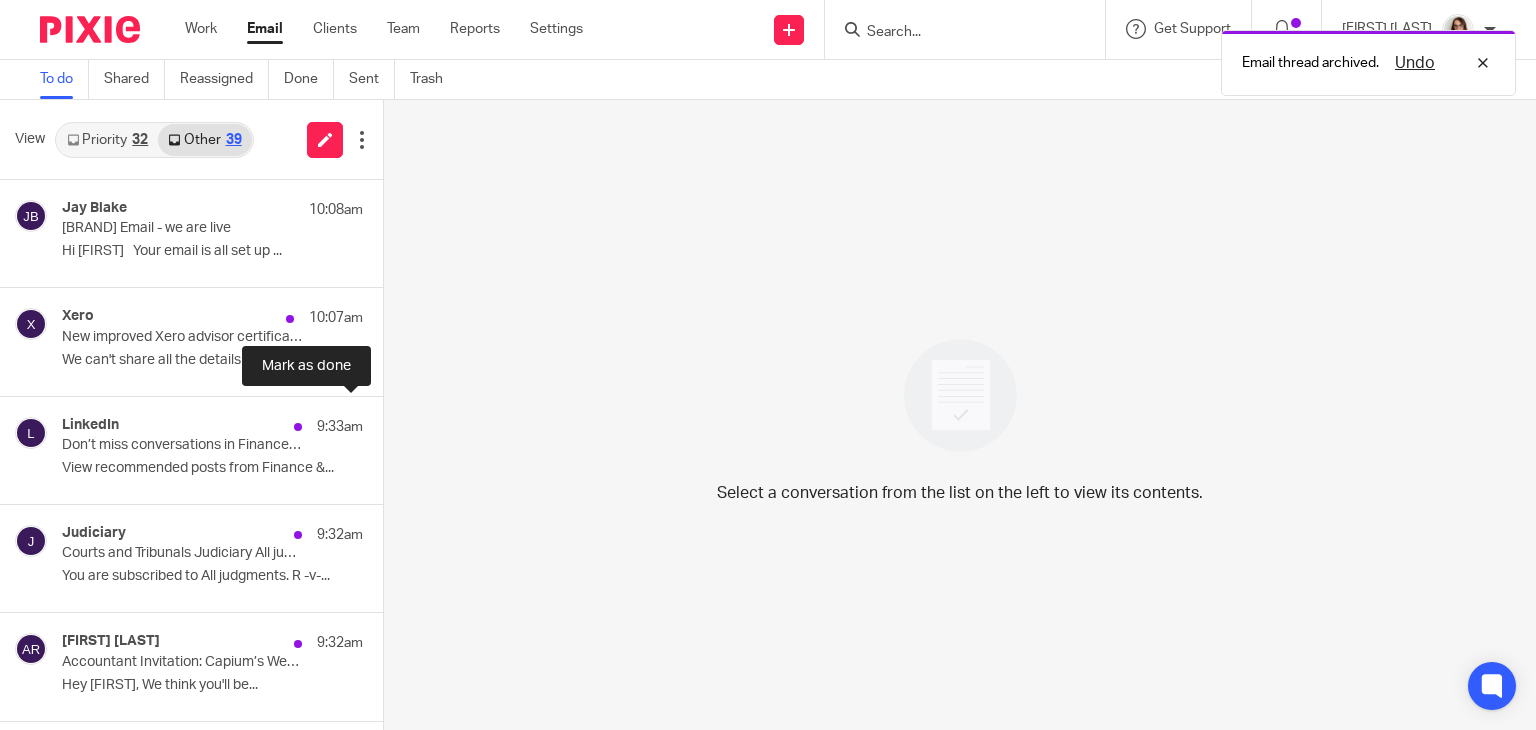 click at bounding box center (391, 423) 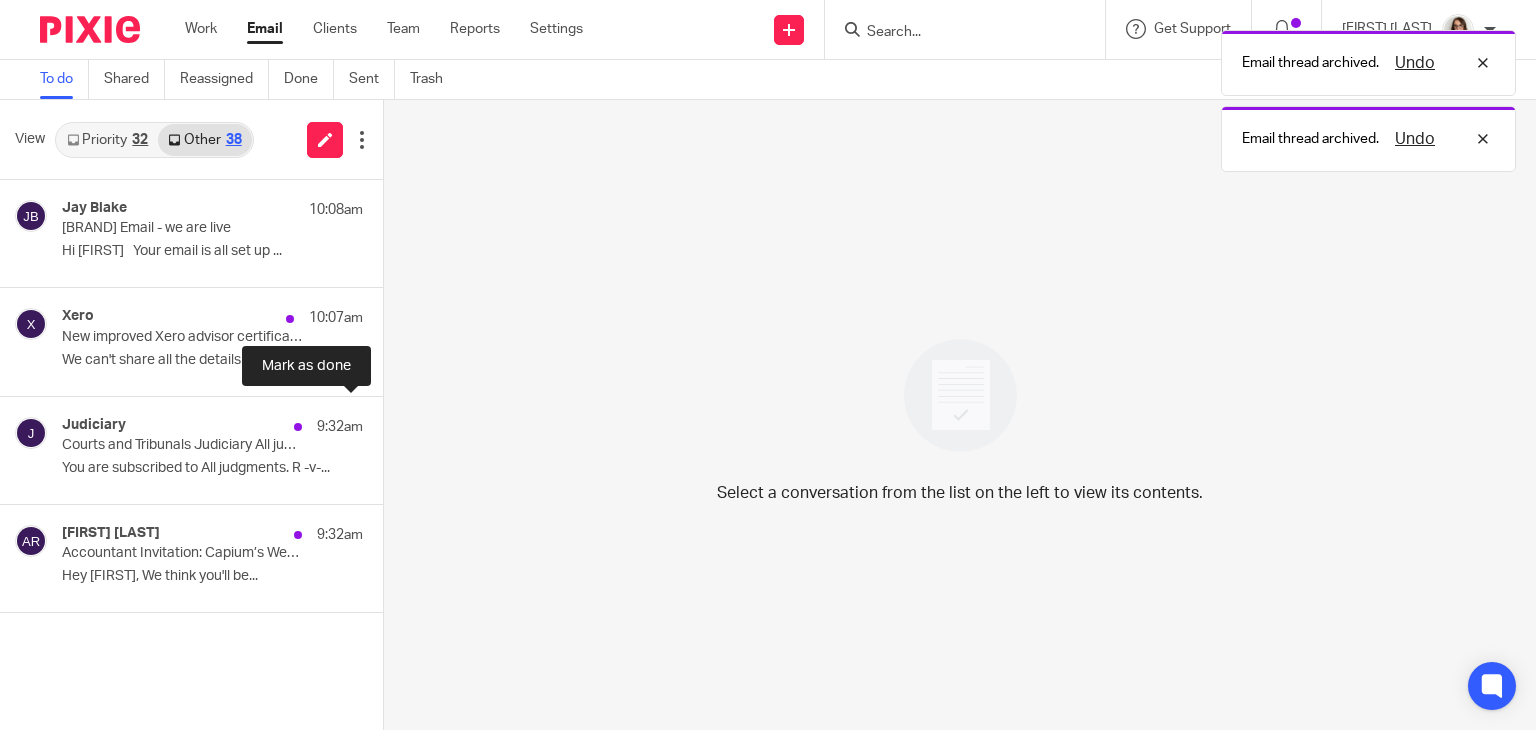 click at bounding box center (391, 423) 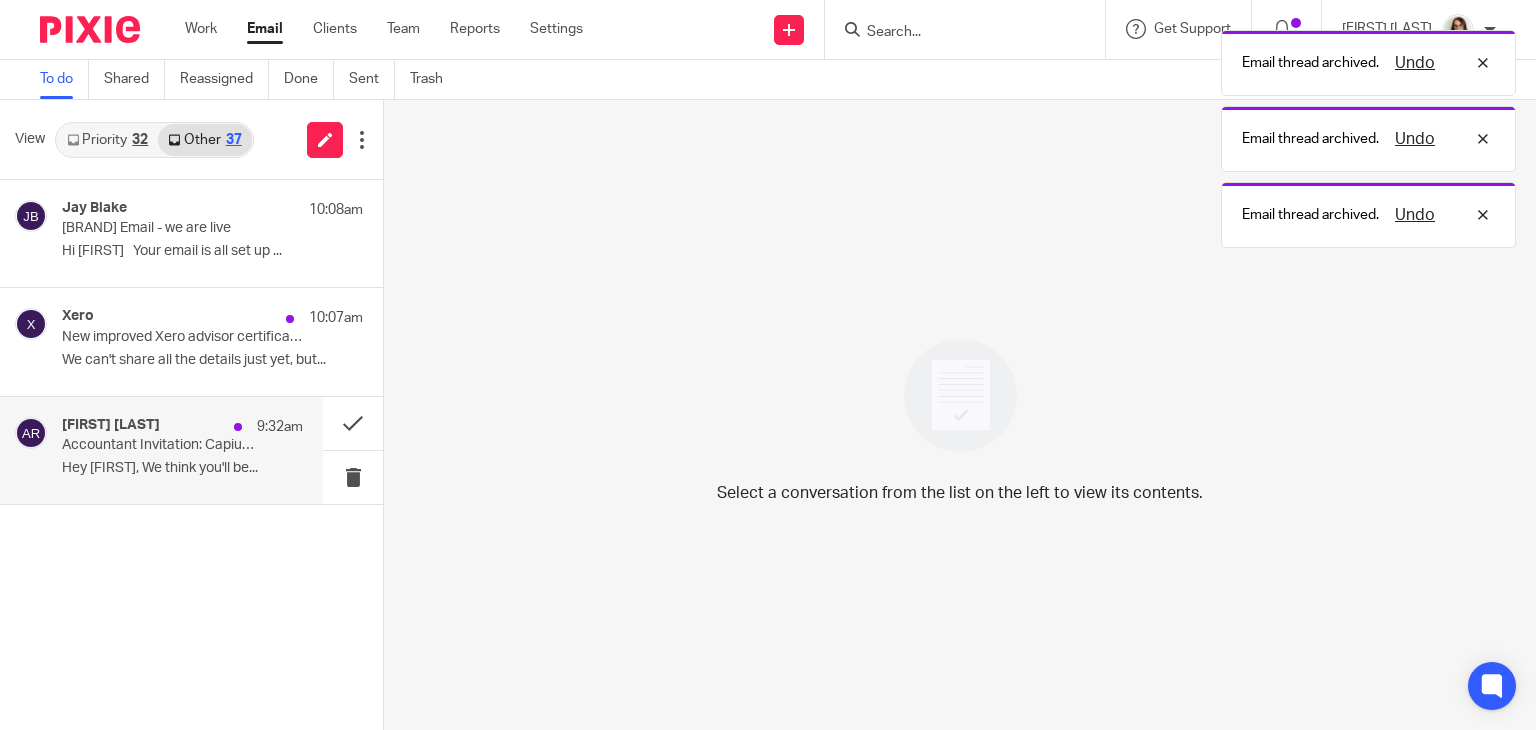 click on "Accountant Invitation: Capium’s Webinar Summer Series" at bounding box center [158, 445] 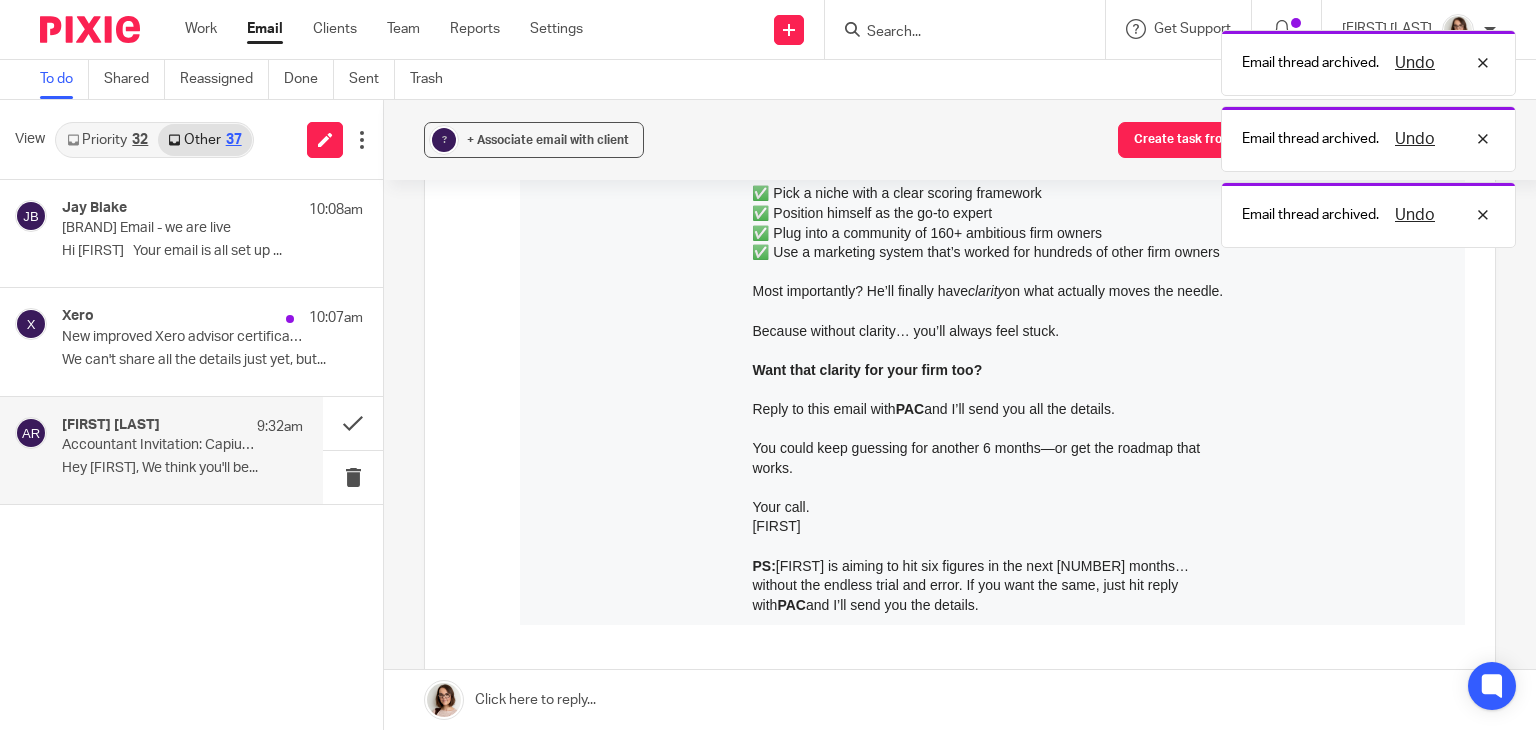 scroll, scrollTop: 0, scrollLeft: 0, axis: both 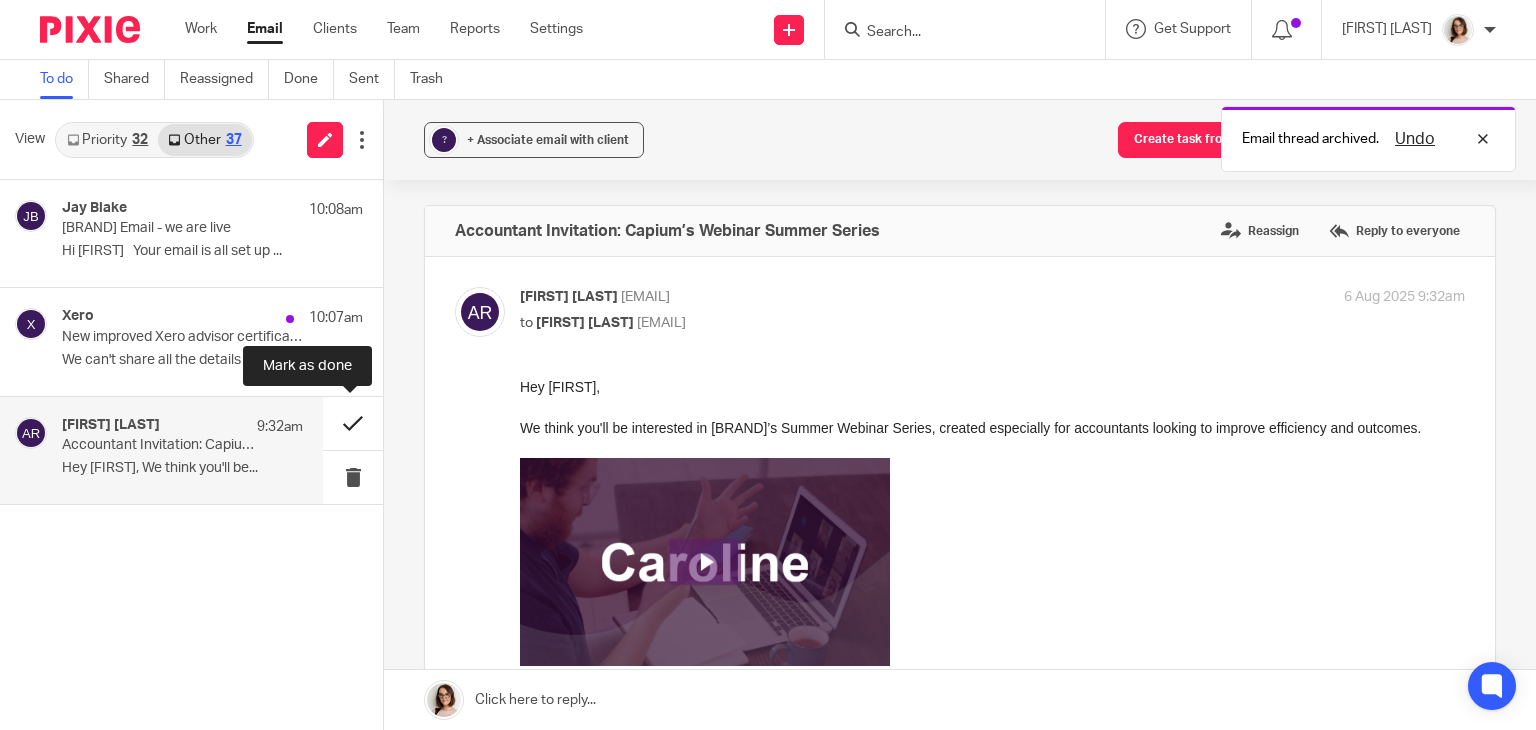 click at bounding box center [353, 423] 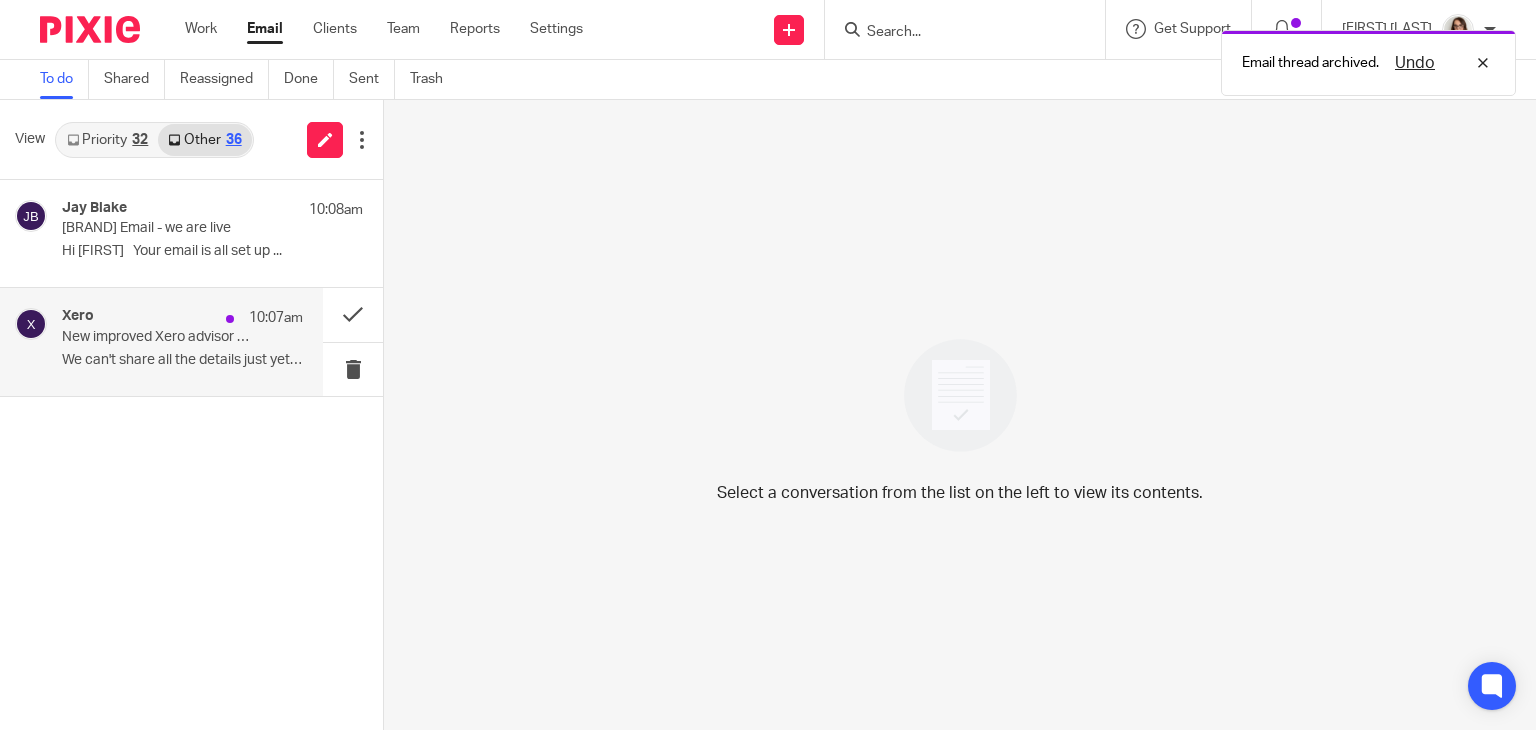 click on "New improved Xero advisor certification is on the way" at bounding box center [158, 337] 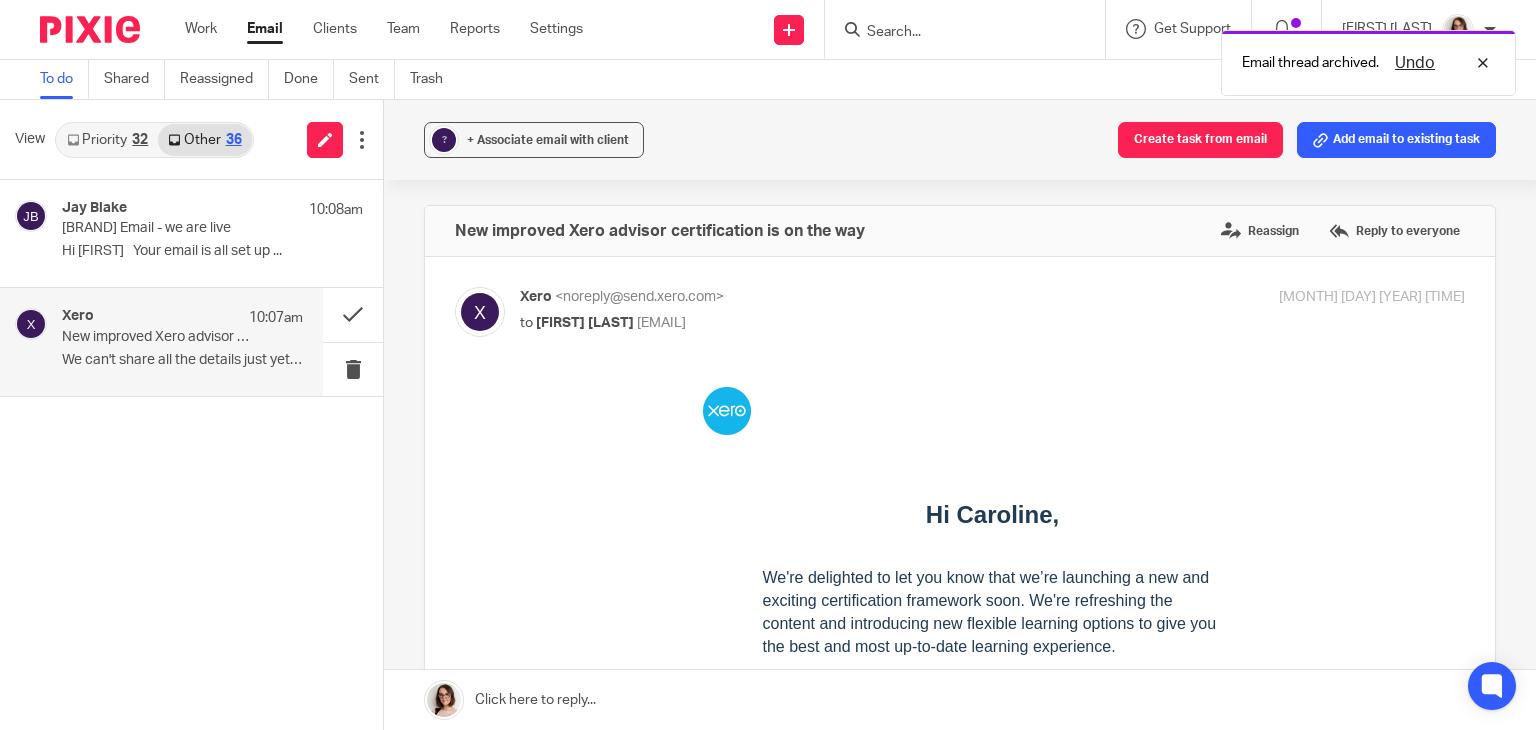 scroll, scrollTop: 0, scrollLeft: 0, axis: both 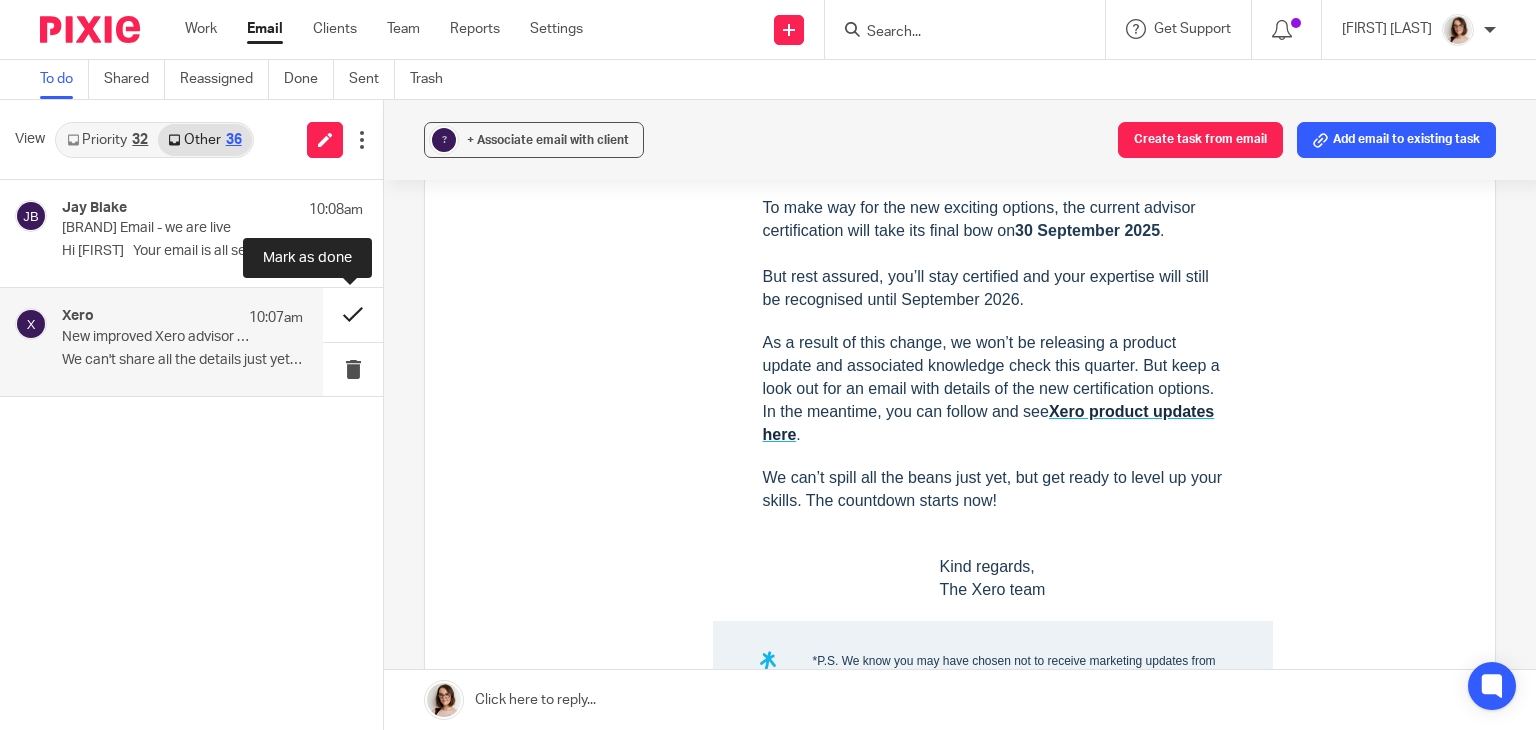 click at bounding box center (353, 314) 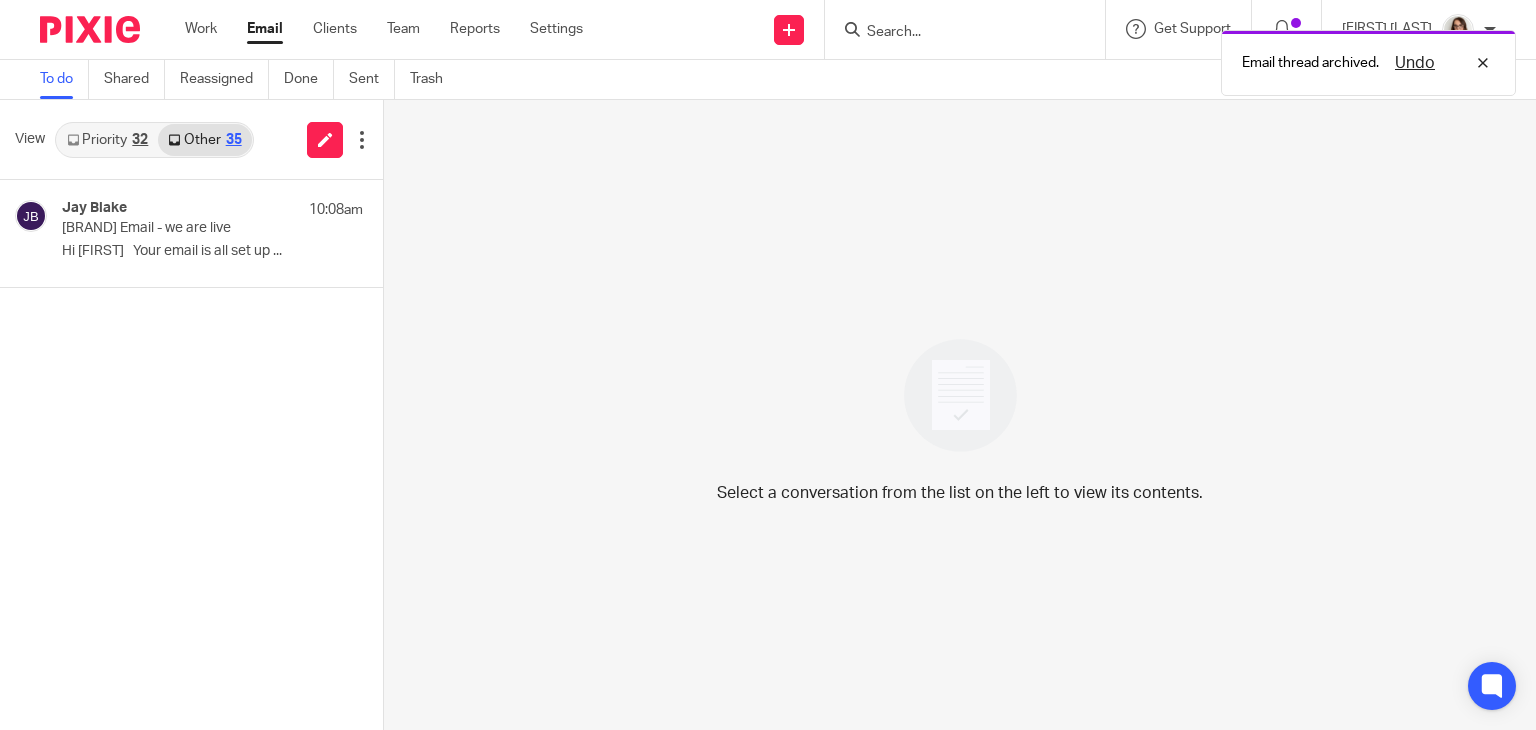 click on "Email" at bounding box center (265, 29) 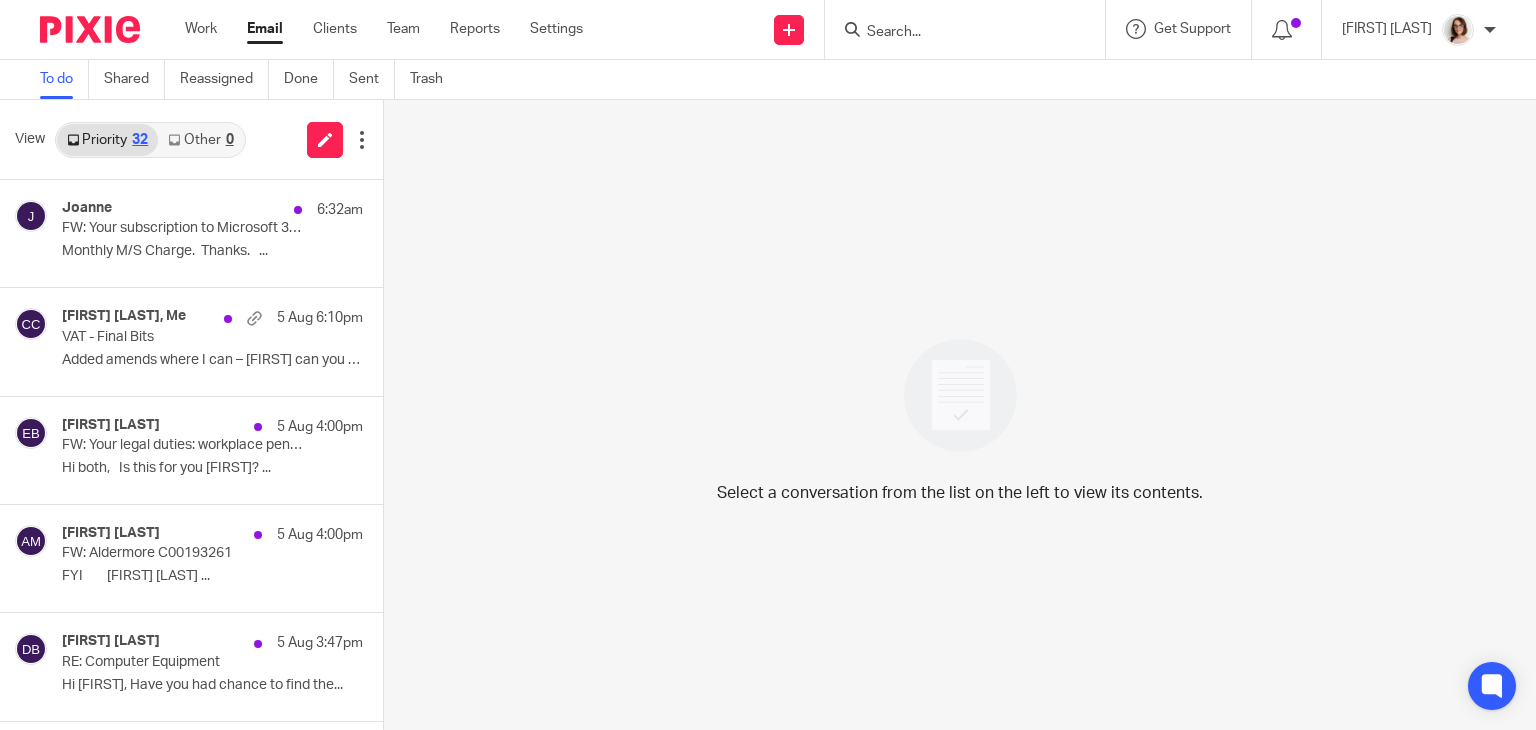scroll, scrollTop: 0, scrollLeft: 0, axis: both 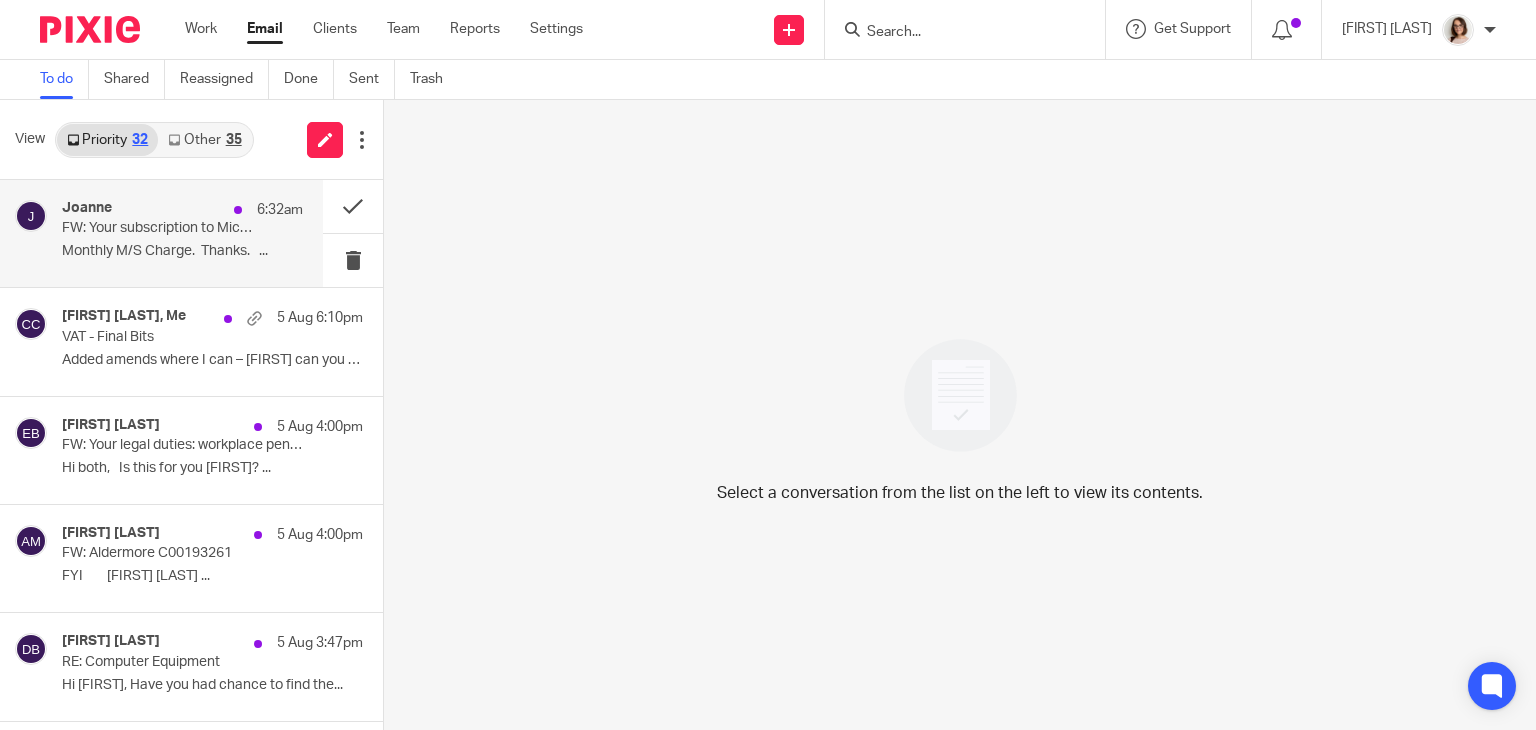 click on "Joanne
6:32am   FW: Your subscription to Microsoft 365 Family has been renewed   Monthly M/S Charge.  Thanks.        ..." at bounding box center (182, 233) 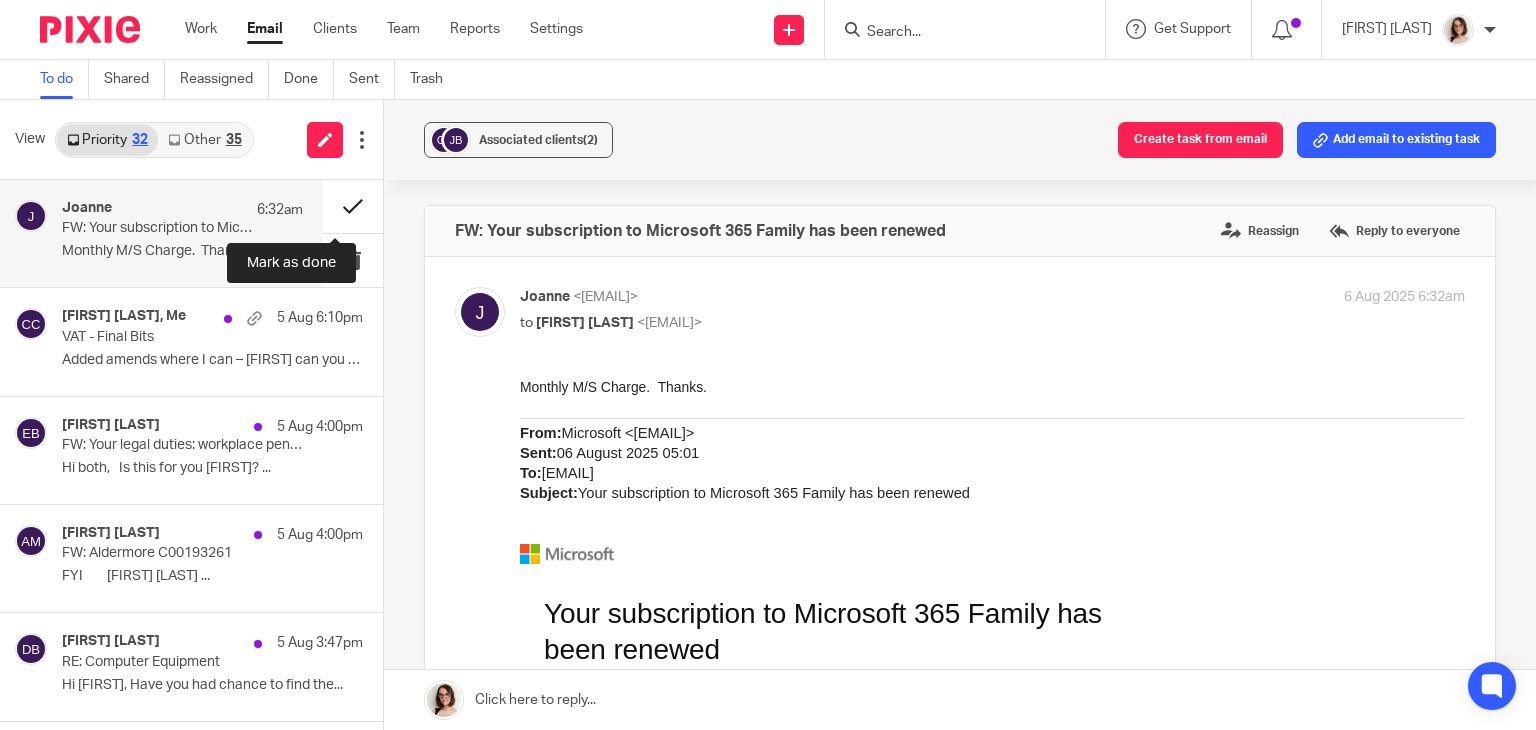 scroll, scrollTop: 0, scrollLeft: 0, axis: both 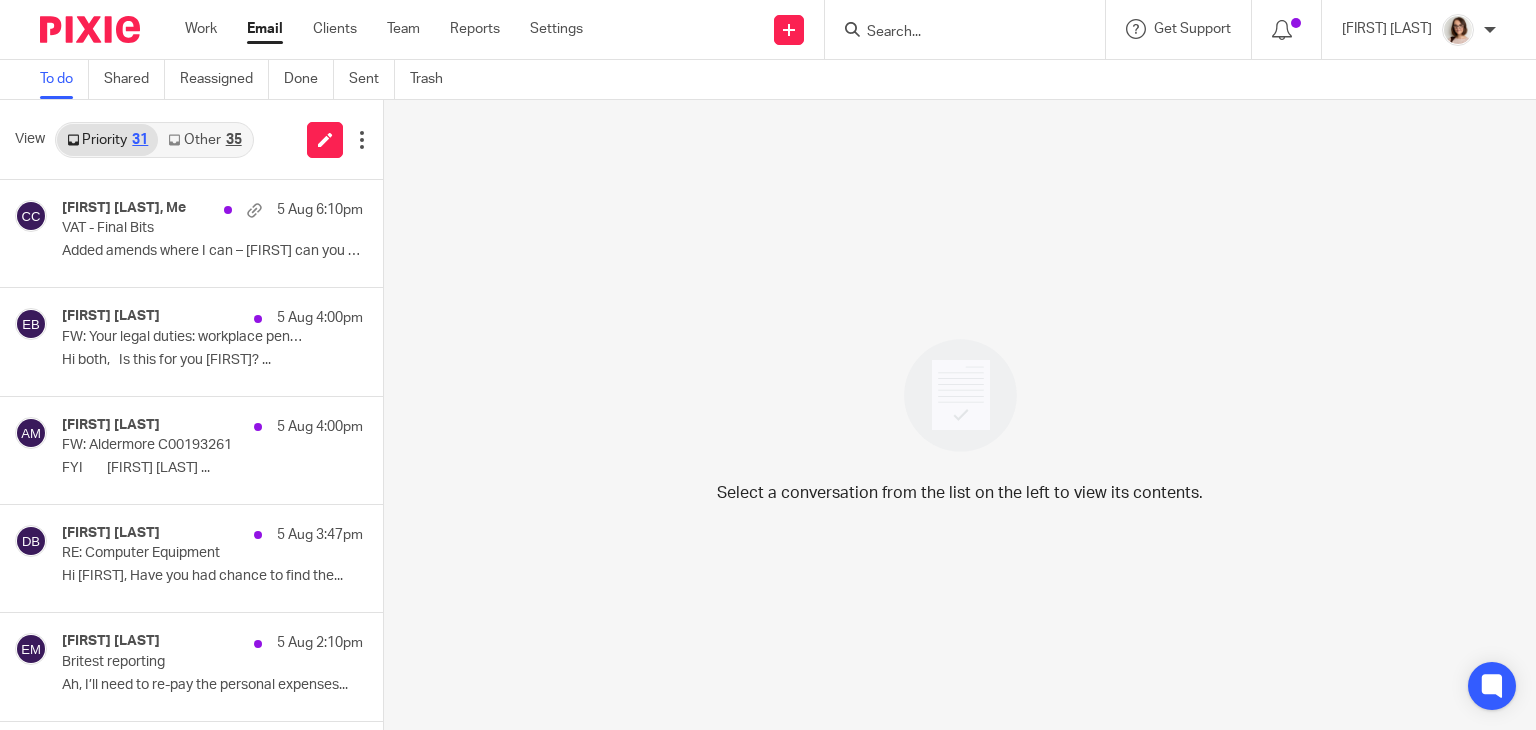 click on "Other
35" at bounding box center (204, 140) 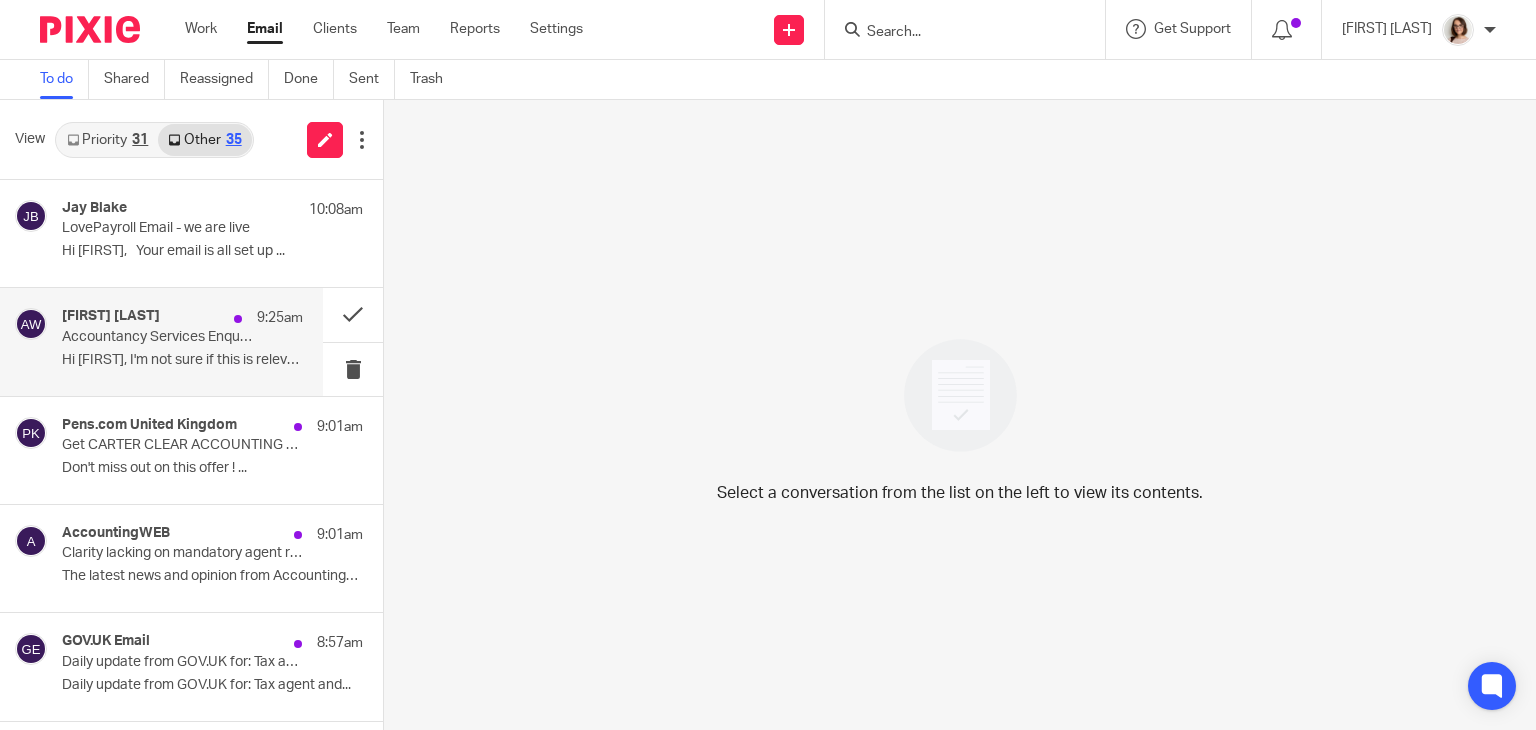 click on "Accountancy Services Enquiries" at bounding box center (158, 337) 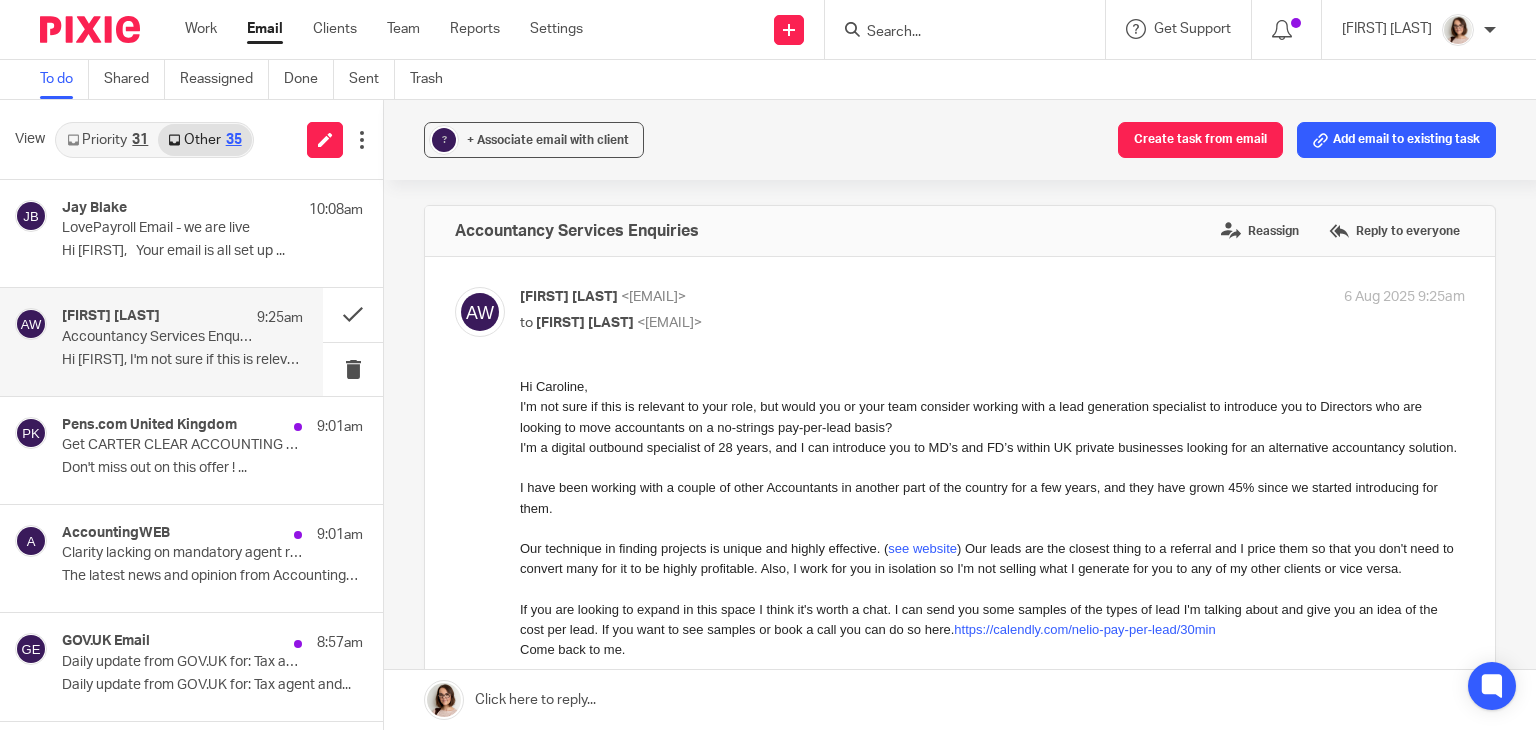 scroll, scrollTop: 0, scrollLeft: 0, axis: both 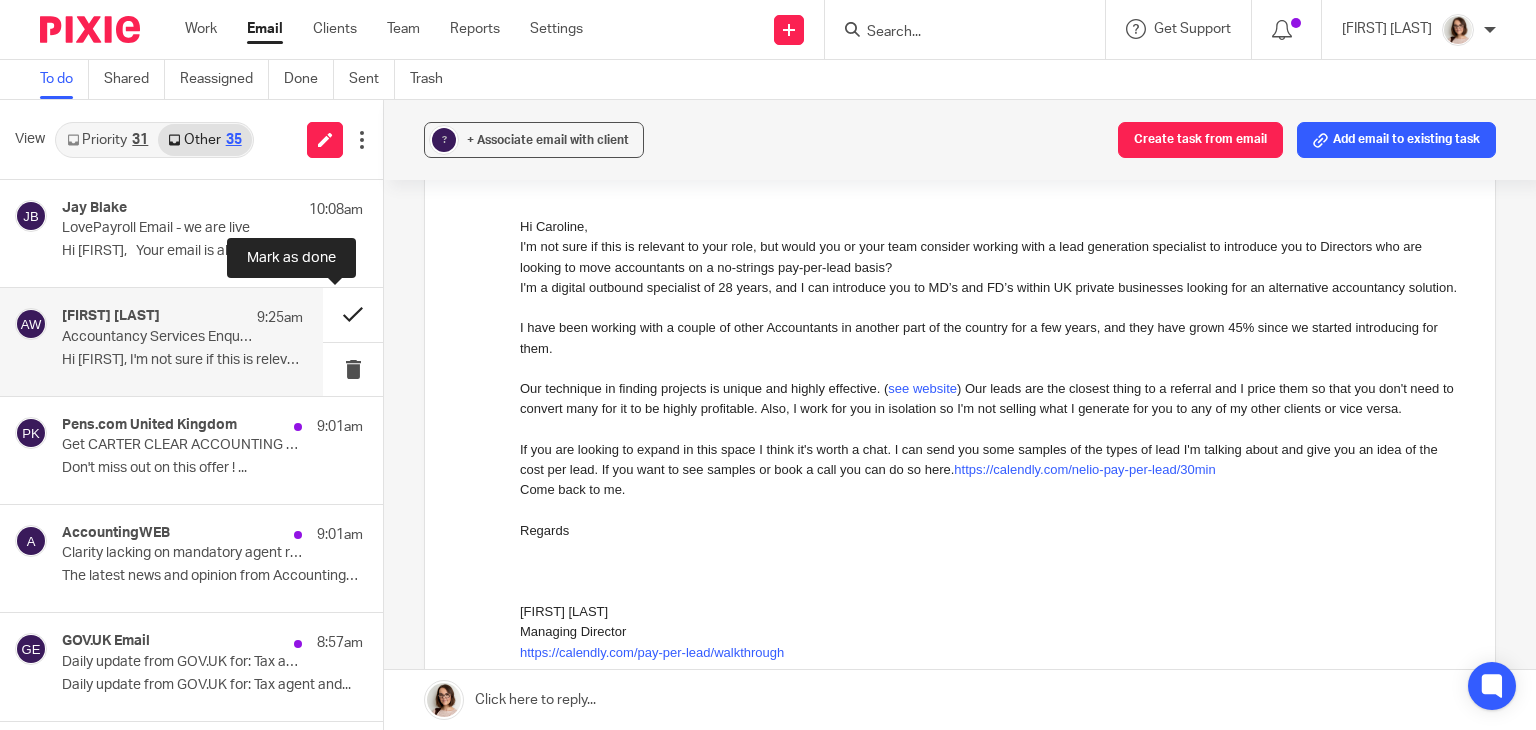 click at bounding box center [353, 314] 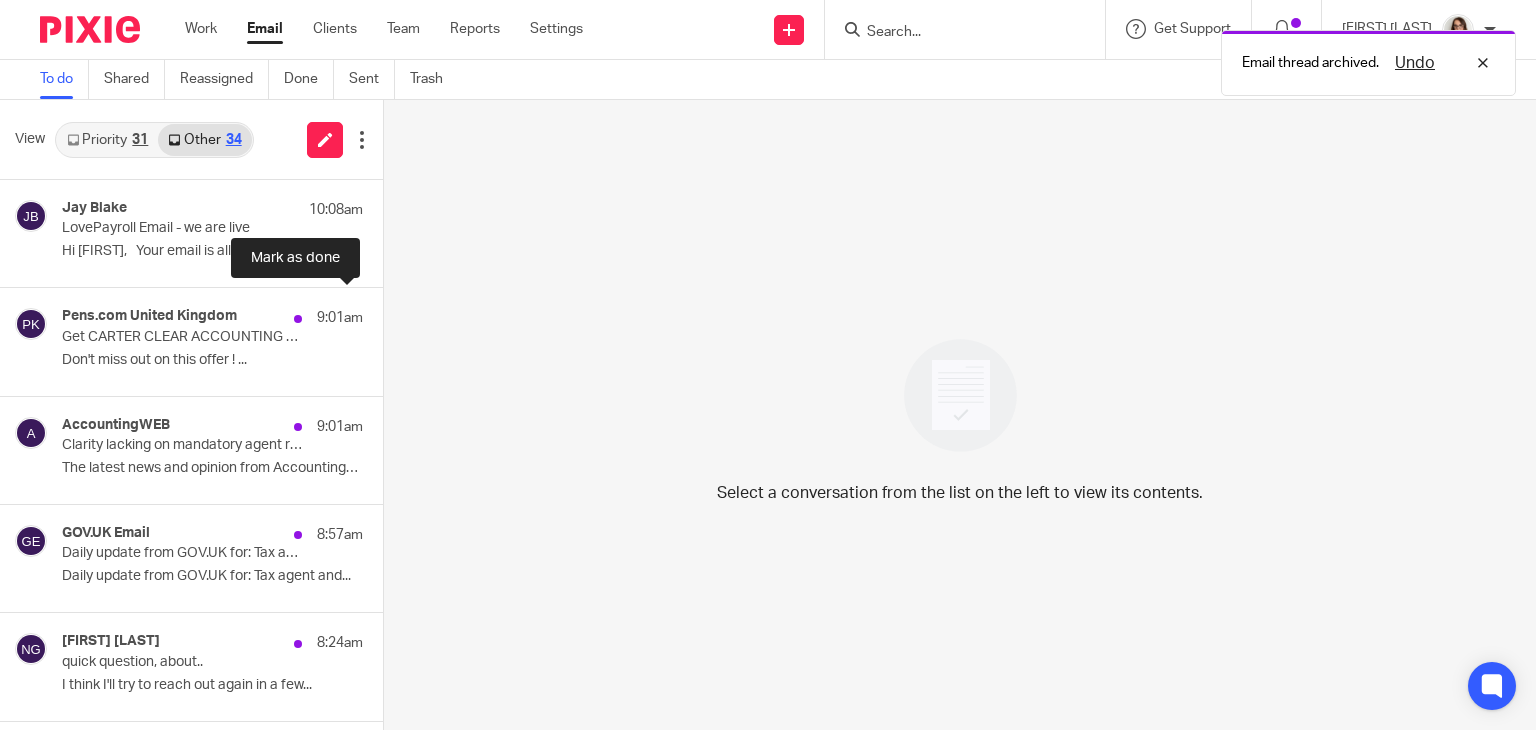 click at bounding box center (391, 314) 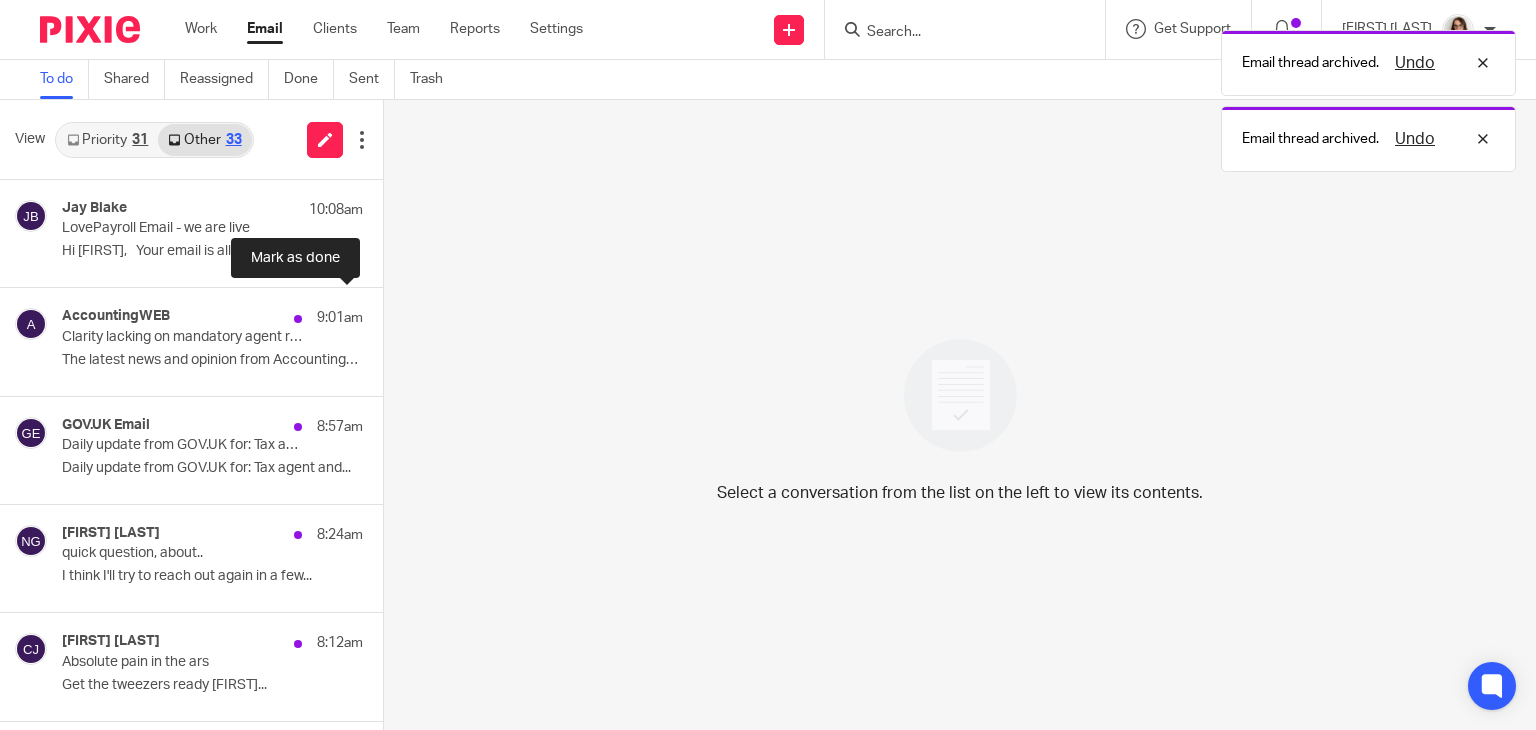 click at bounding box center [391, 314] 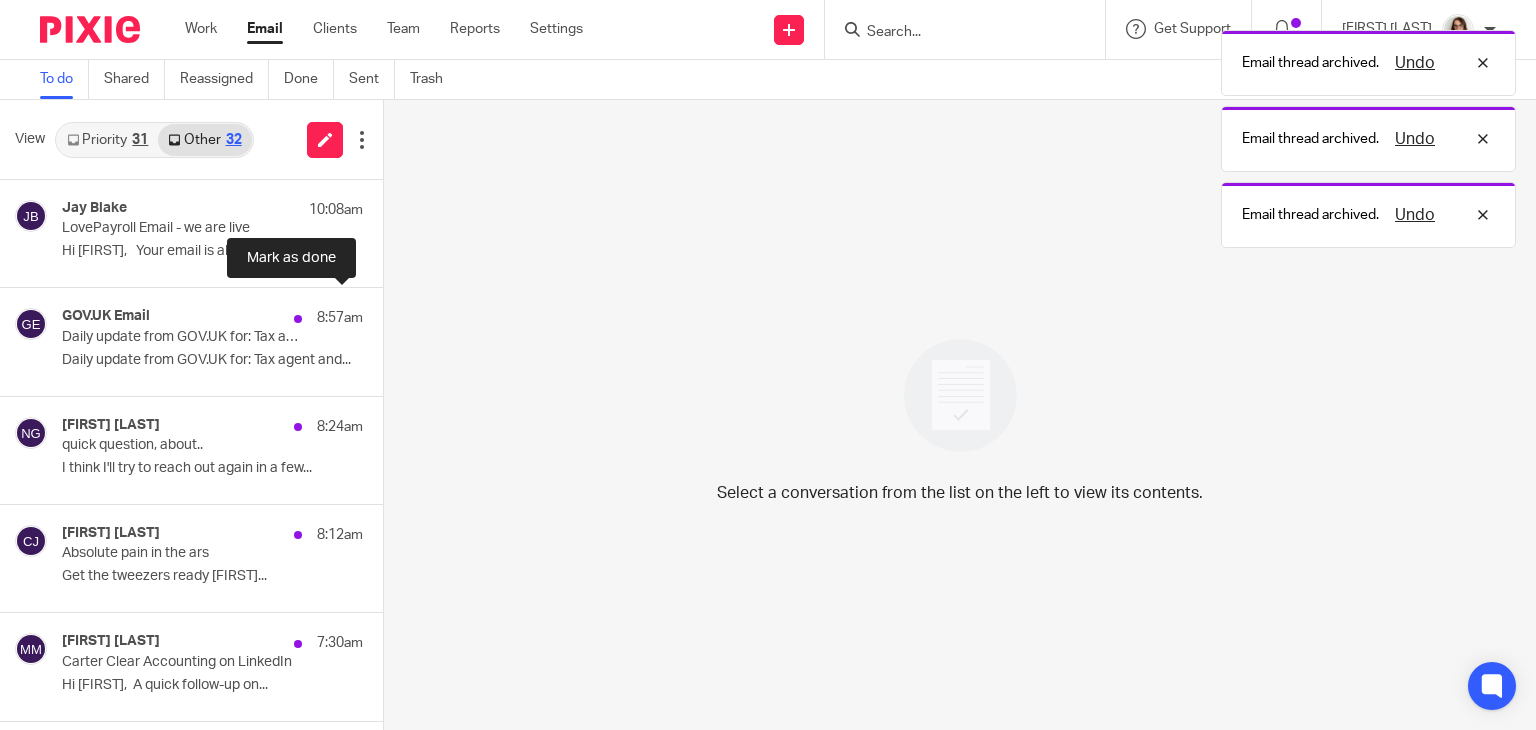click at bounding box center (391, 314) 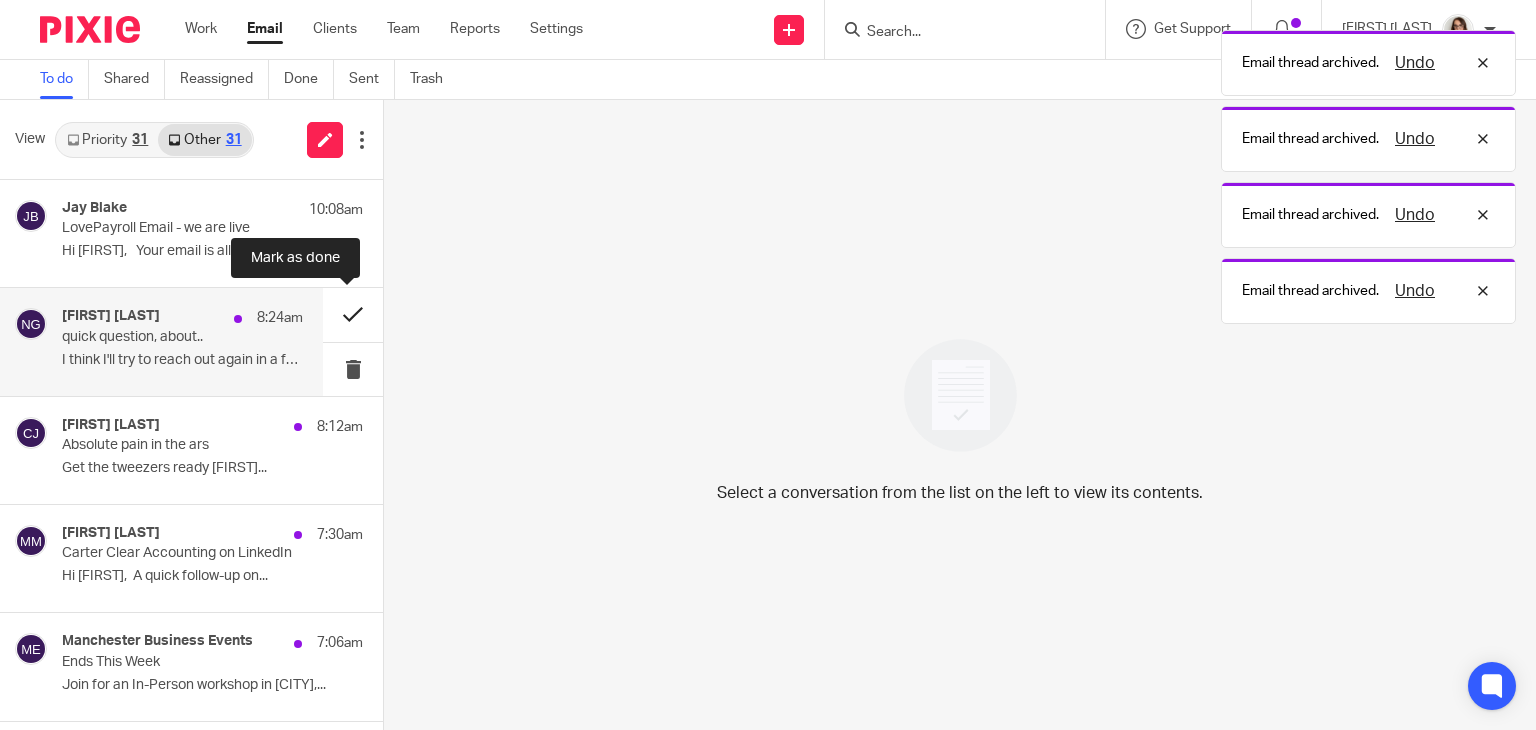 click at bounding box center [353, 314] 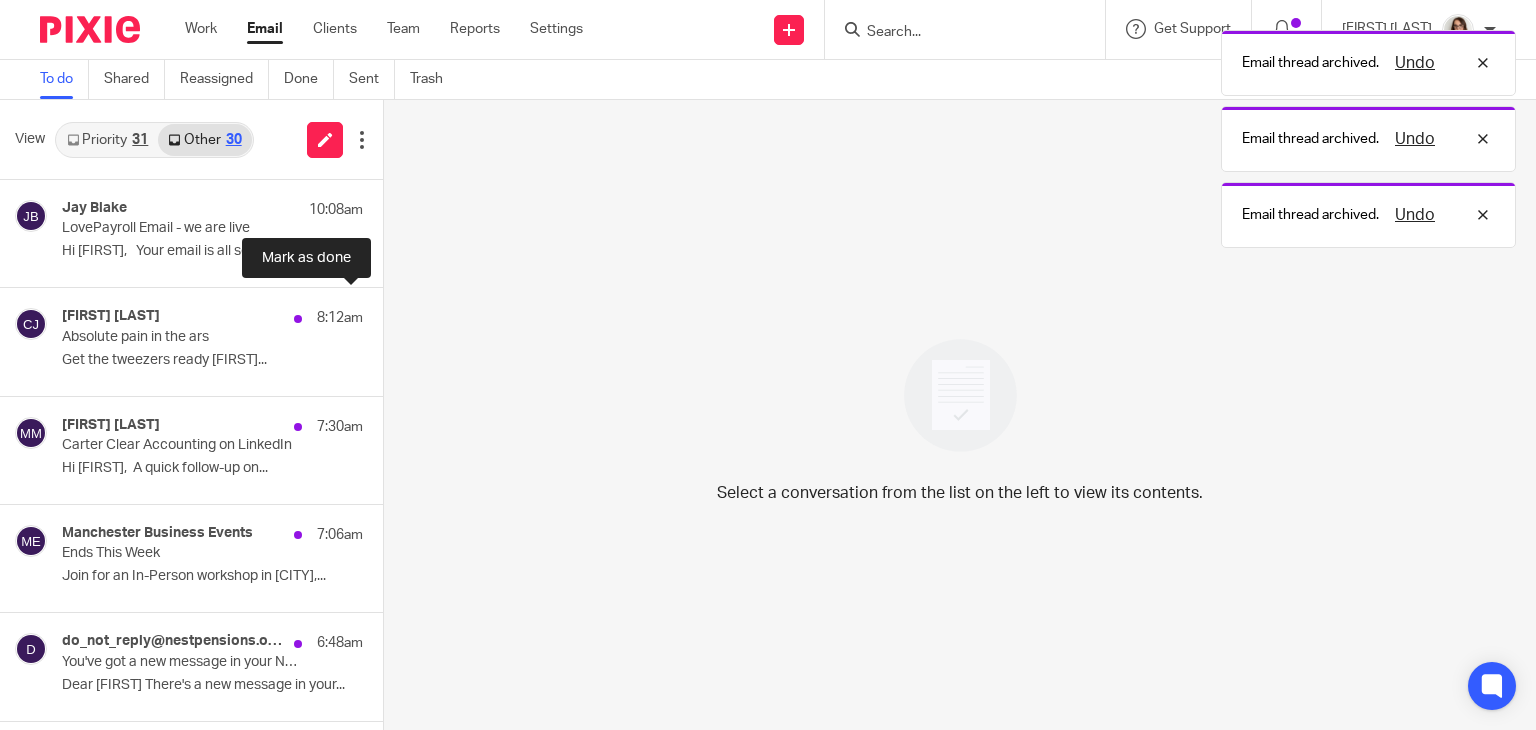 click at bounding box center [391, 314] 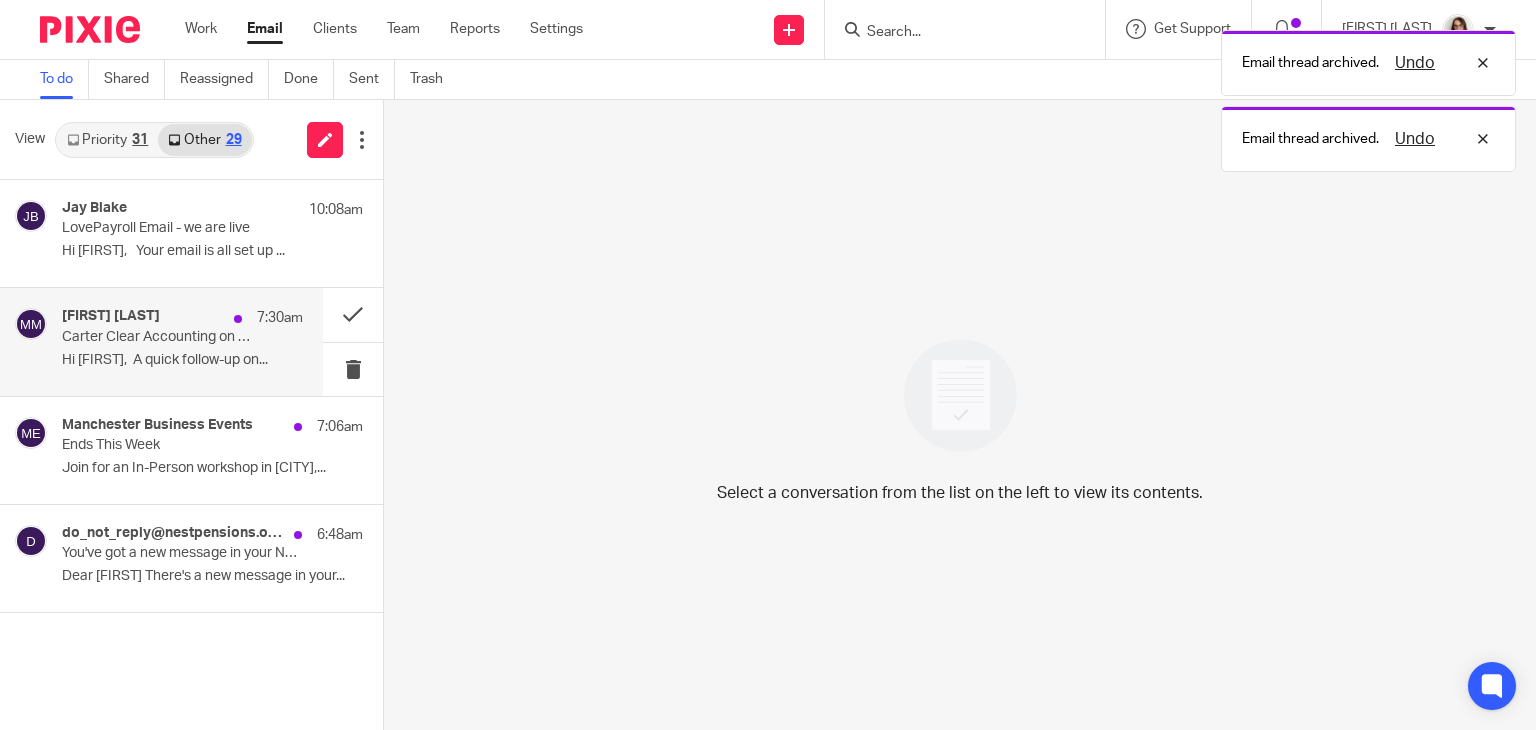 click on "Hi Caroline,       A quick follow-up on..." at bounding box center (182, 360) 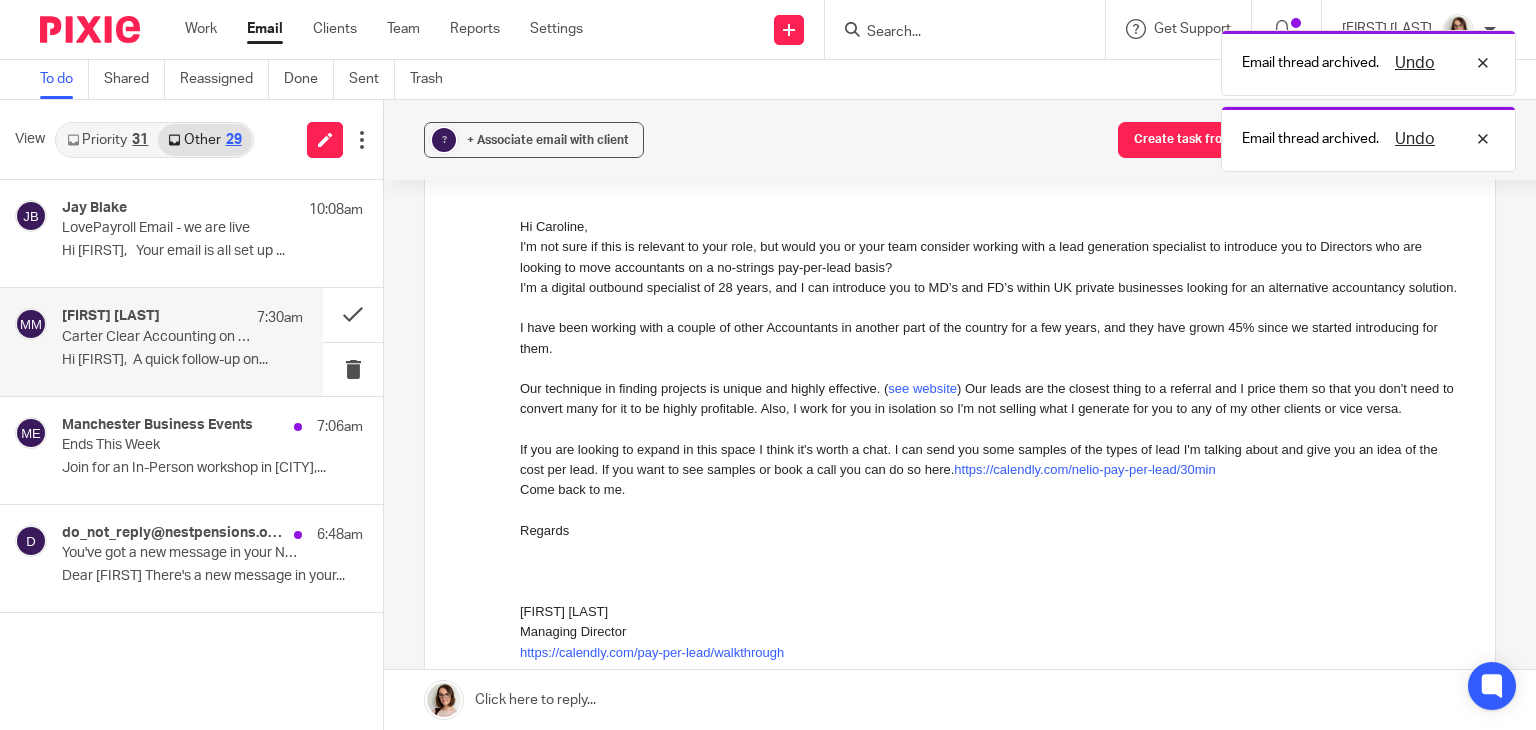 scroll, scrollTop: 0, scrollLeft: 0, axis: both 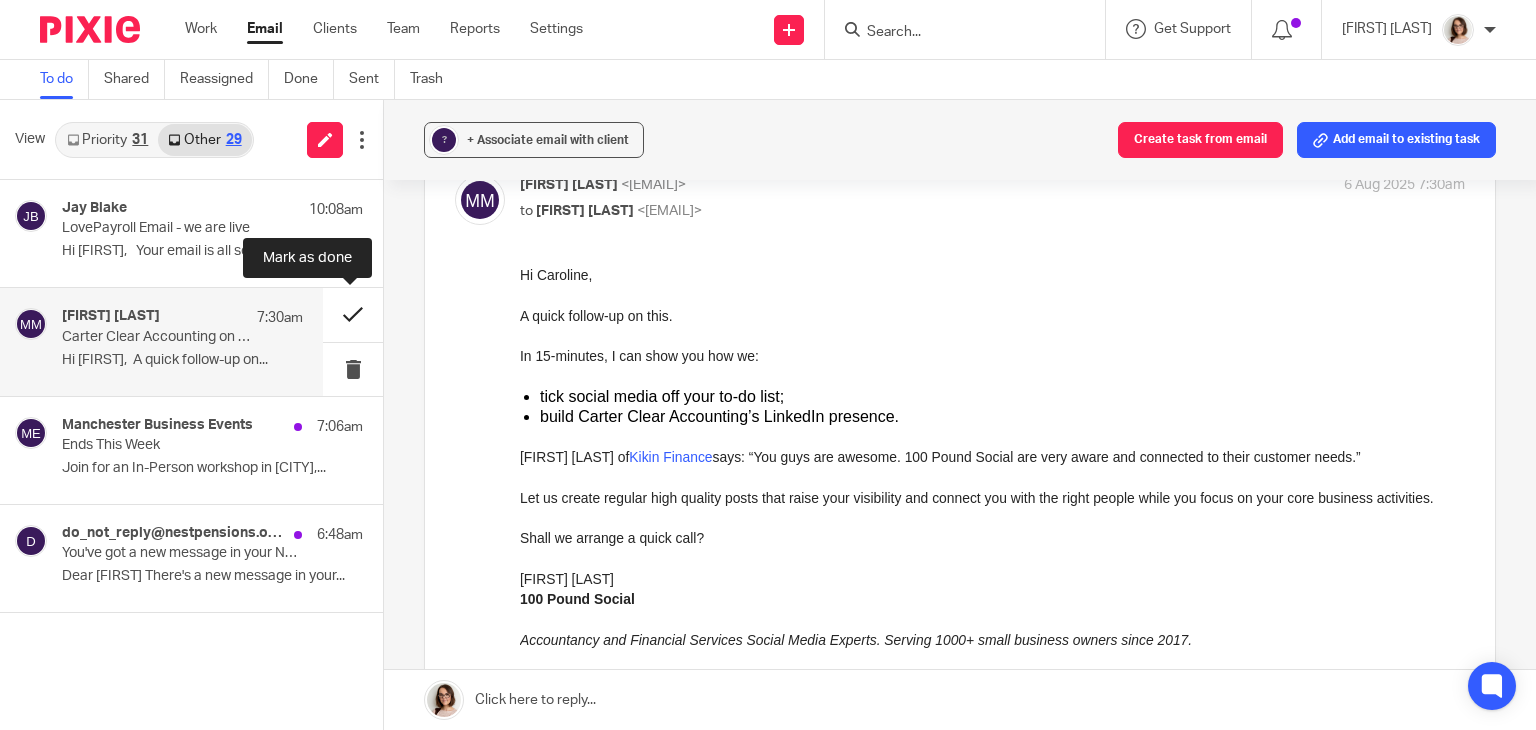 click at bounding box center [353, 314] 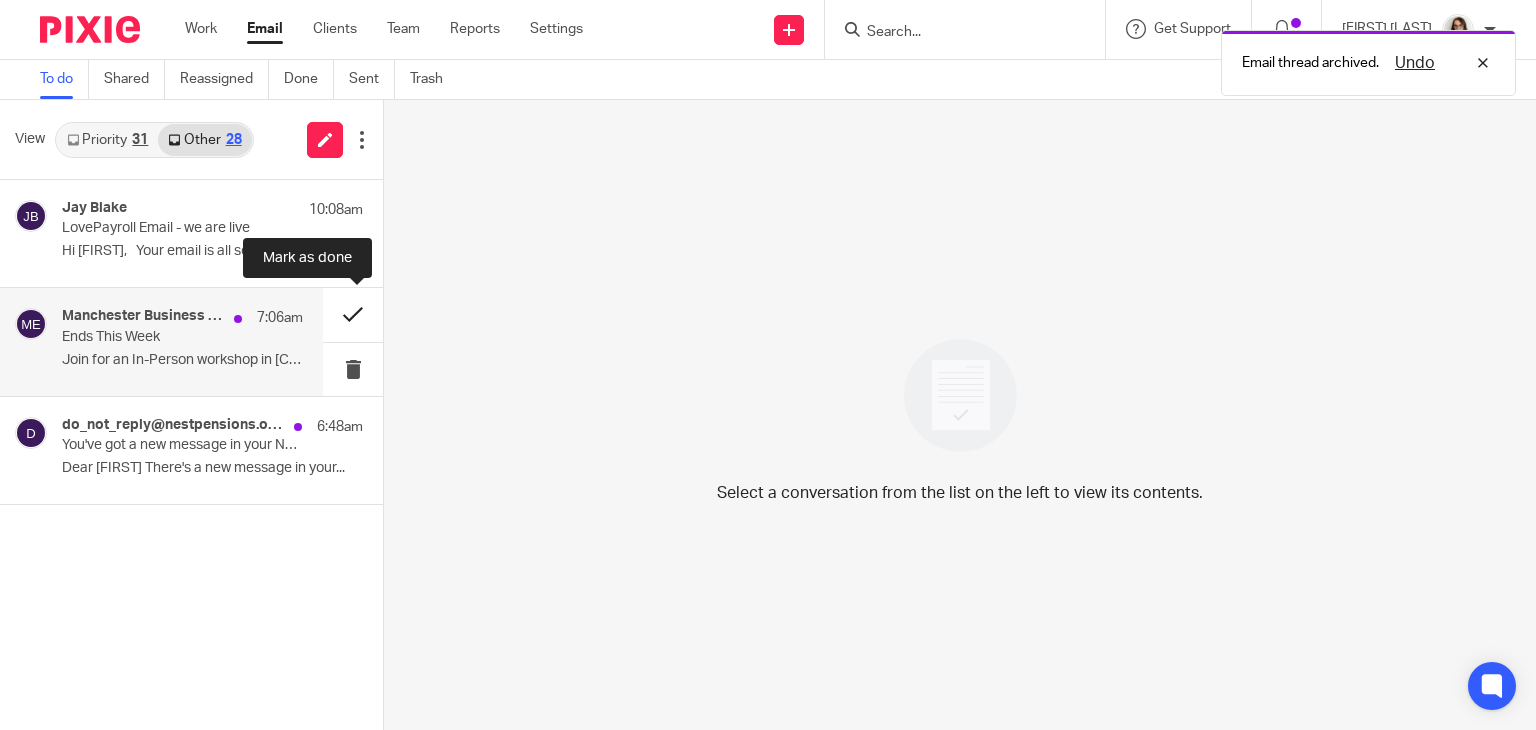 click at bounding box center [353, 314] 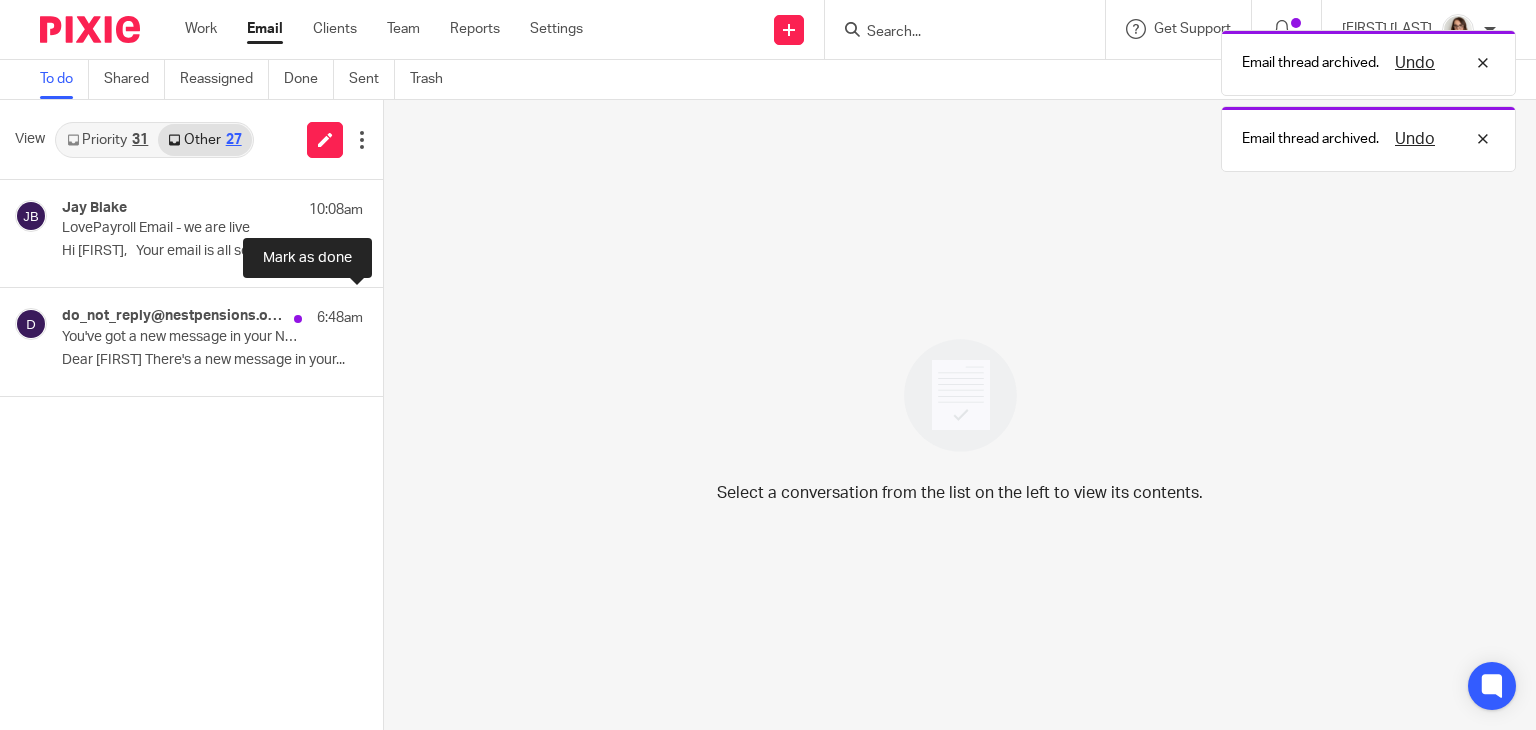 click at bounding box center [391, 314] 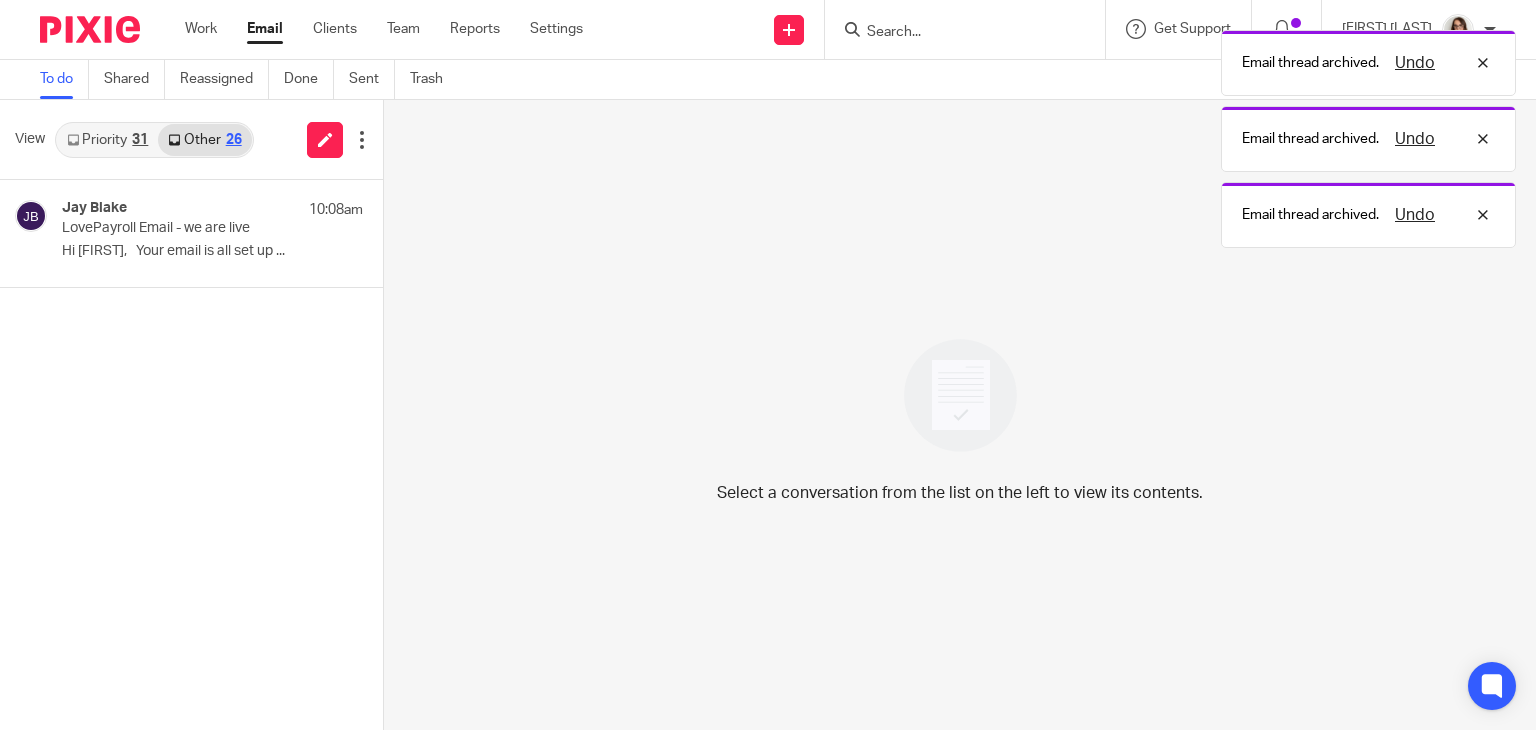 click on "Email" at bounding box center [265, 29] 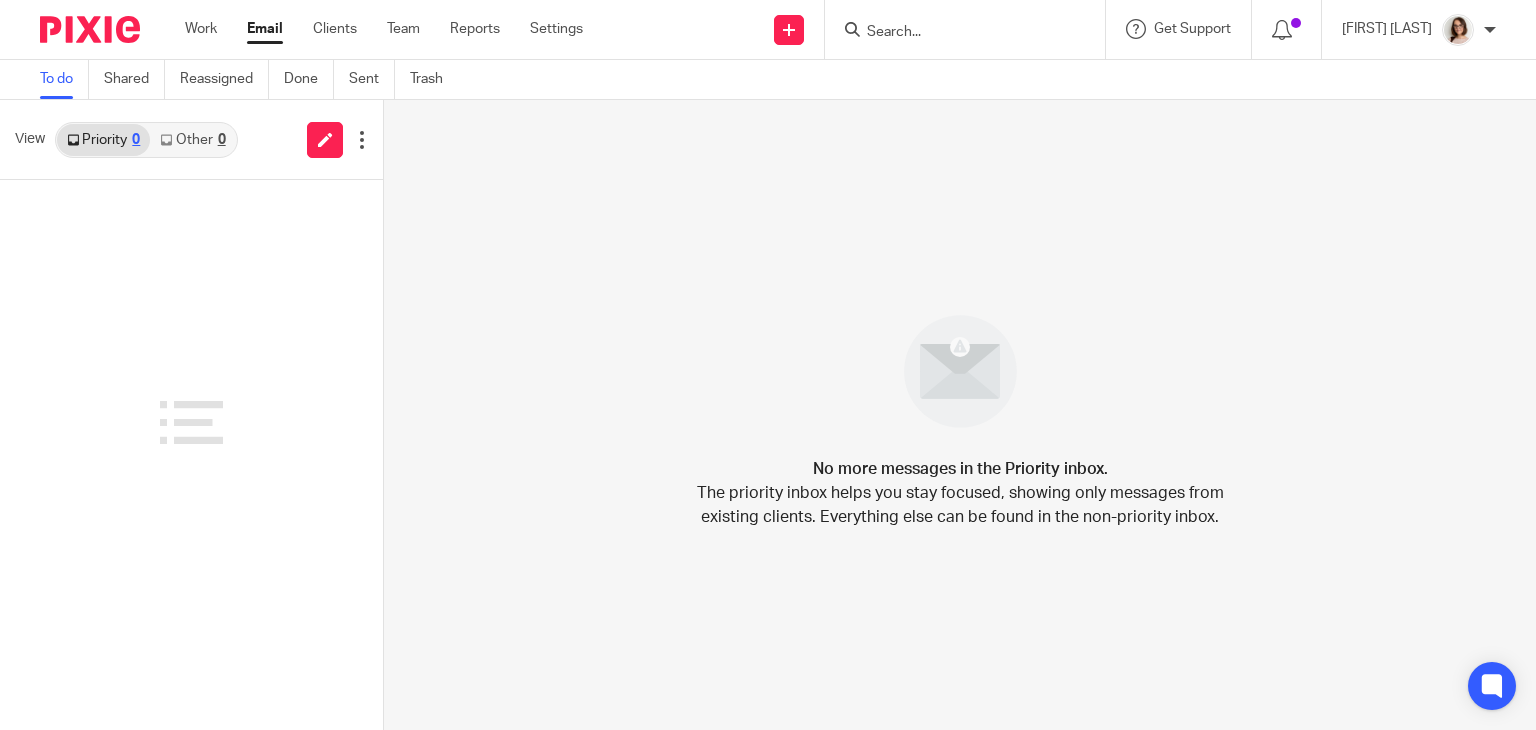 scroll, scrollTop: 0, scrollLeft: 0, axis: both 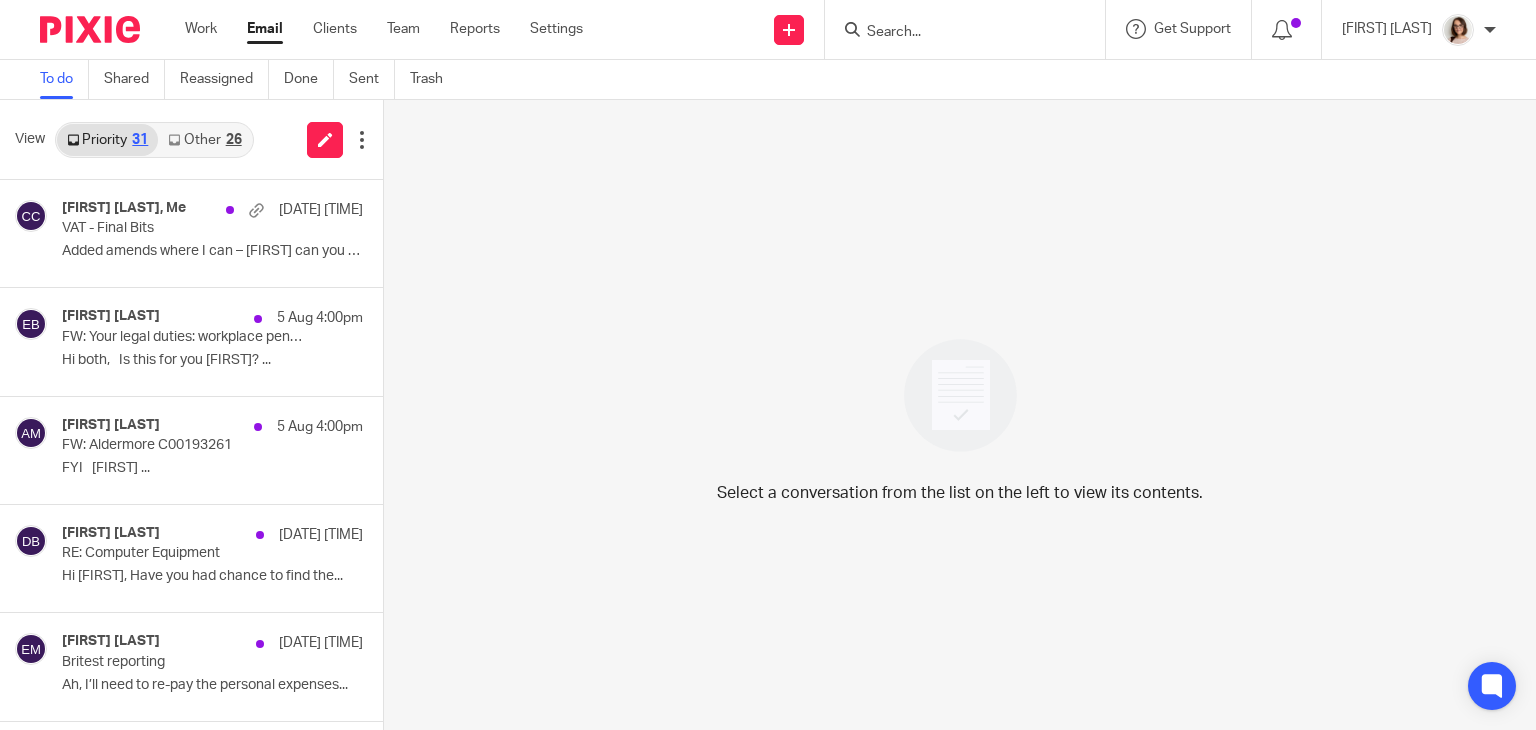 click on "Other
26" at bounding box center (204, 140) 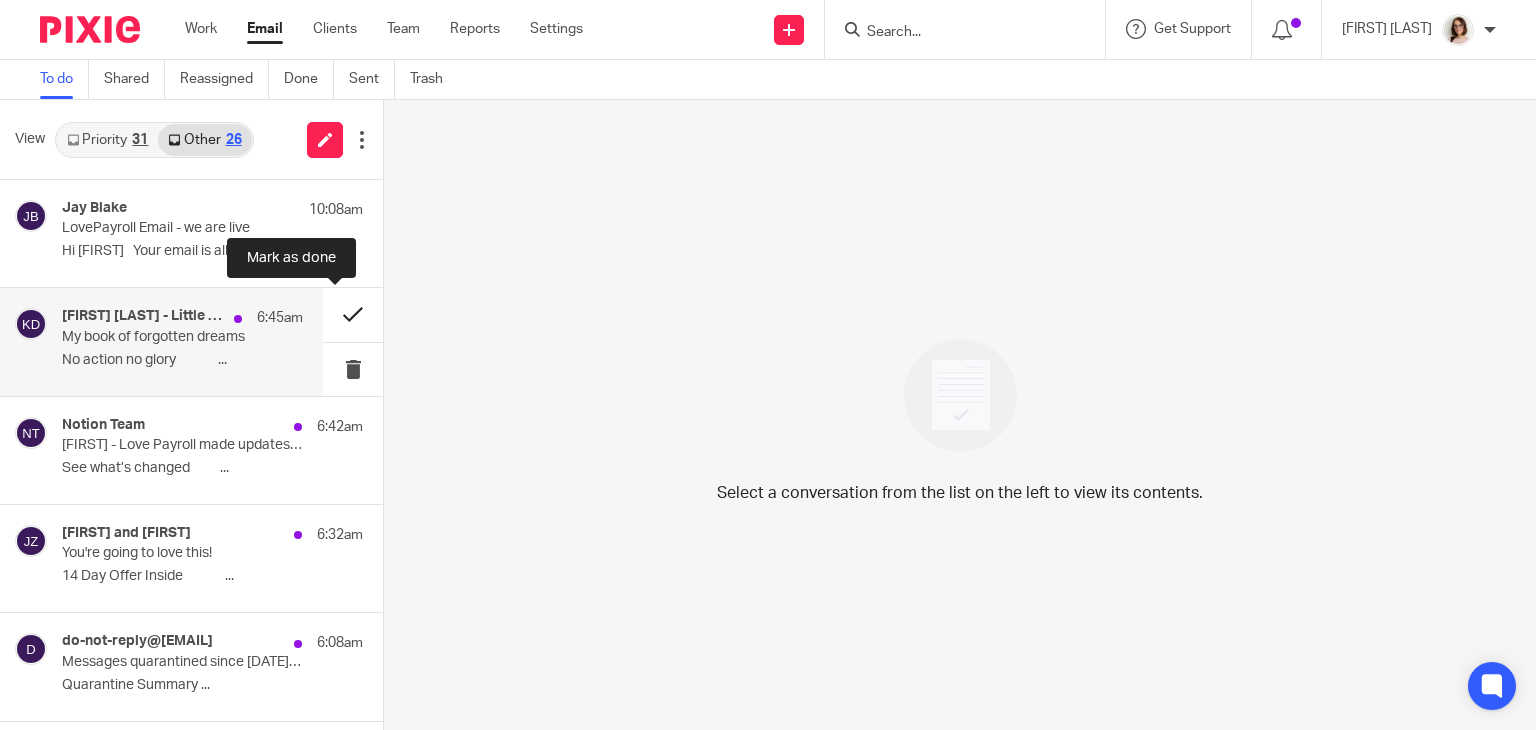 click at bounding box center [353, 314] 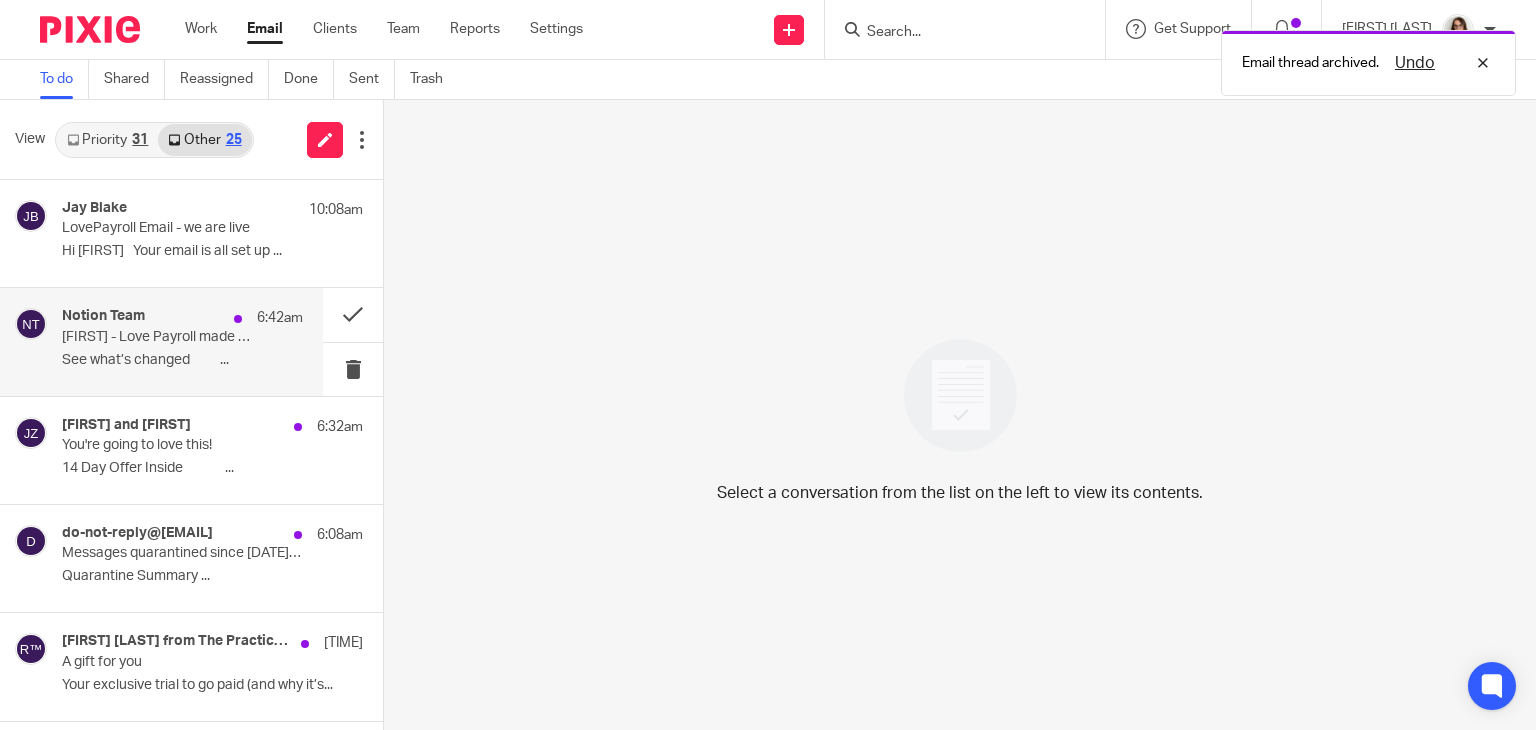 click on "See what’s changed   ͏ ‌   ­ ͏ ‌   ­..." at bounding box center (182, 360) 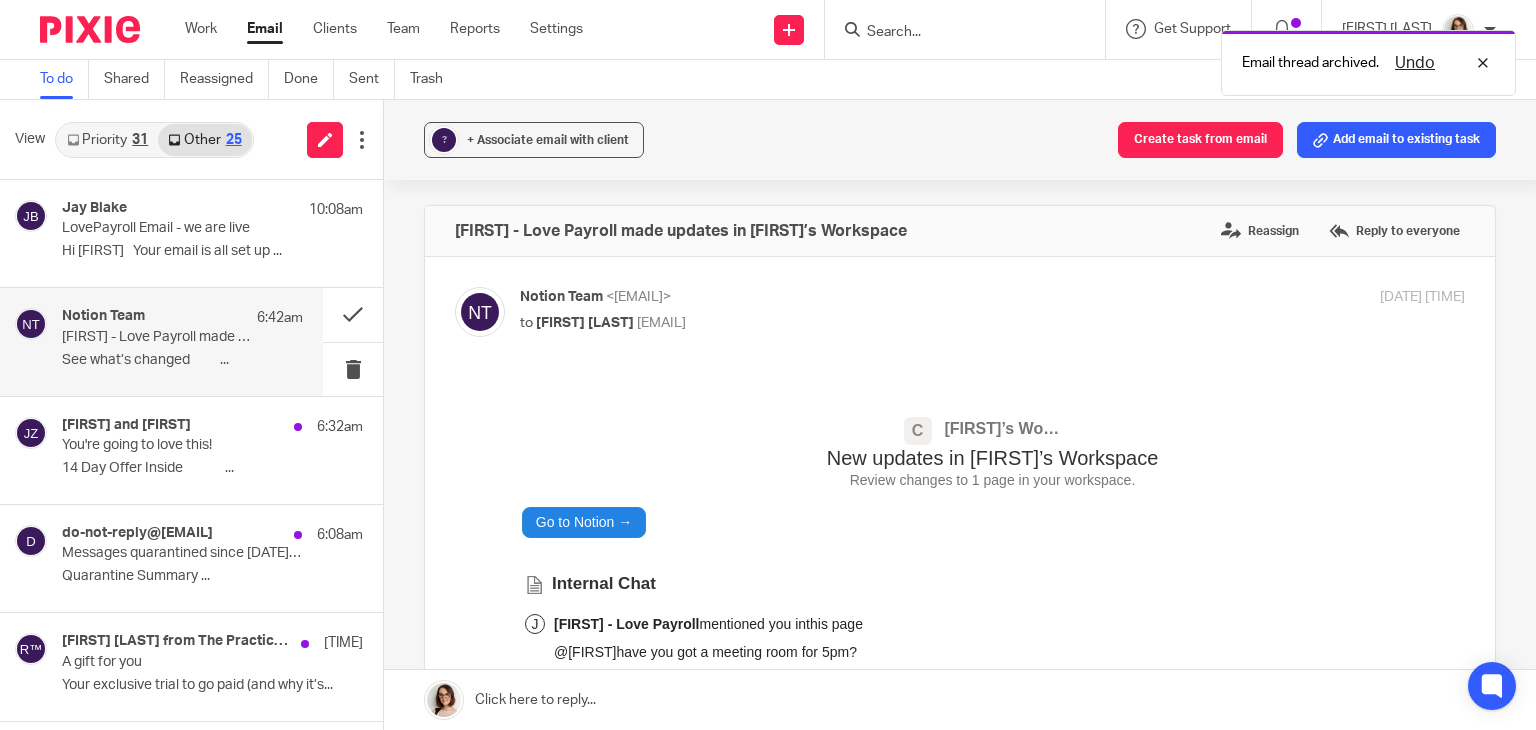scroll, scrollTop: 0, scrollLeft: 0, axis: both 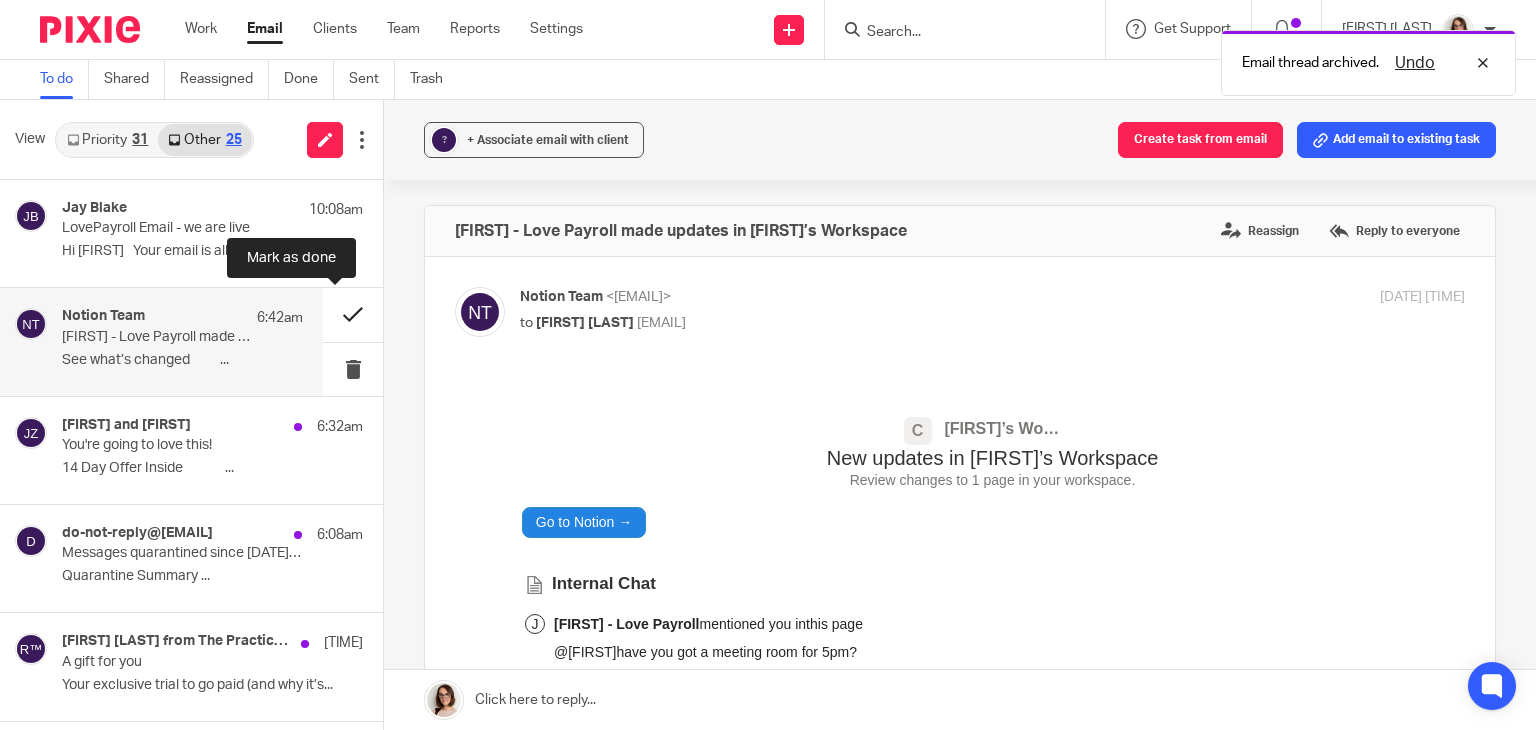 click at bounding box center [353, 314] 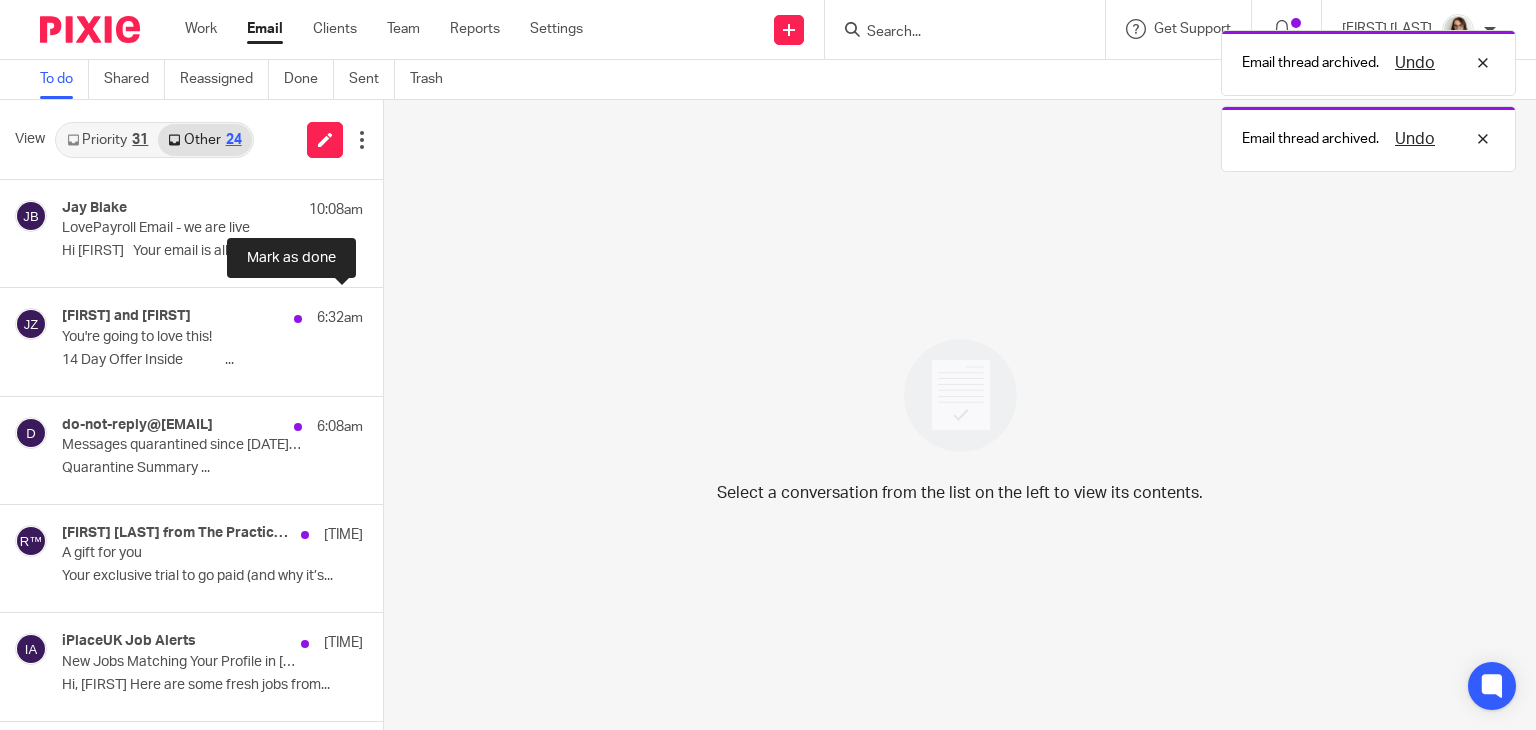 click at bounding box center [391, 314] 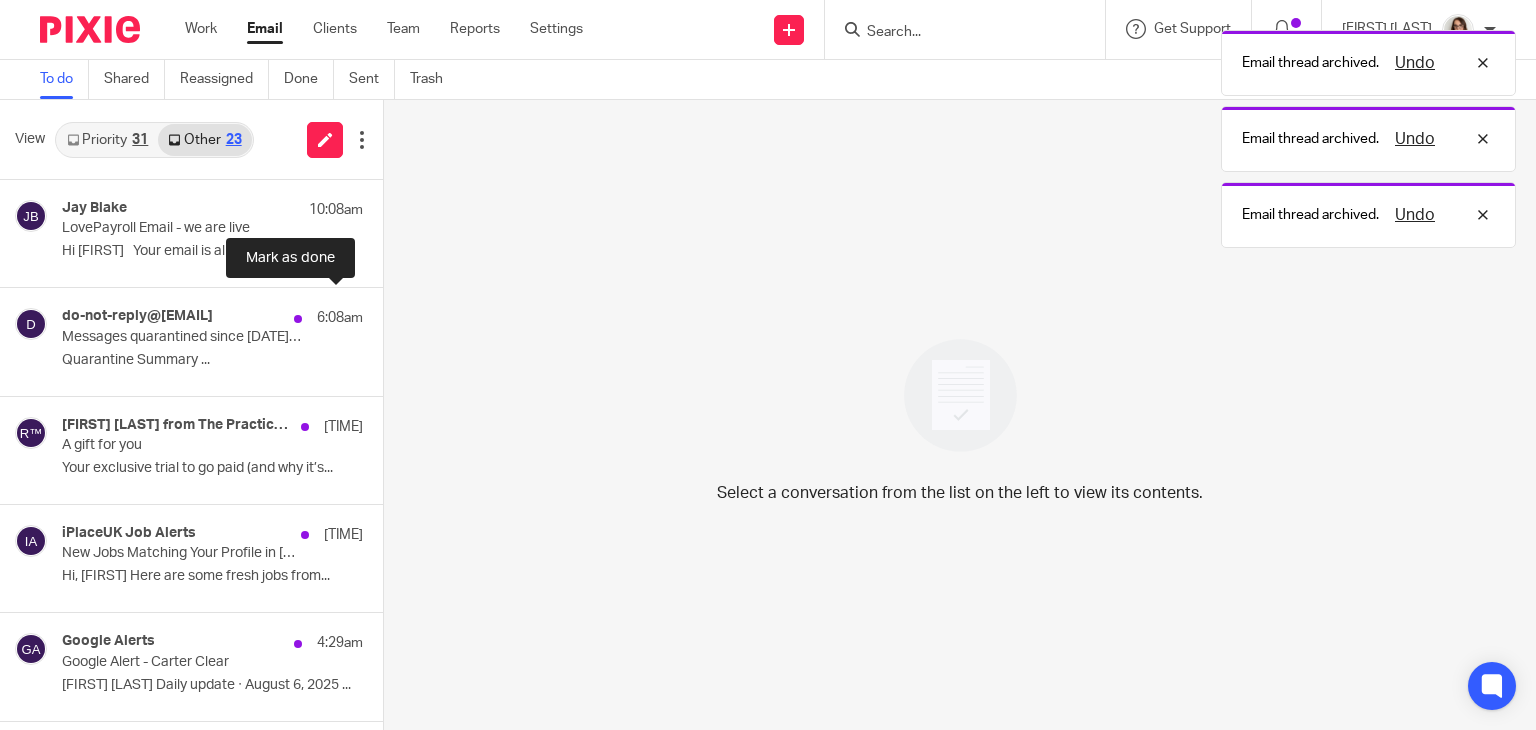 click at bounding box center [391, 314] 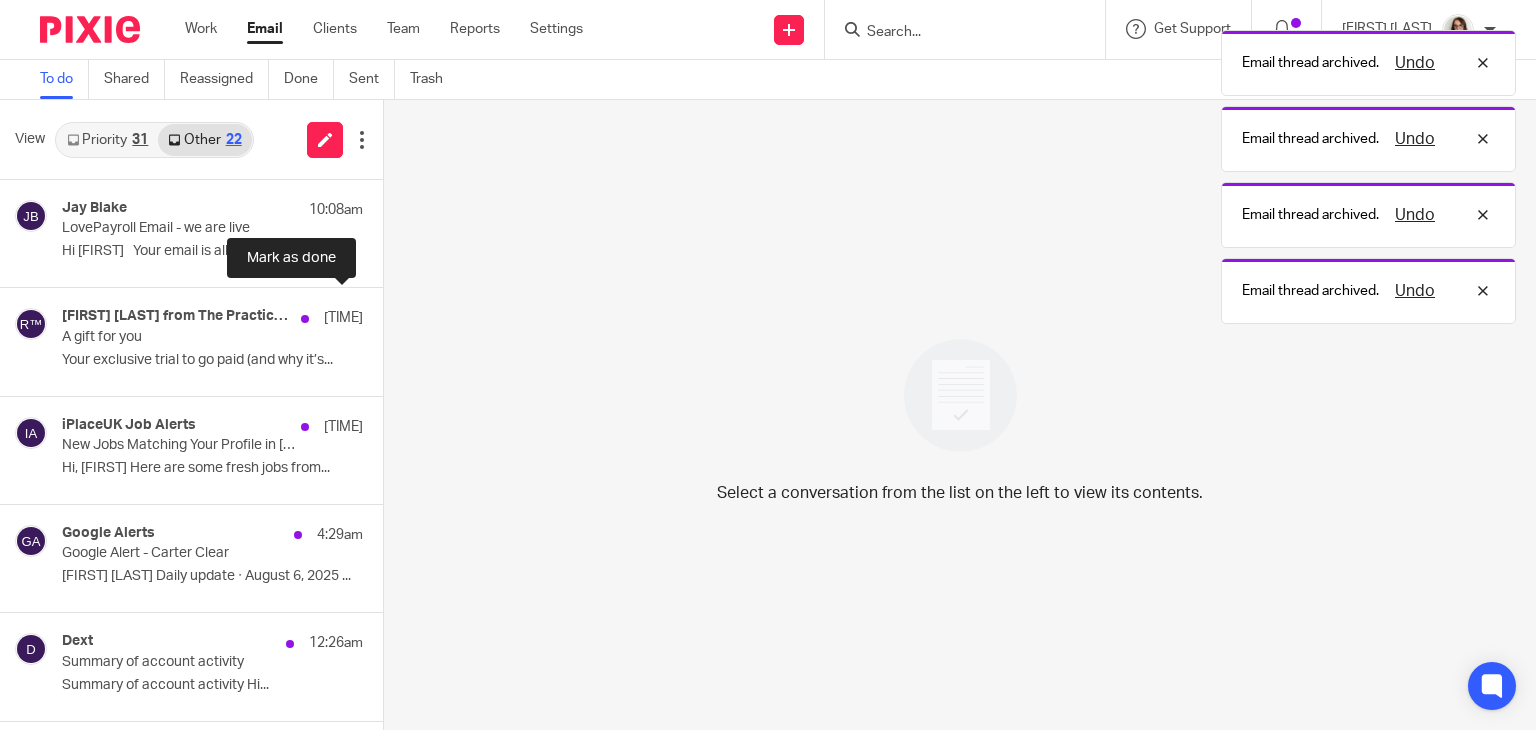 click at bounding box center (391, 314) 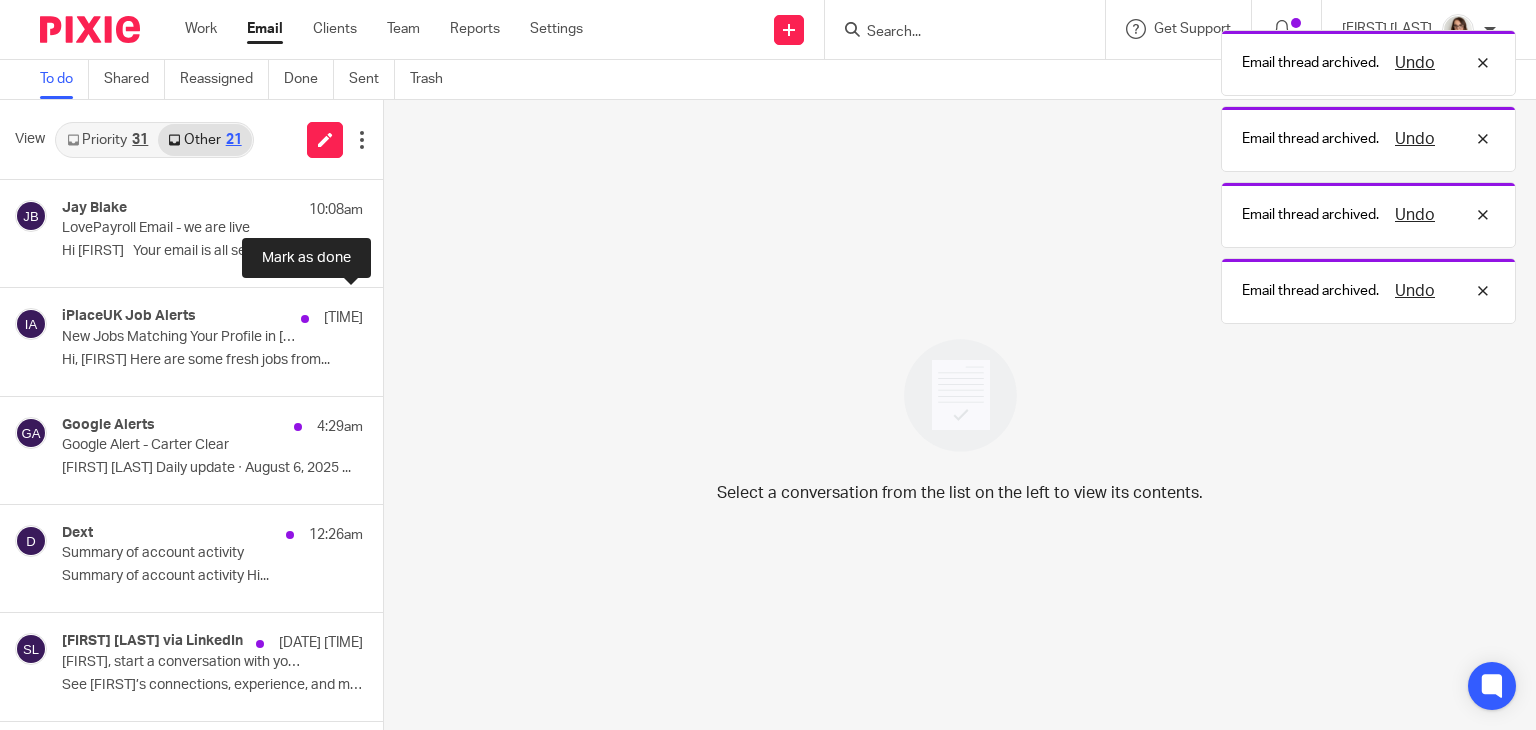 click at bounding box center [391, 314] 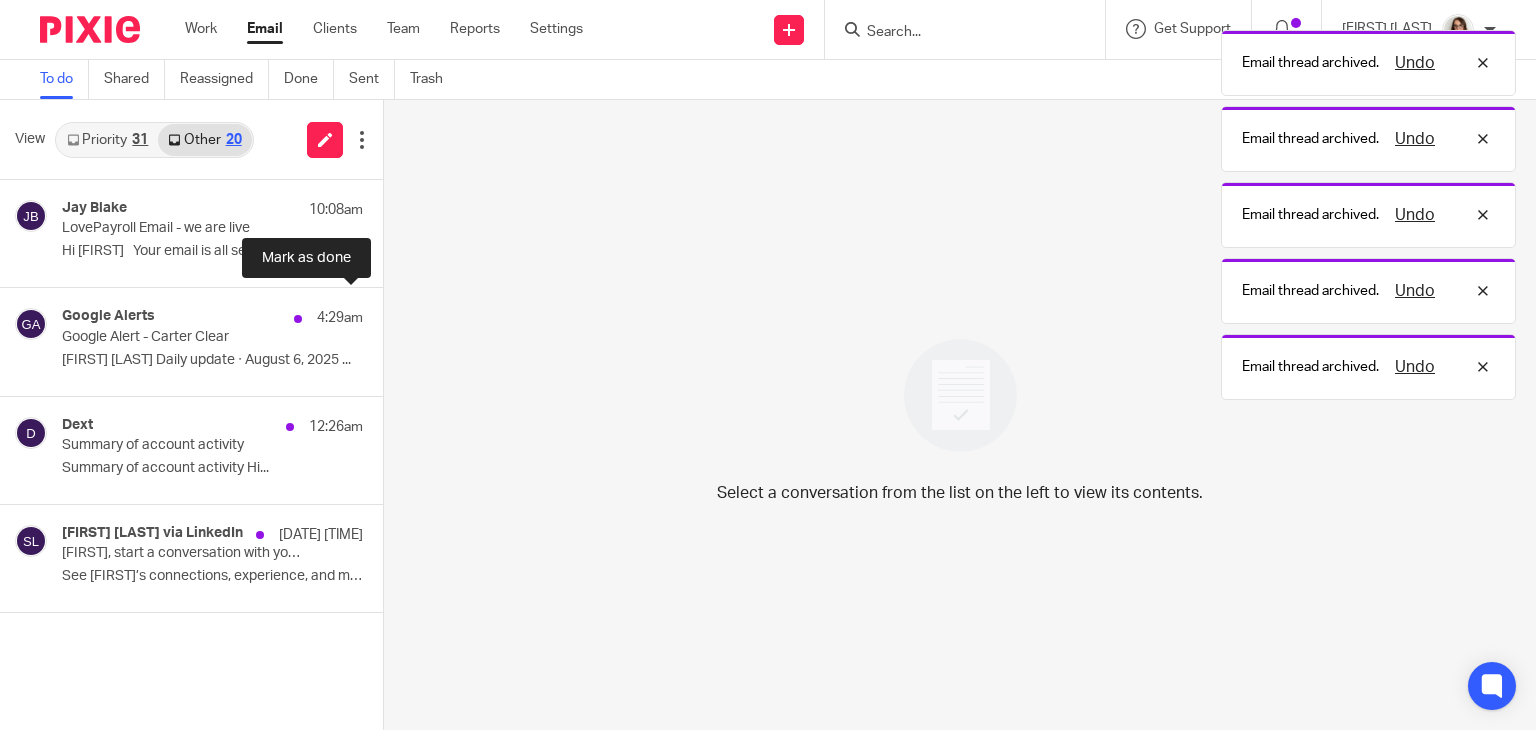 click at bounding box center (391, 314) 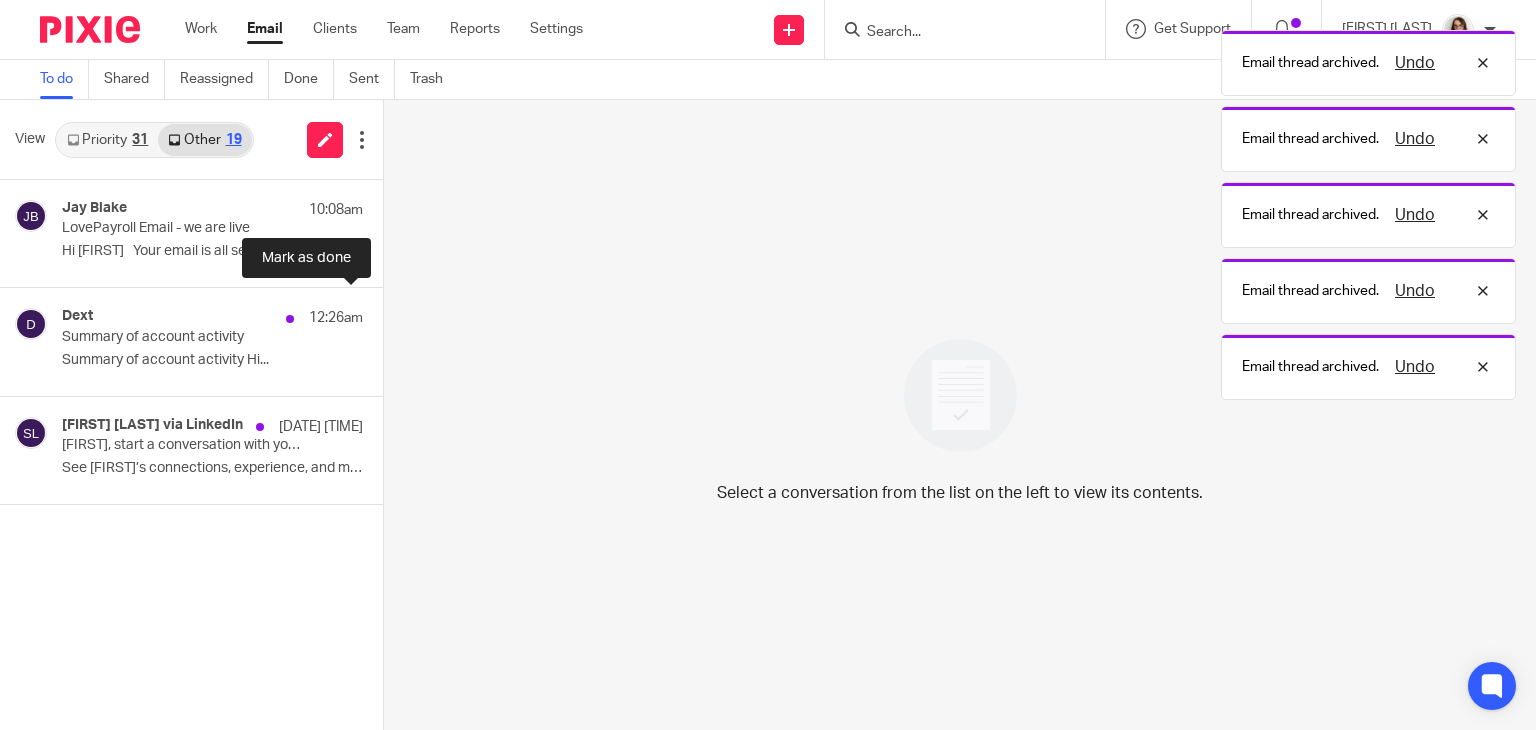 click at bounding box center (391, 314) 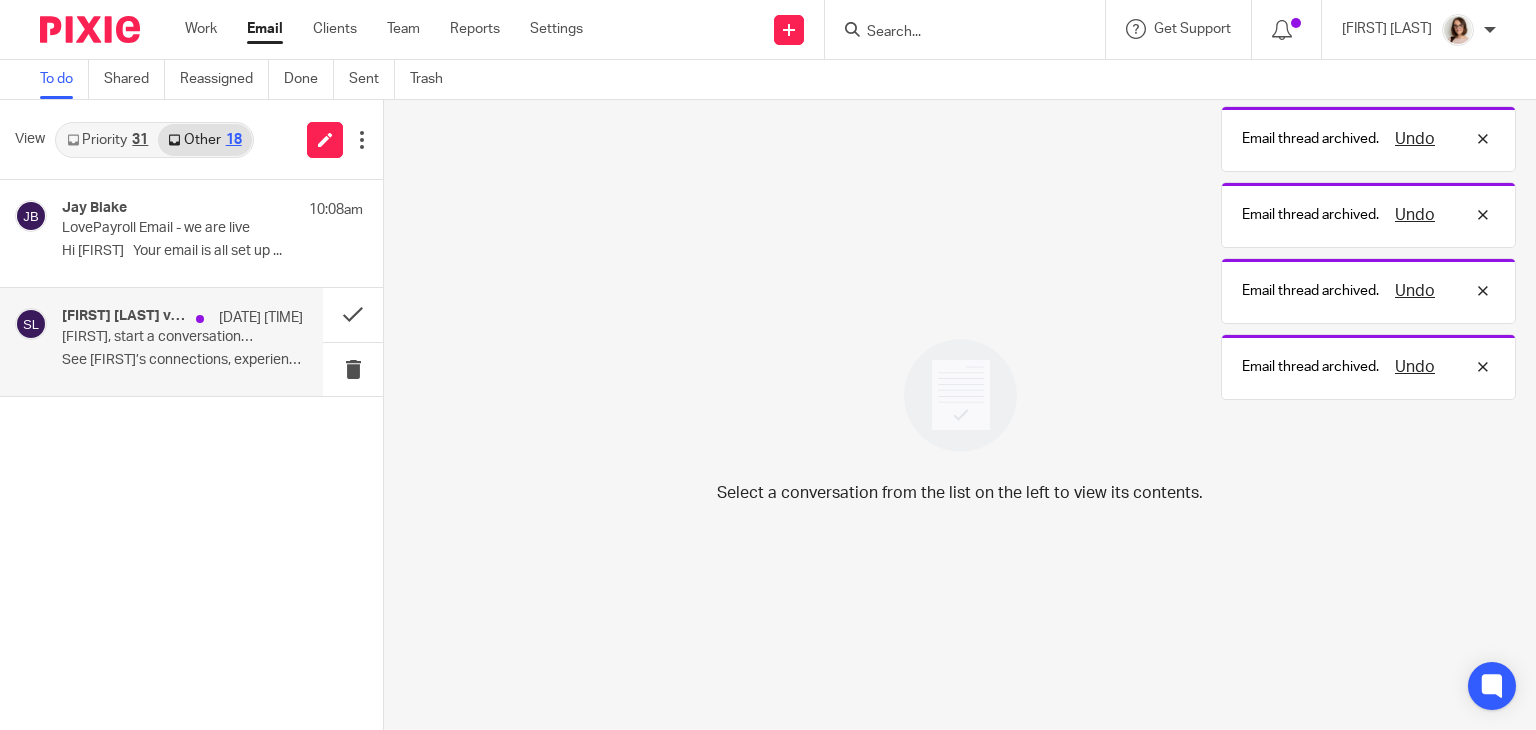 click on "Sarah Church via LinkedIn
5 Aug 11:53pm   Caroline, start a conversation with your new connection, Sarah   See Sarah’s connections, experience, and more  ..." at bounding box center [161, 341] 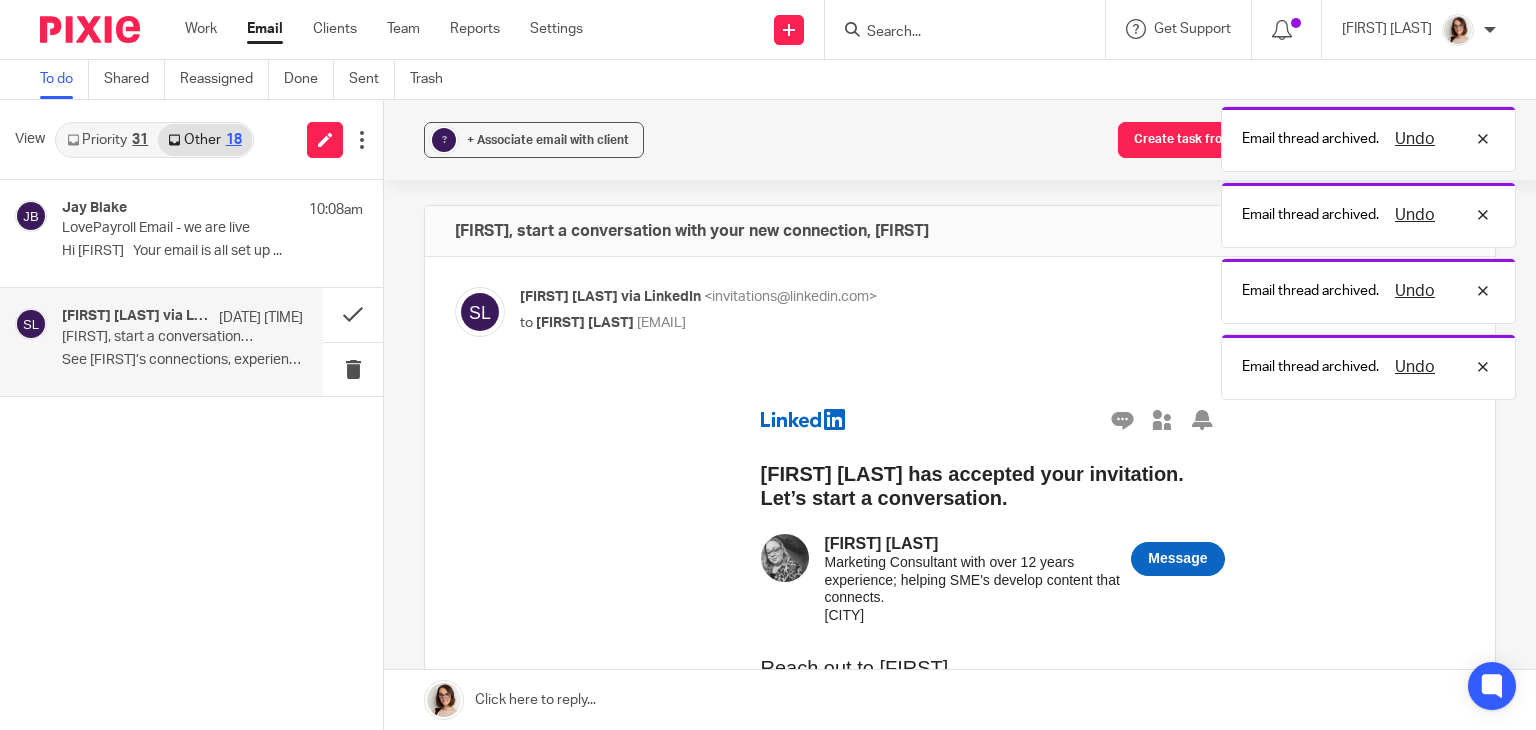 scroll, scrollTop: 0, scrollLeft: 0, axis: both 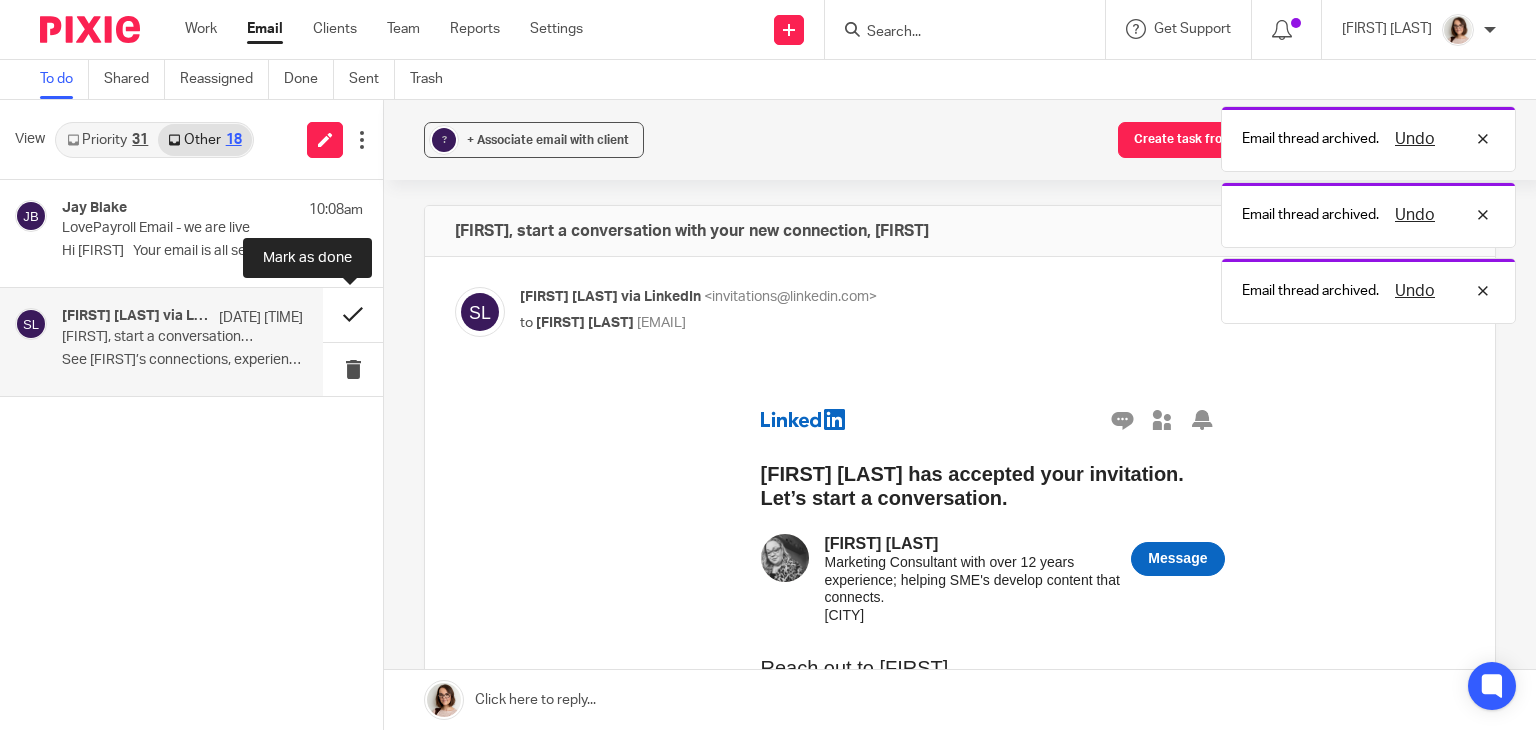 click at bounding box center [353, 314] 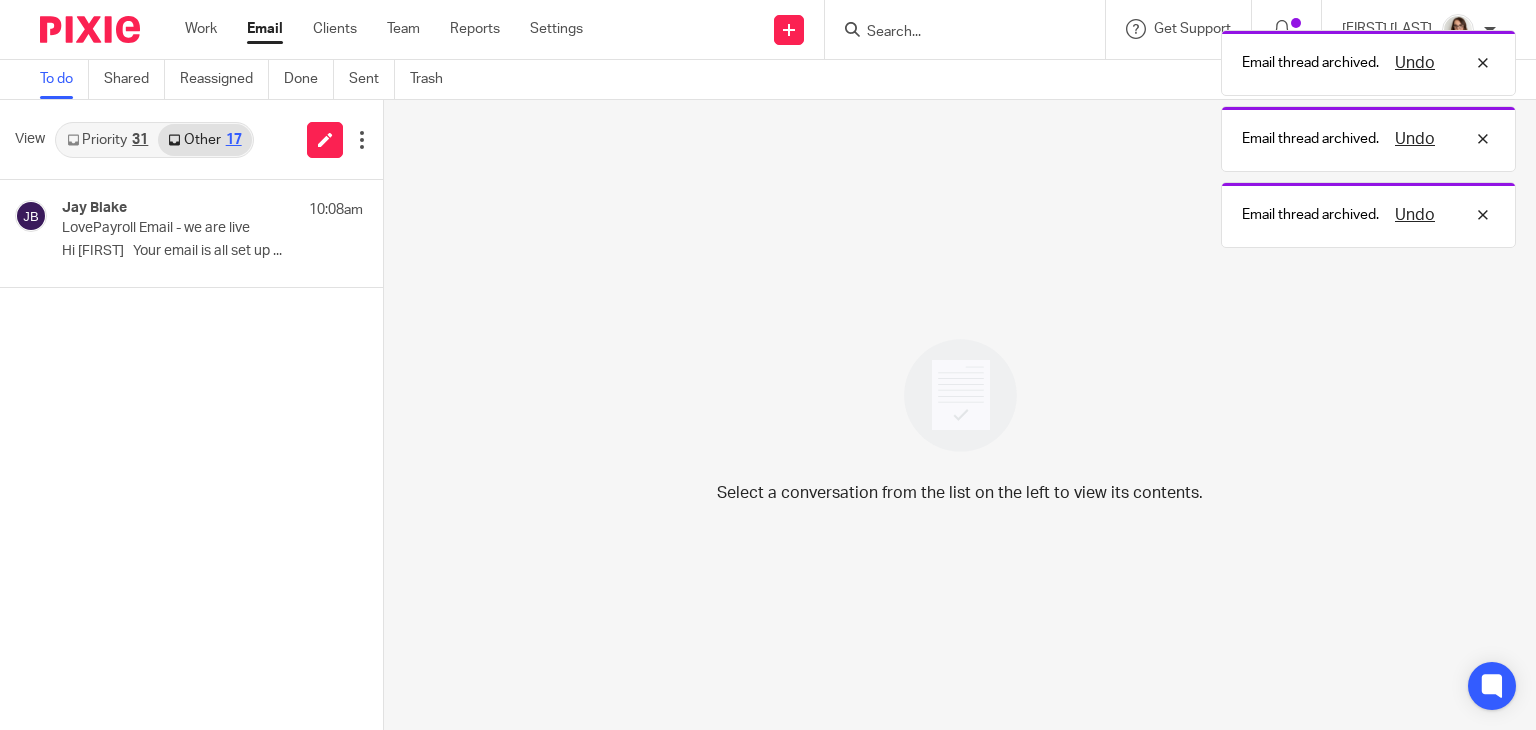 click on "Email" at bounding box center [265, 29] 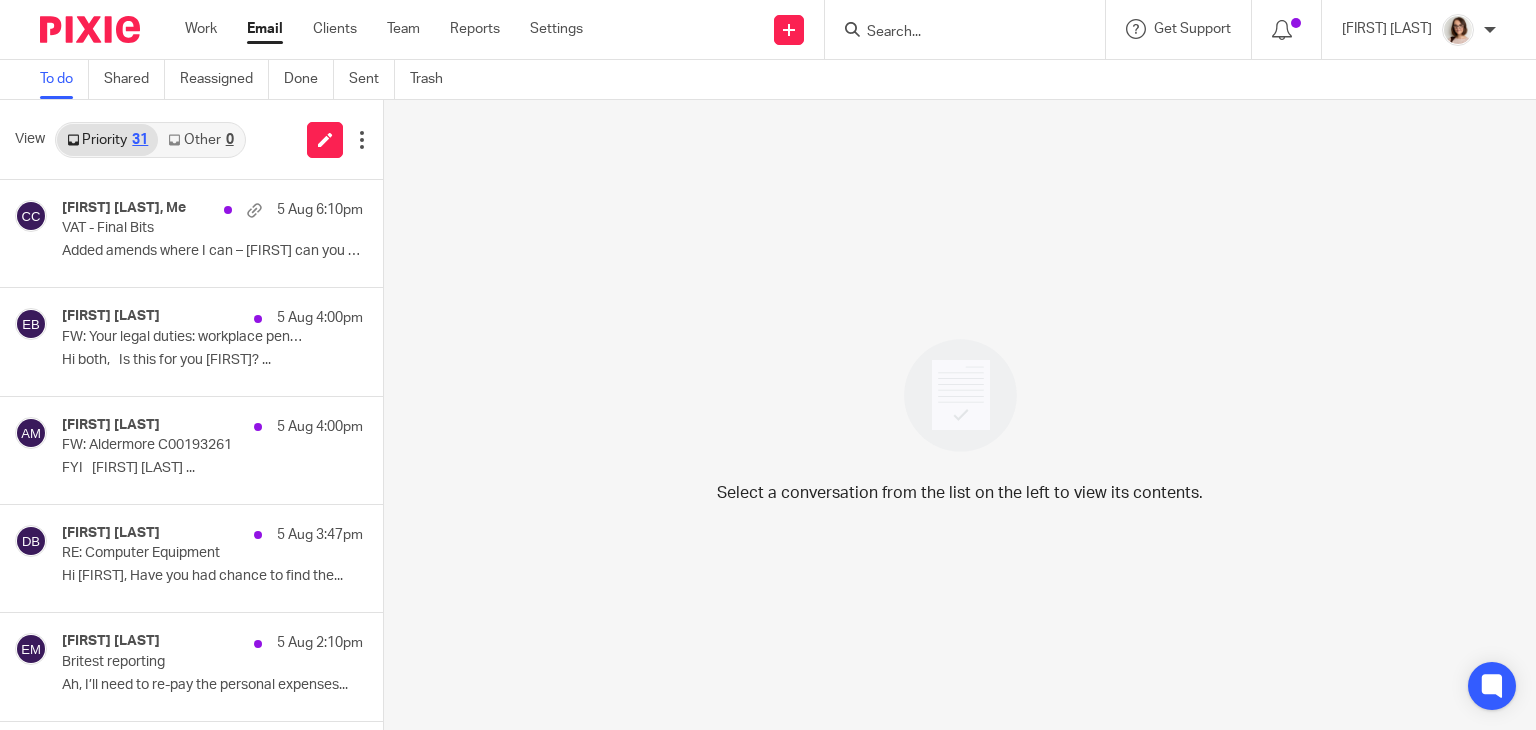 scroll, scrollTop: 0, scrollLeft: 0, axis: both 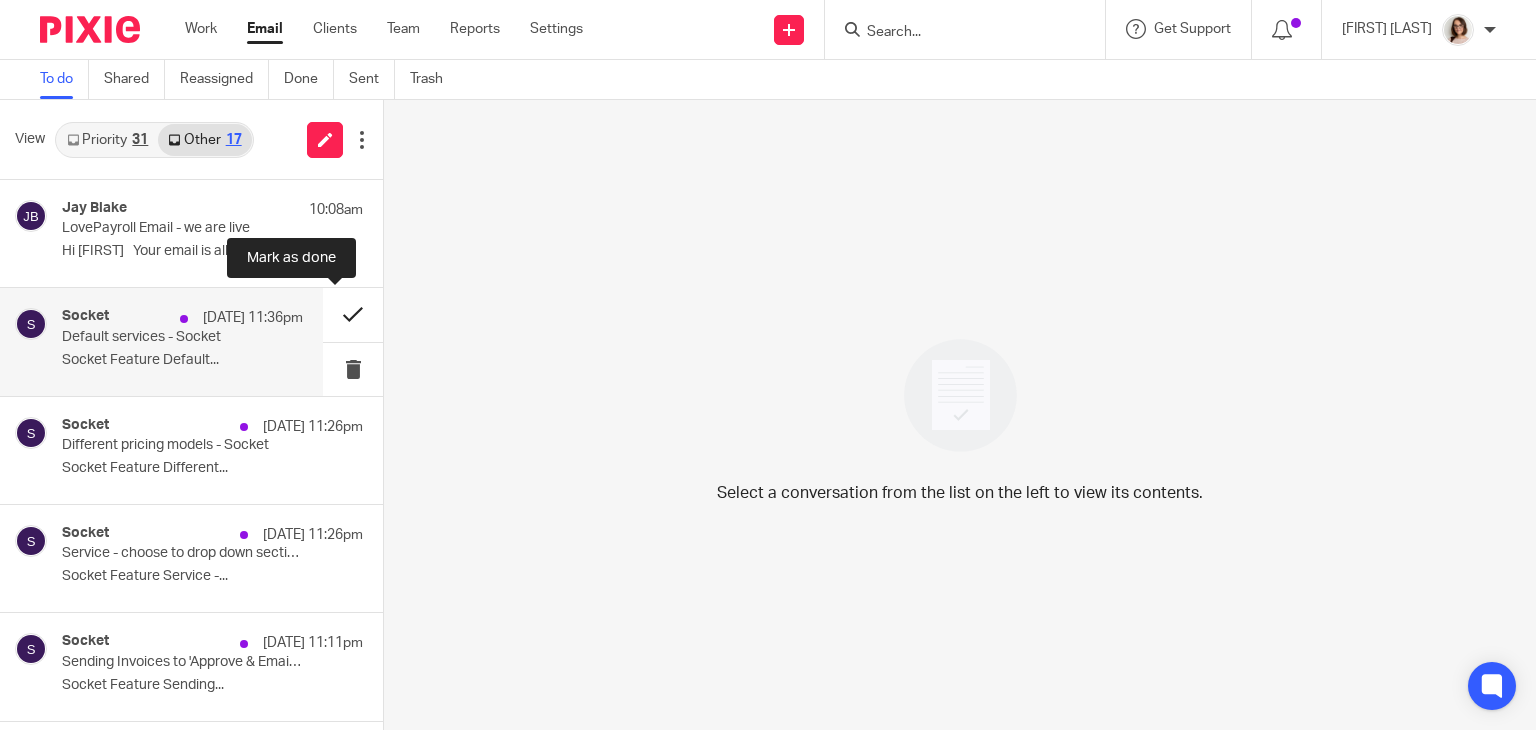 click at bounding box center [353, 314] 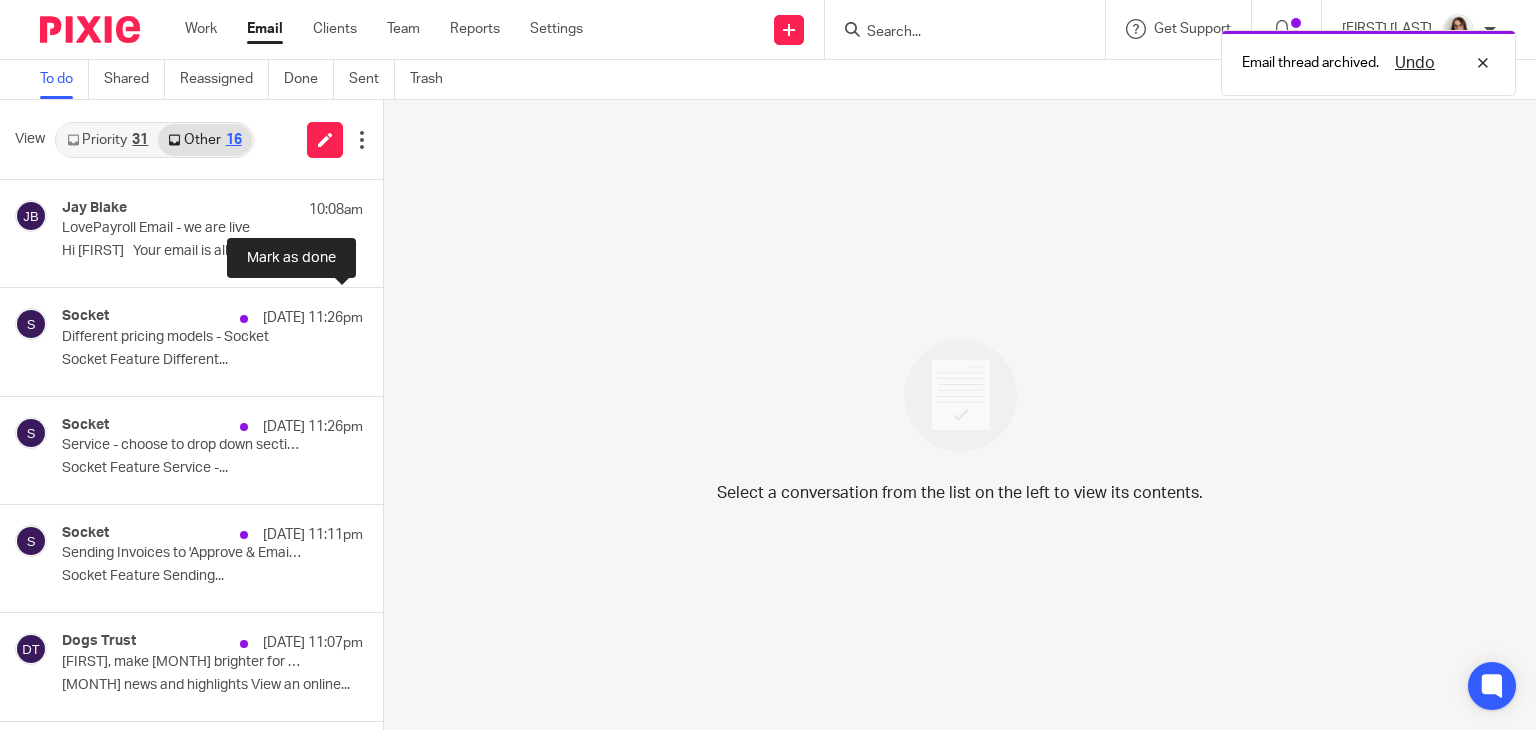 click at bounding box center [391, 314] 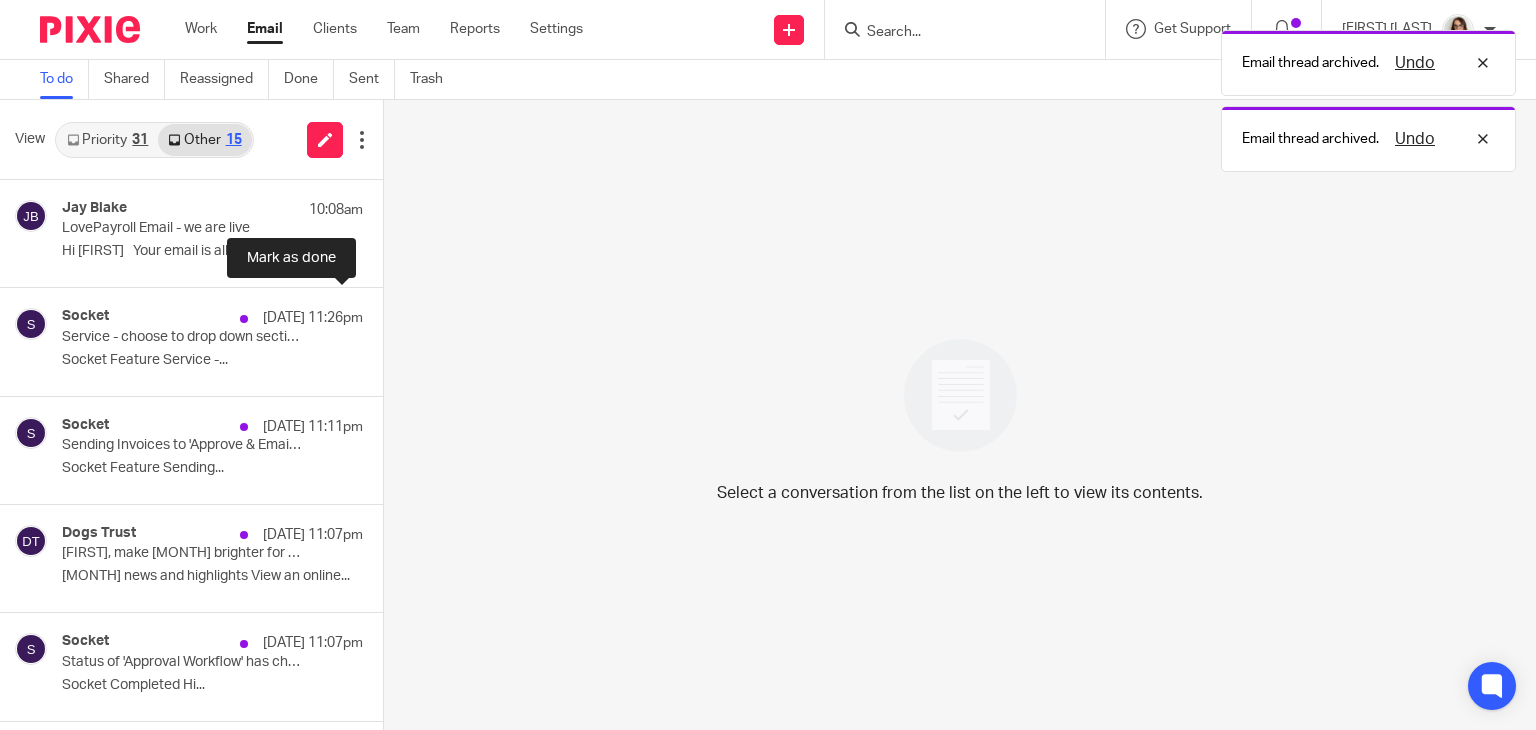 click at bounding box center [391, 314] 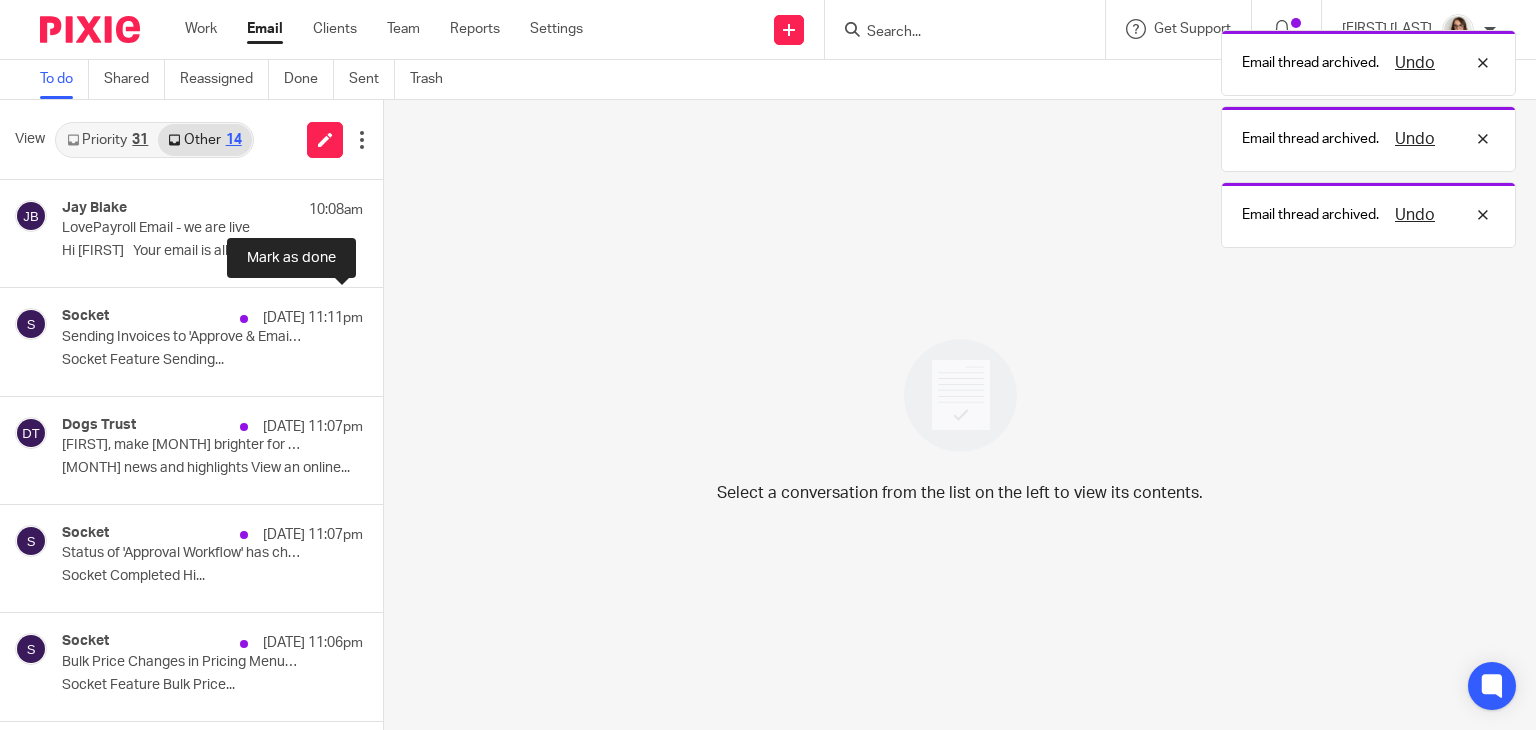 click at bounding box center [391, 314] 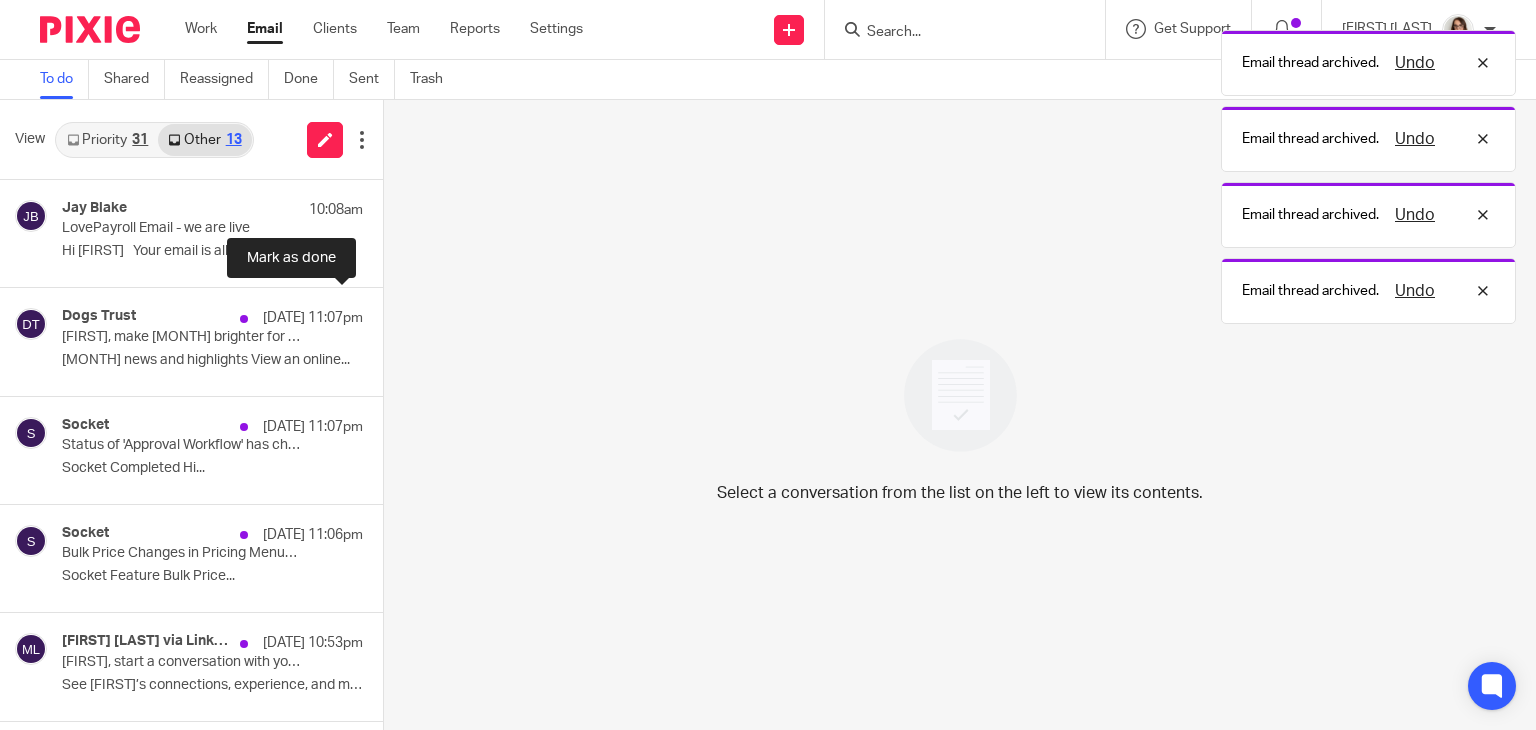 click at bounding box center [391, 314] 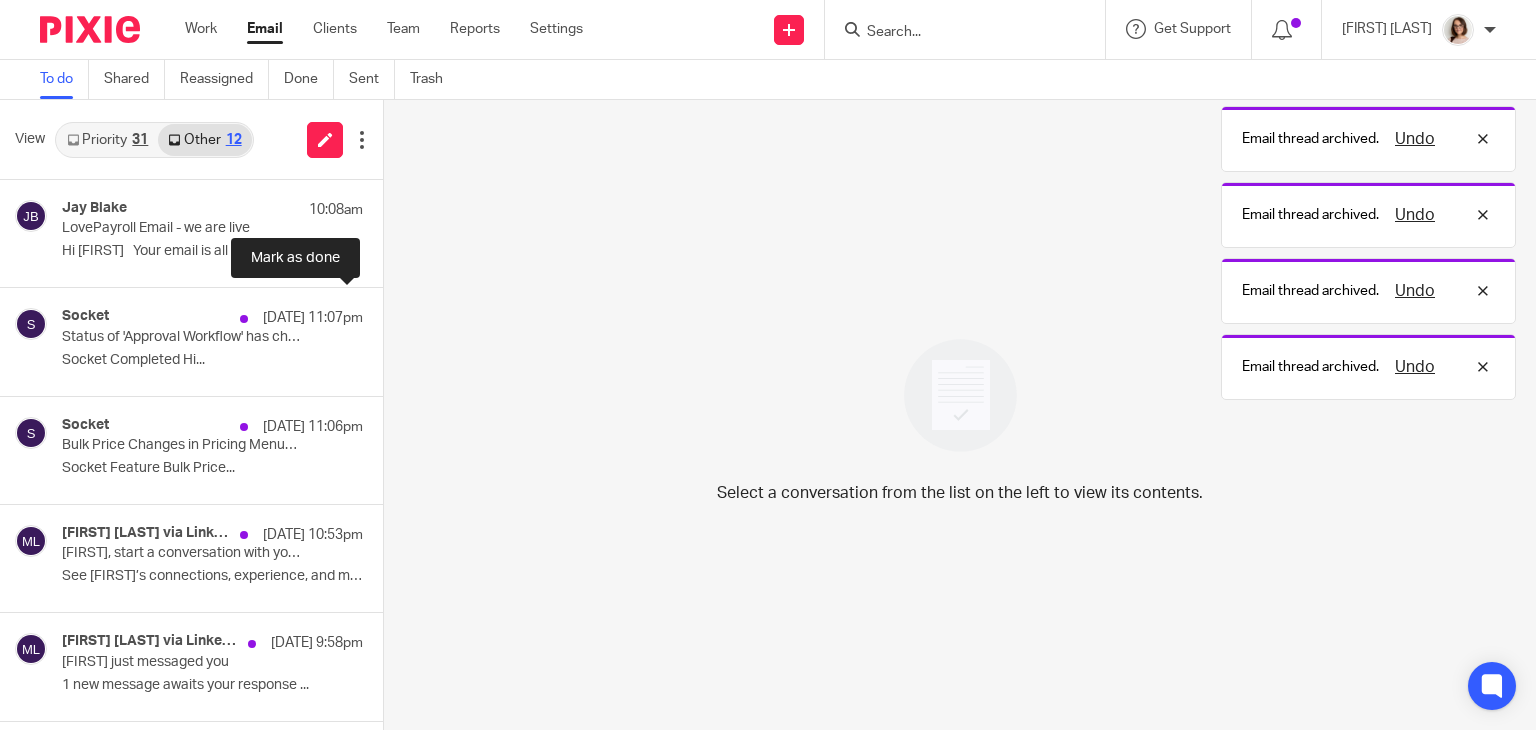 click at bounding box center (391, 314) 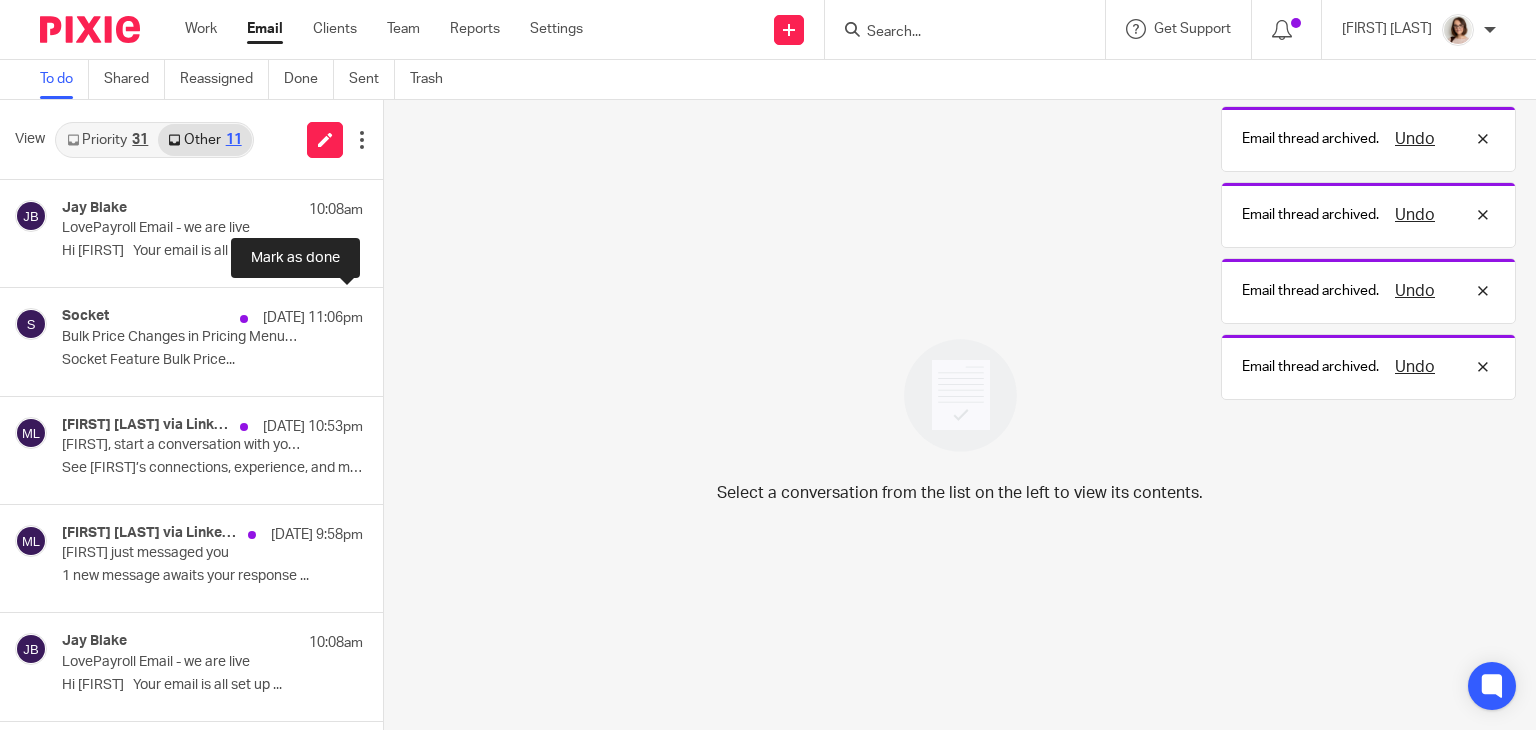 click at bounding box center (391, 314) 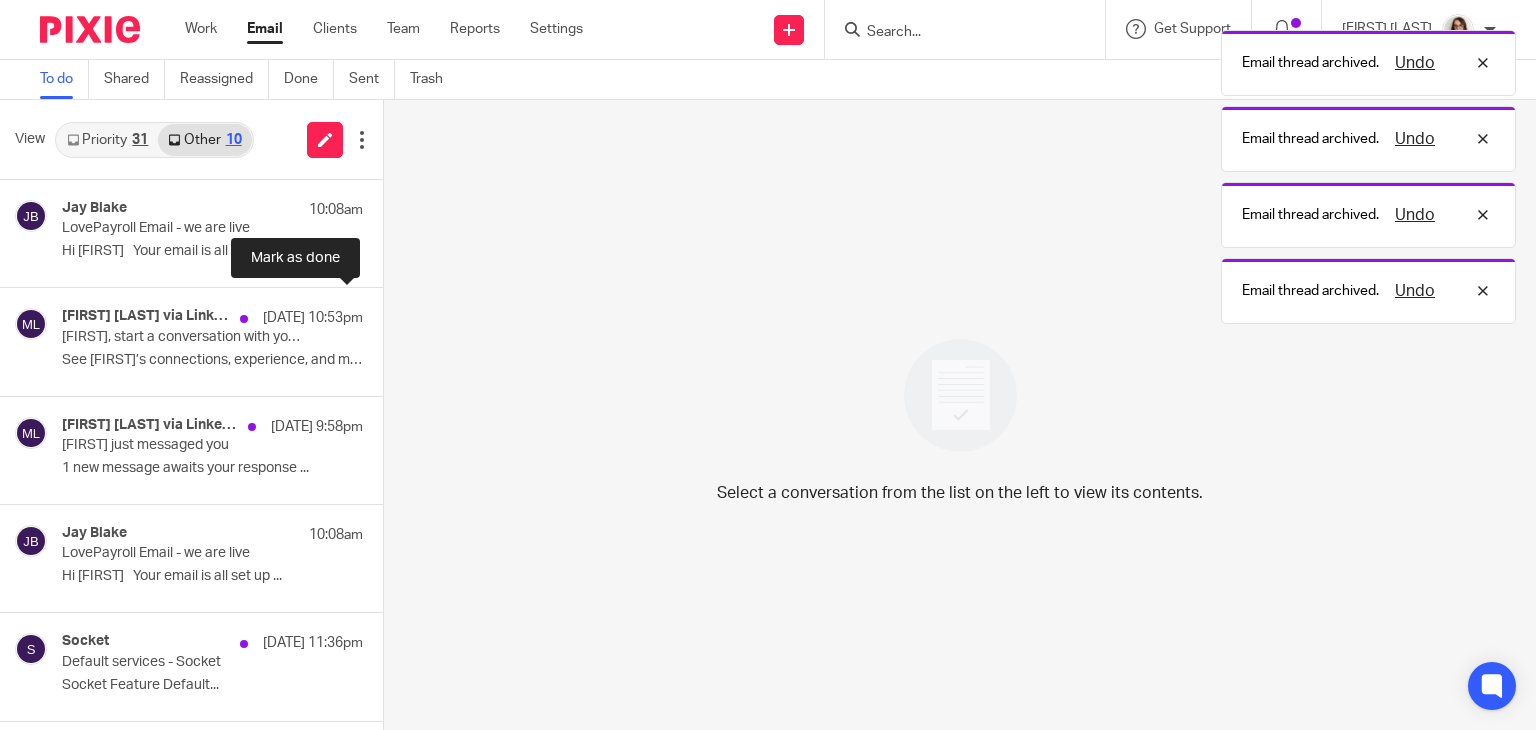 click at bounding box center [391, 314] 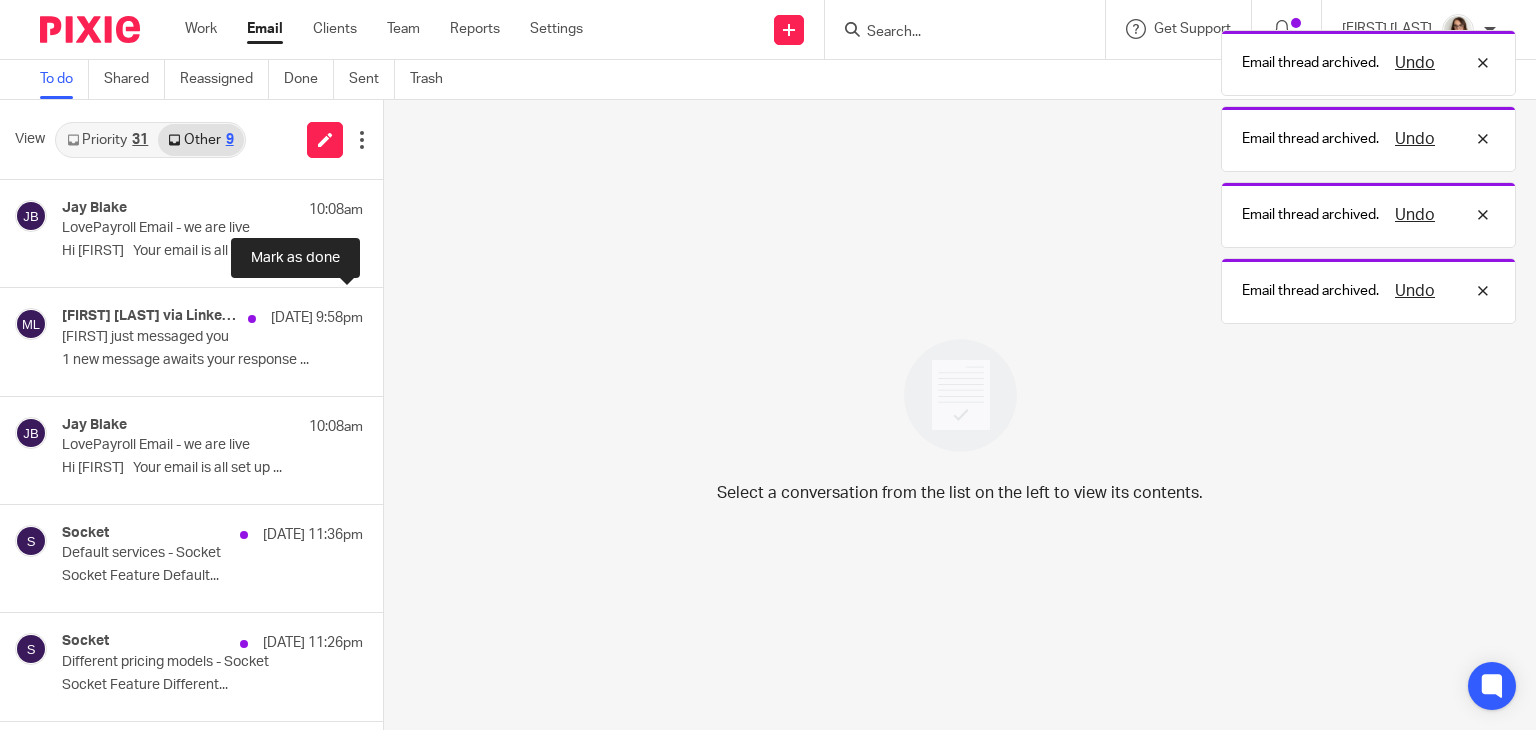 click at bounding box center (391, 314) 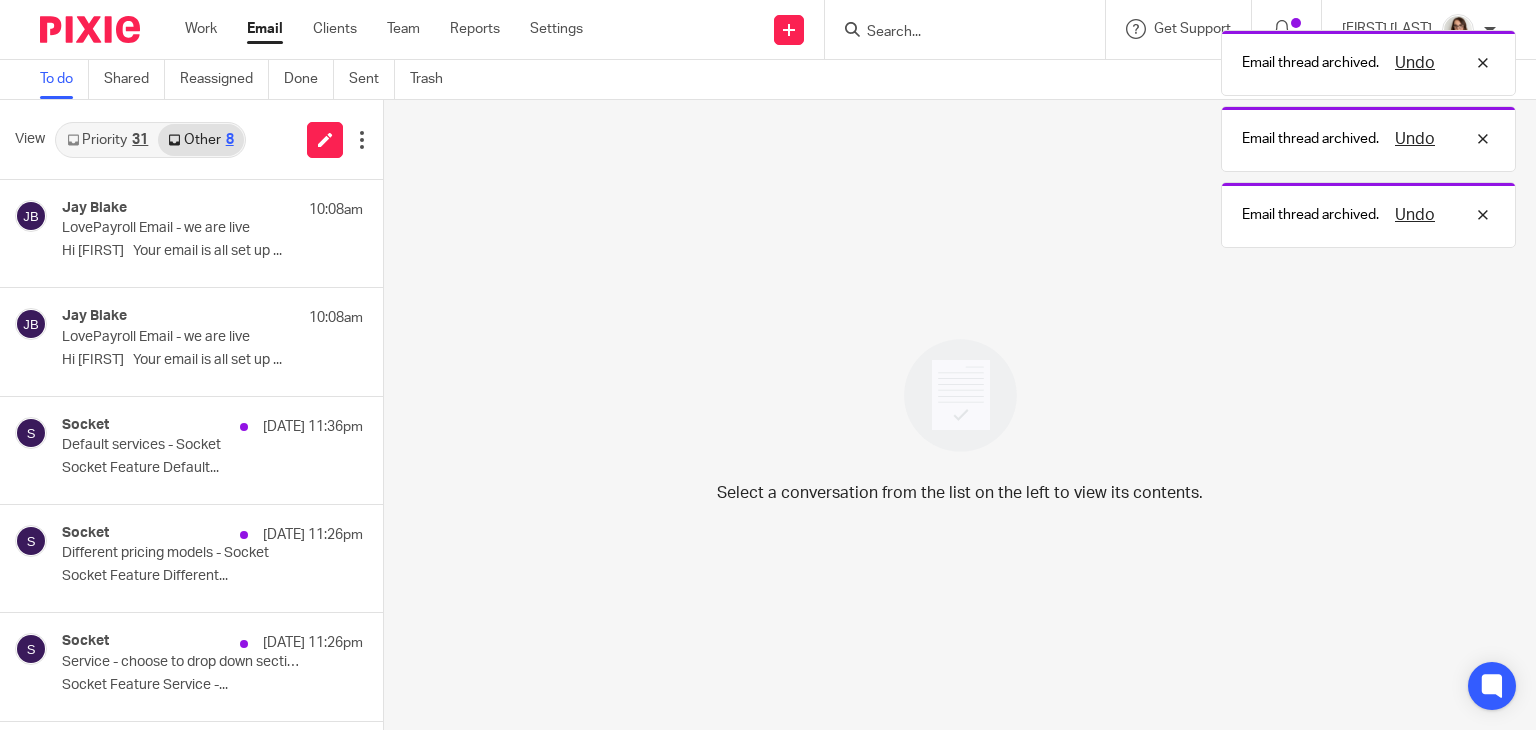 click on "Email" at bounding box center [265, 29] 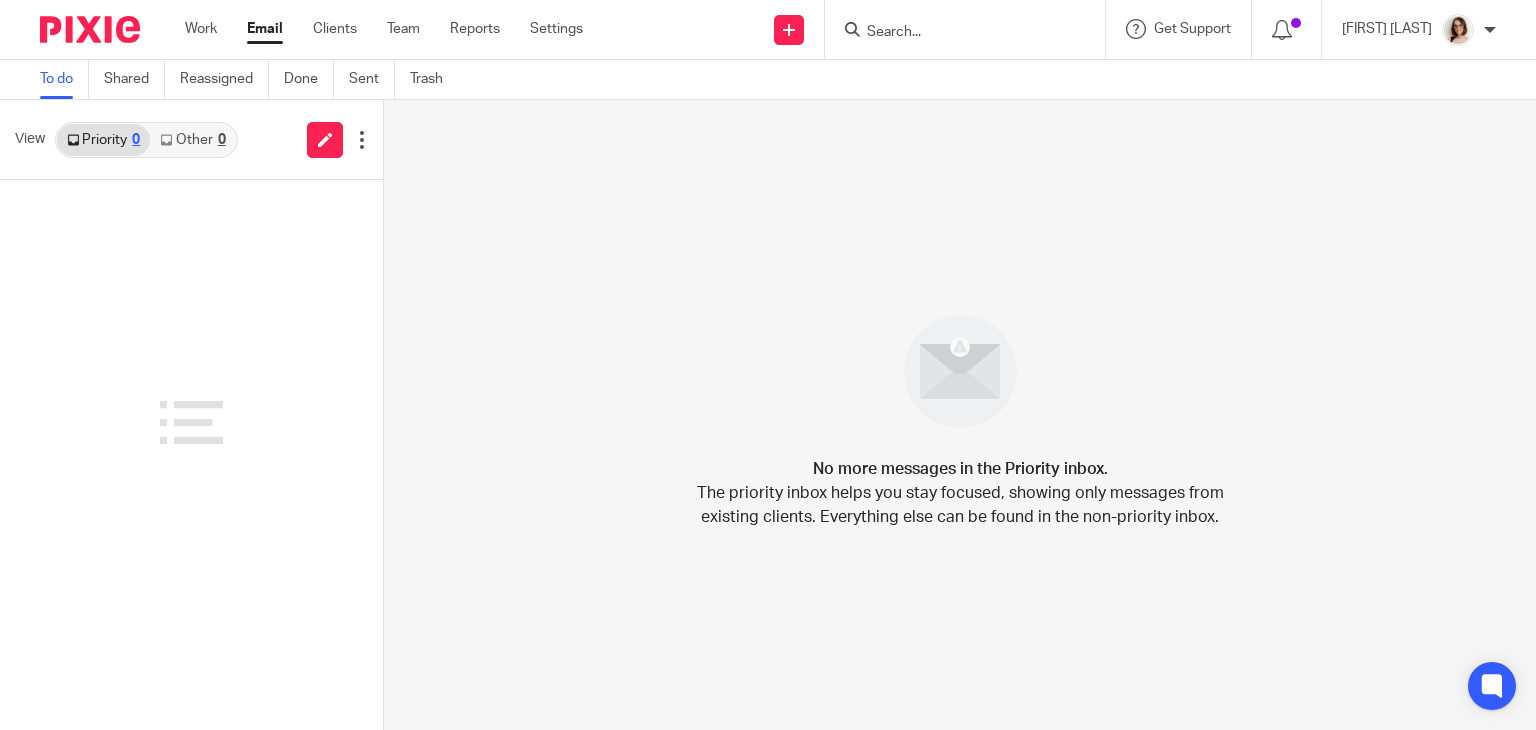 scroll, scrollTop: 0, scrollLeft: 0, axis: both 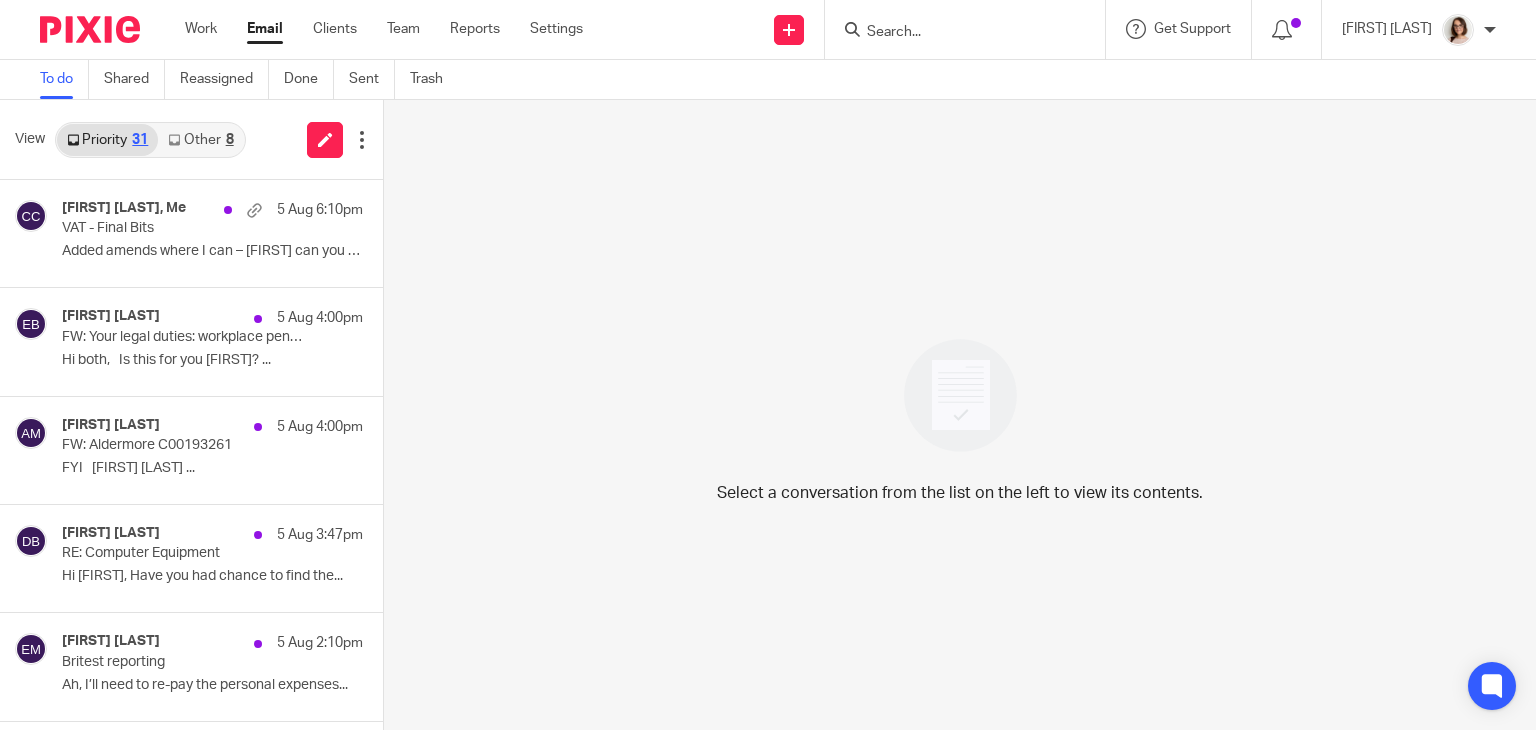 click on "Other
8" at bounding box center [200, 140] 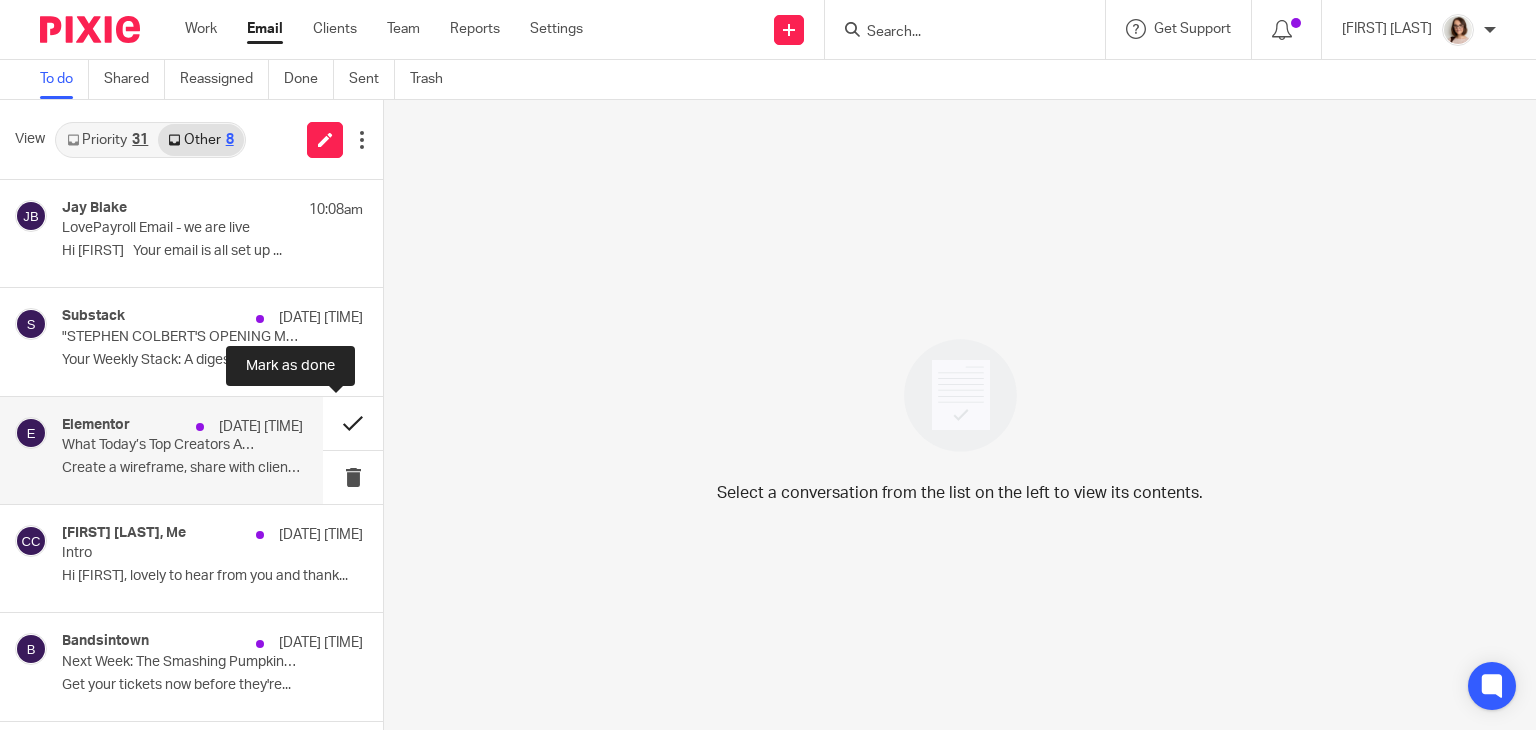 click at bounding box center [353, 423] 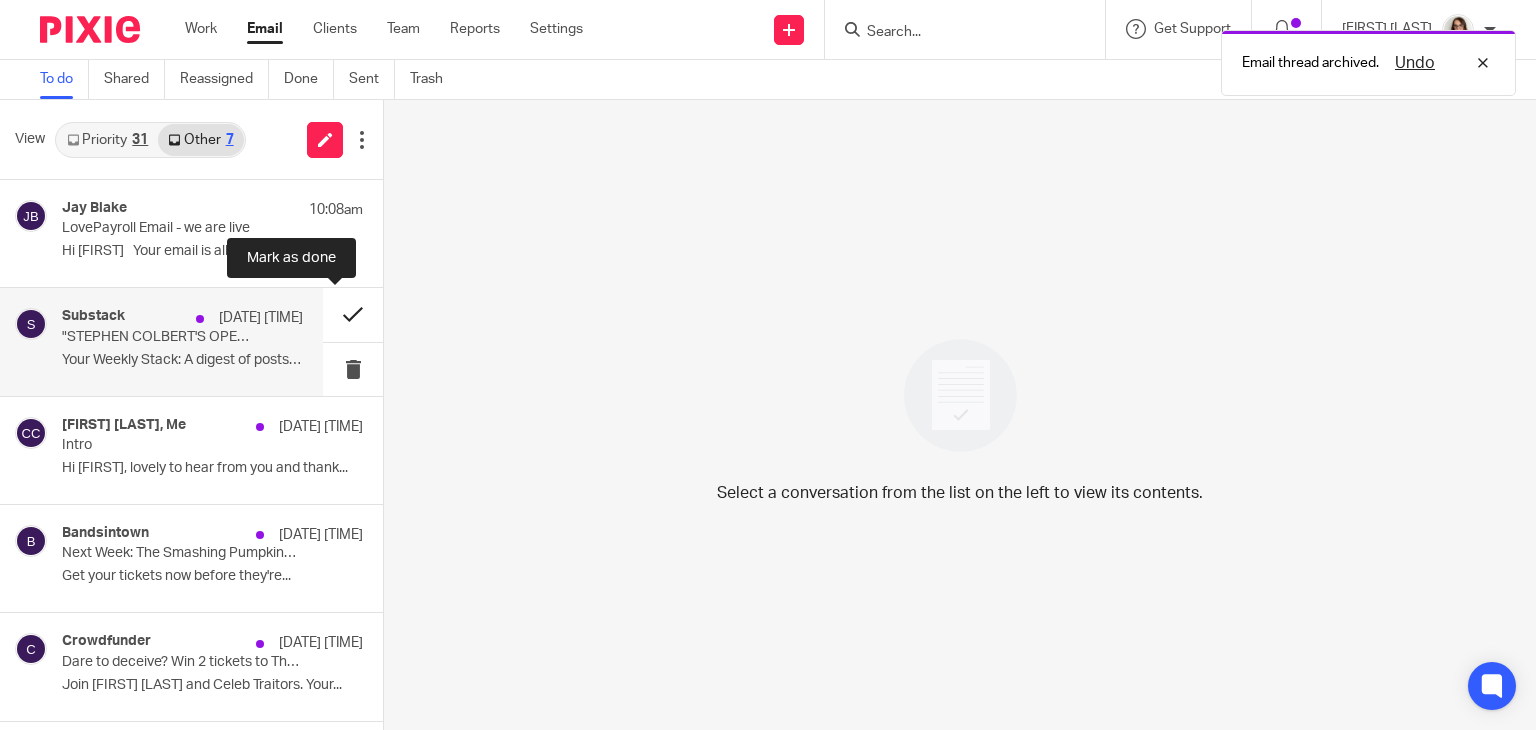 click at bounding box center [353, 314] 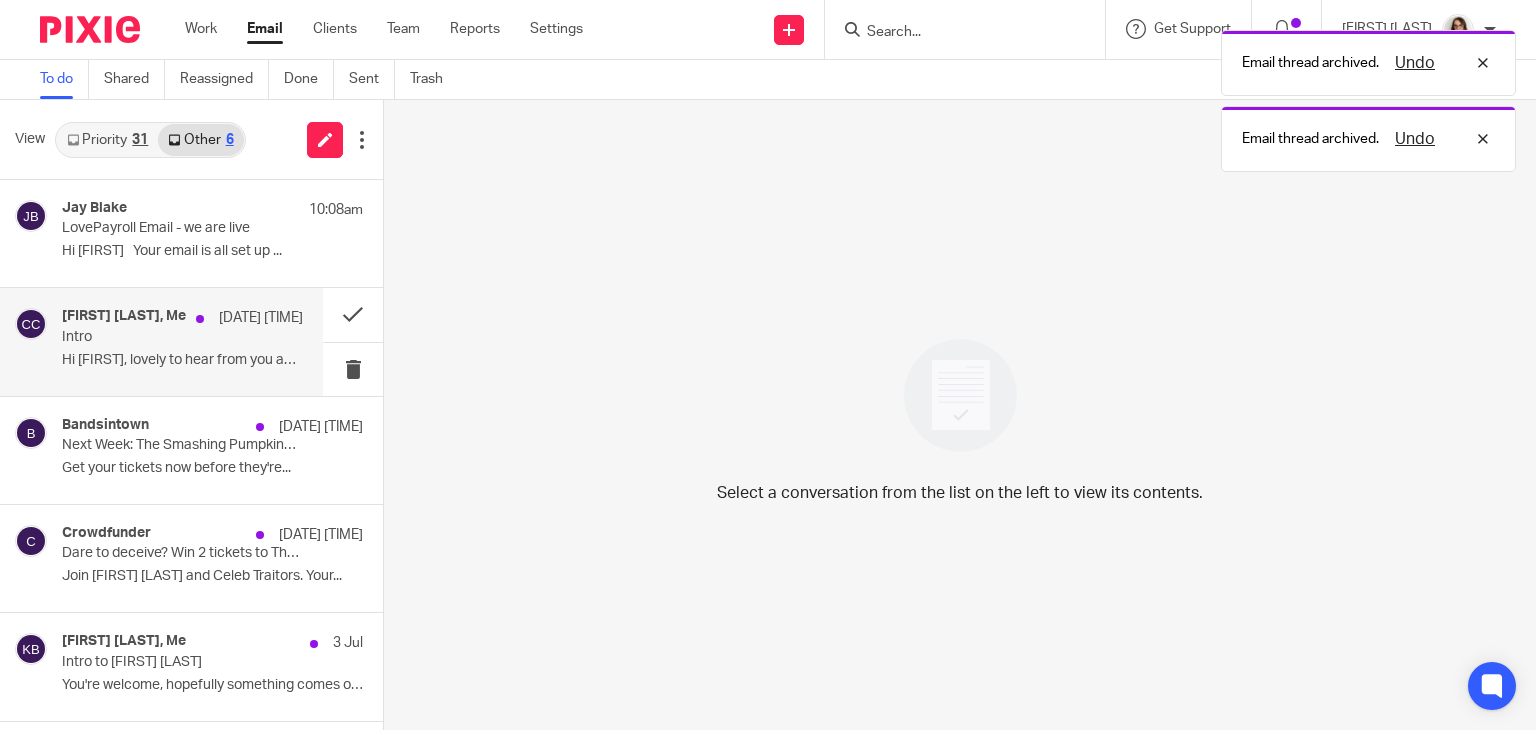 click on "Hi [FIRST], lovely to hear from you and thank..." at bounding box center [182, 360] 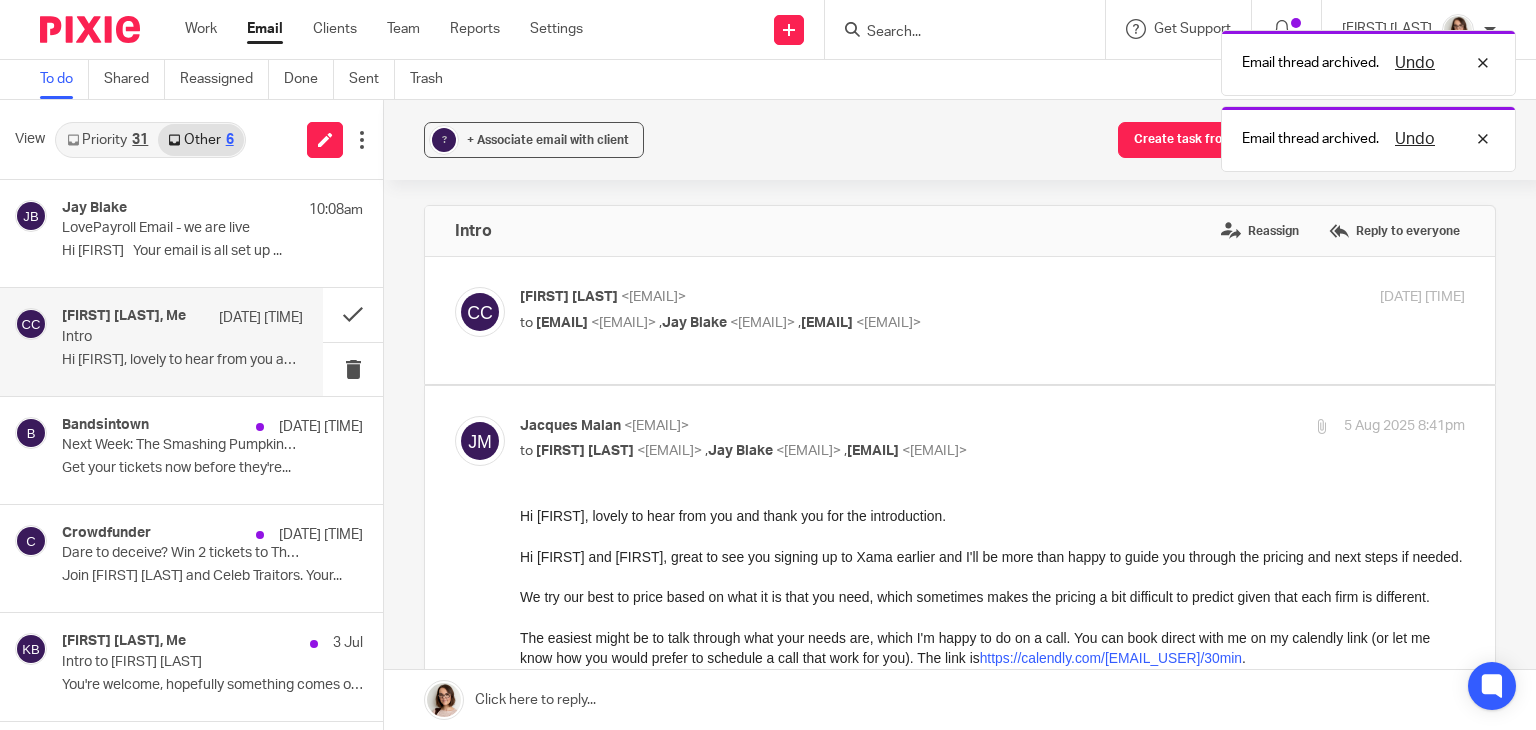 scroll, scrollTop: 0, scrollLeft: 0, axis: both 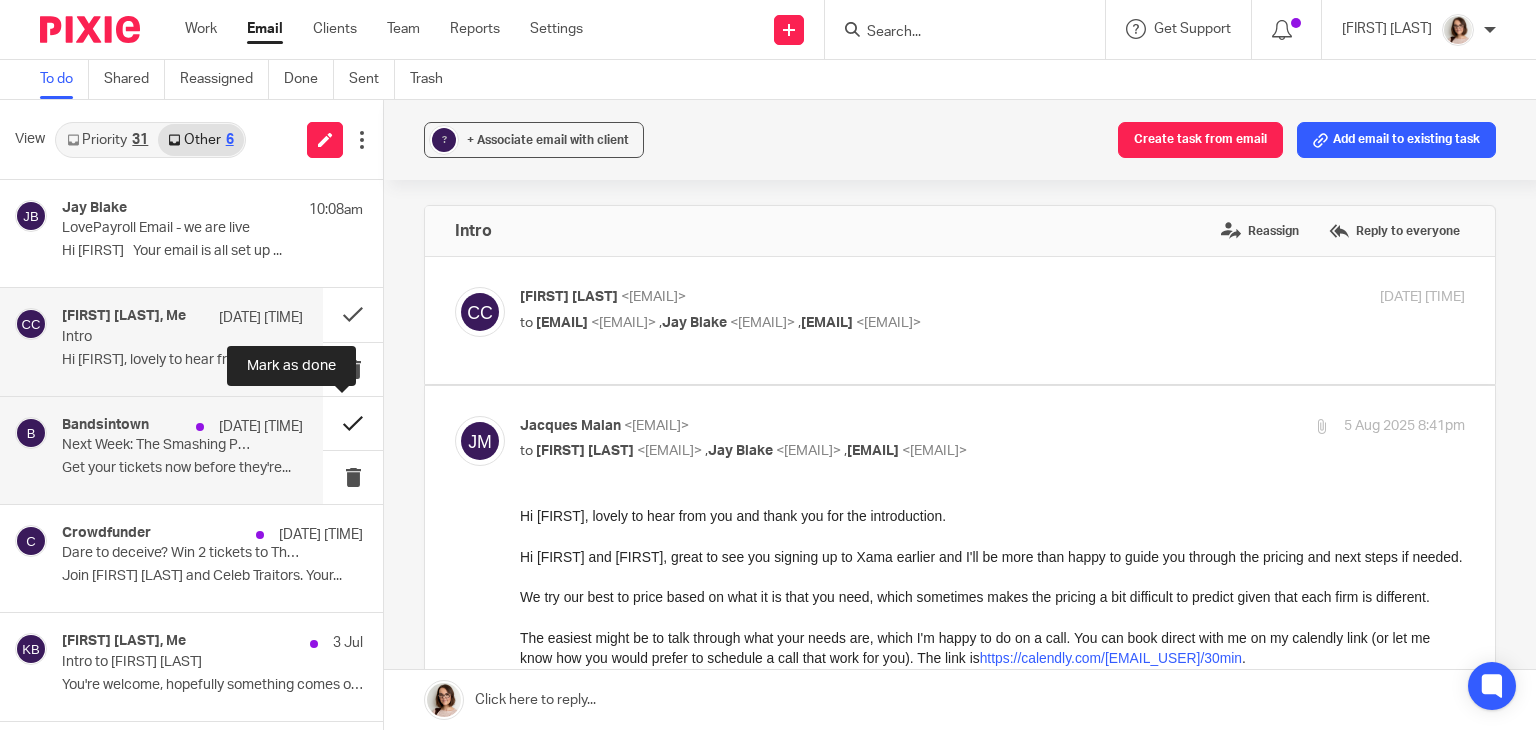 click at bounding box center (353, 423) 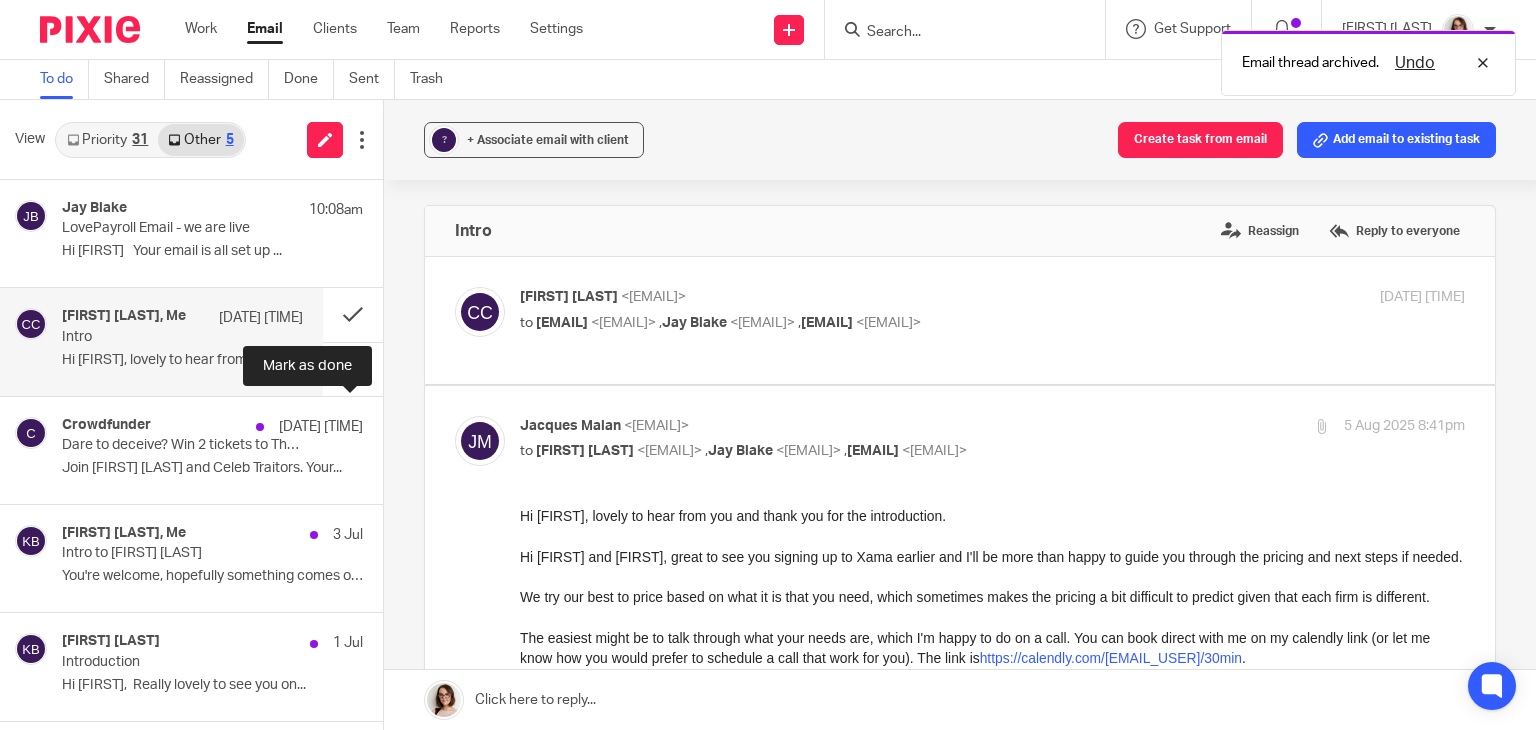 click at bounding box center (391, 423) 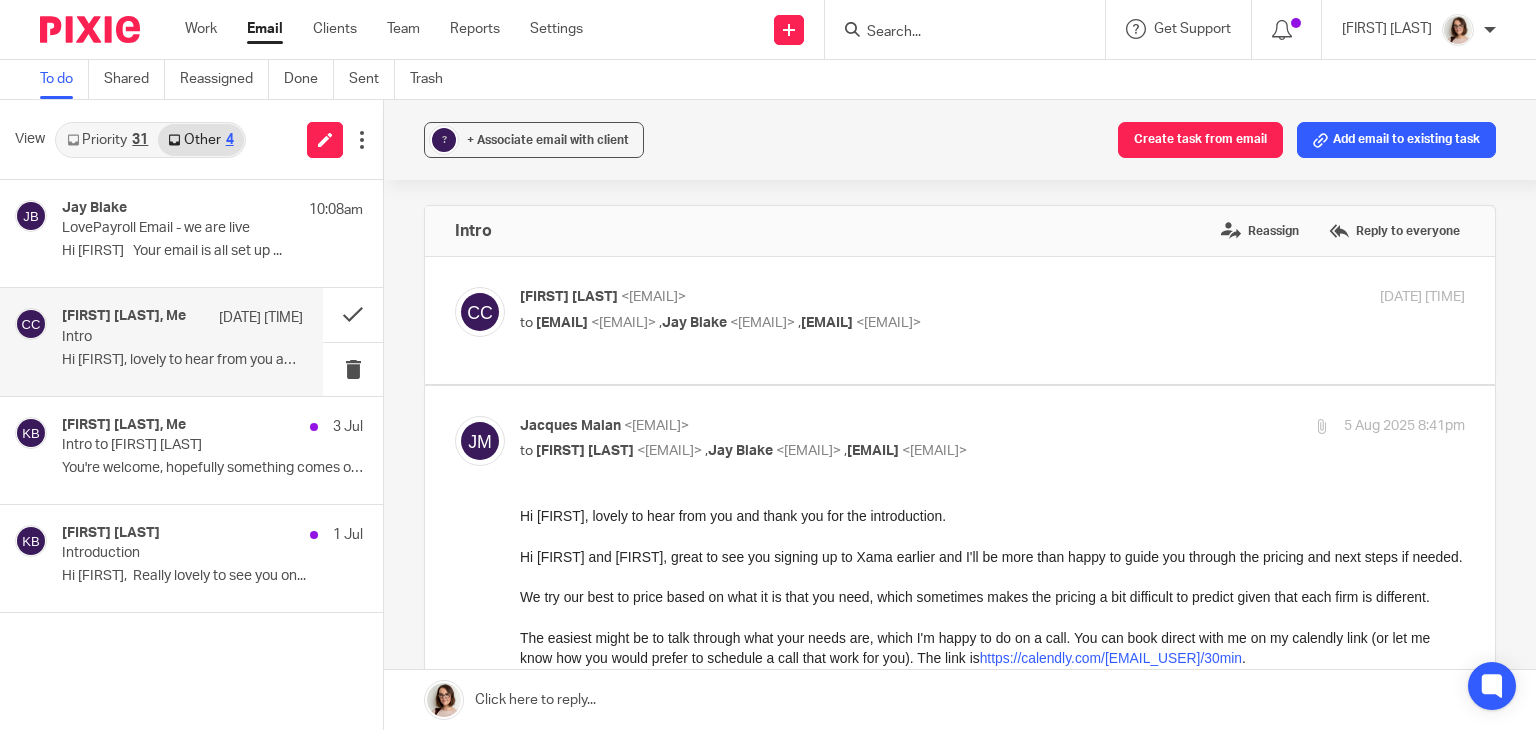 click on "Priority
31" at bounding box center (107, 140) 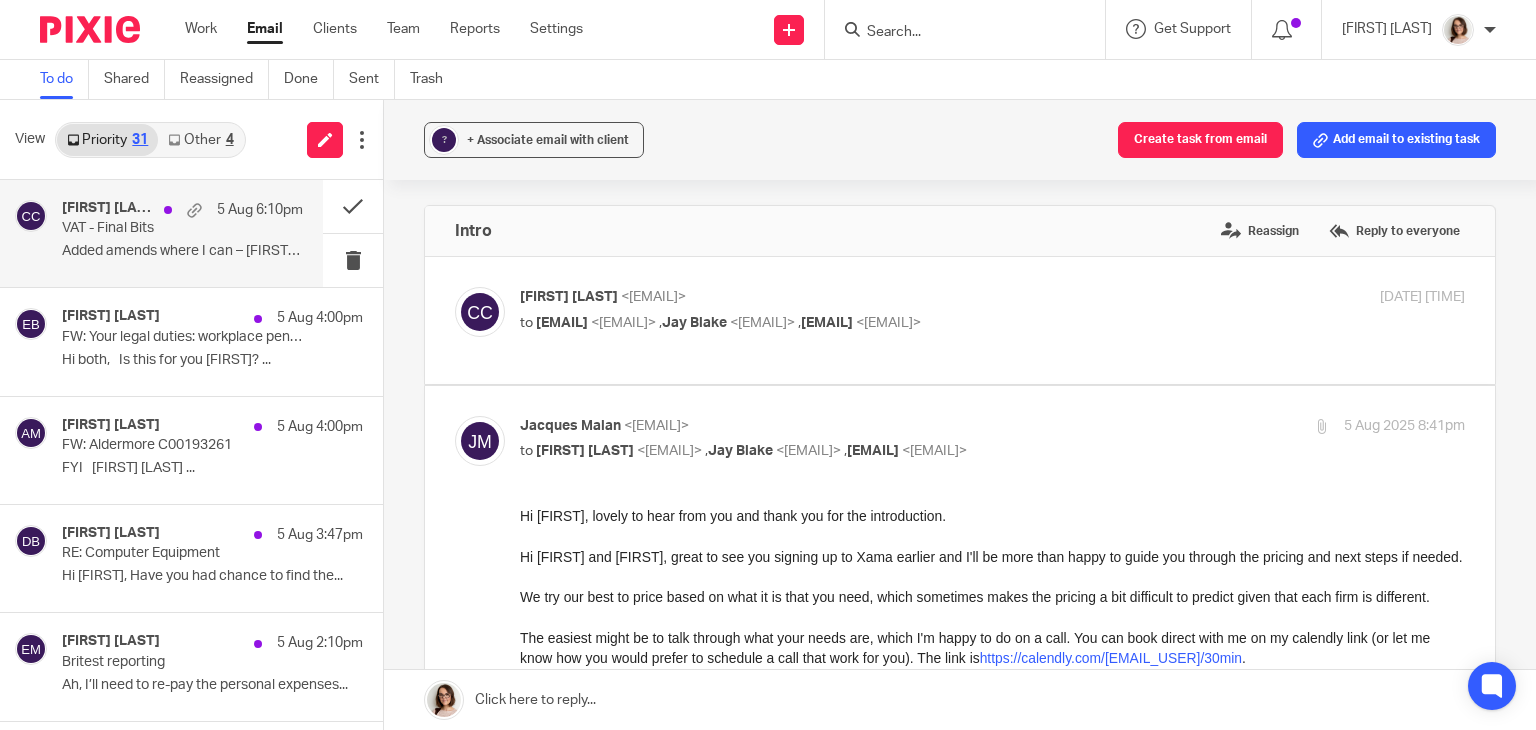 click on "Added amends where I can – Emma can you add..." at bounding box center (182, 251) 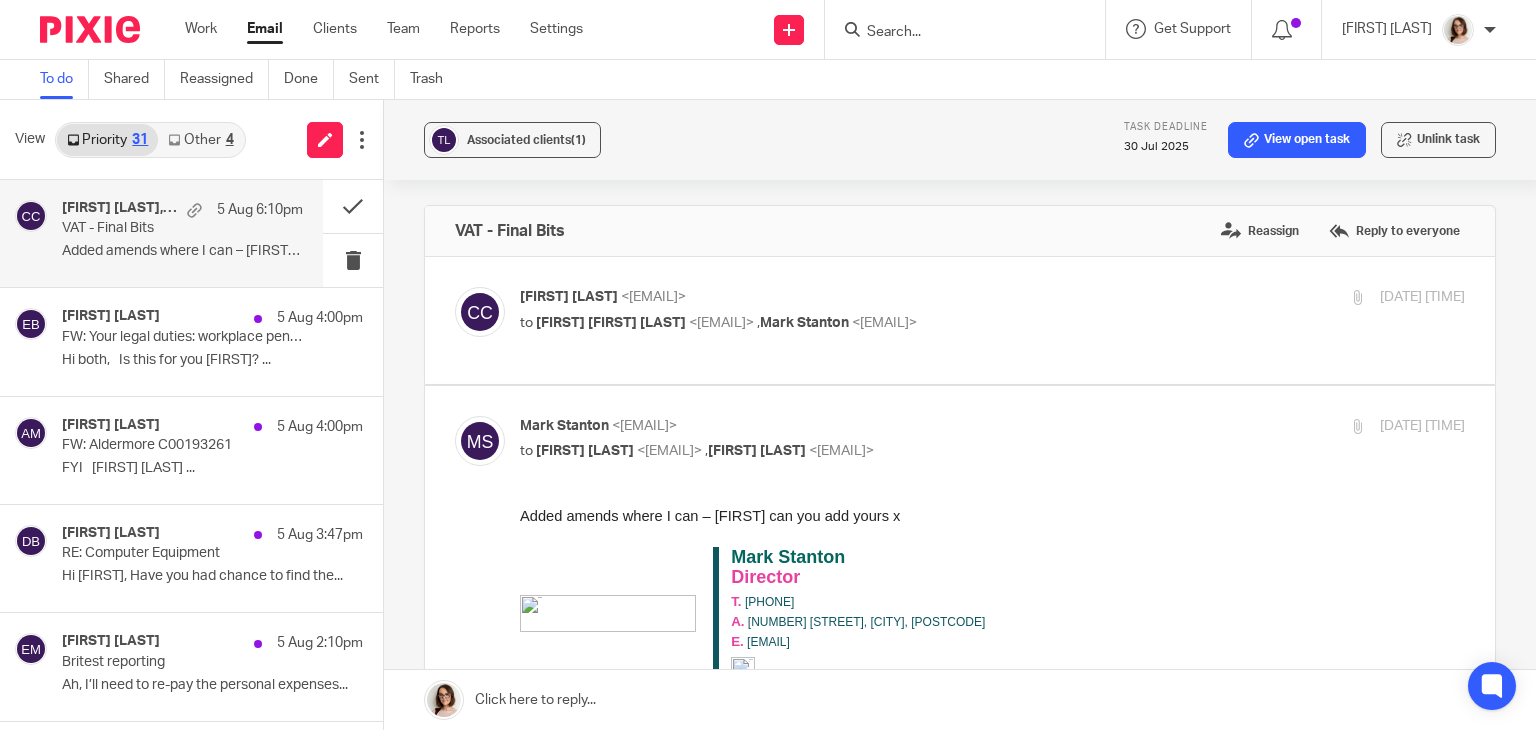 scroll, scrollTop: 0, scrollLeft: 0, axis: both 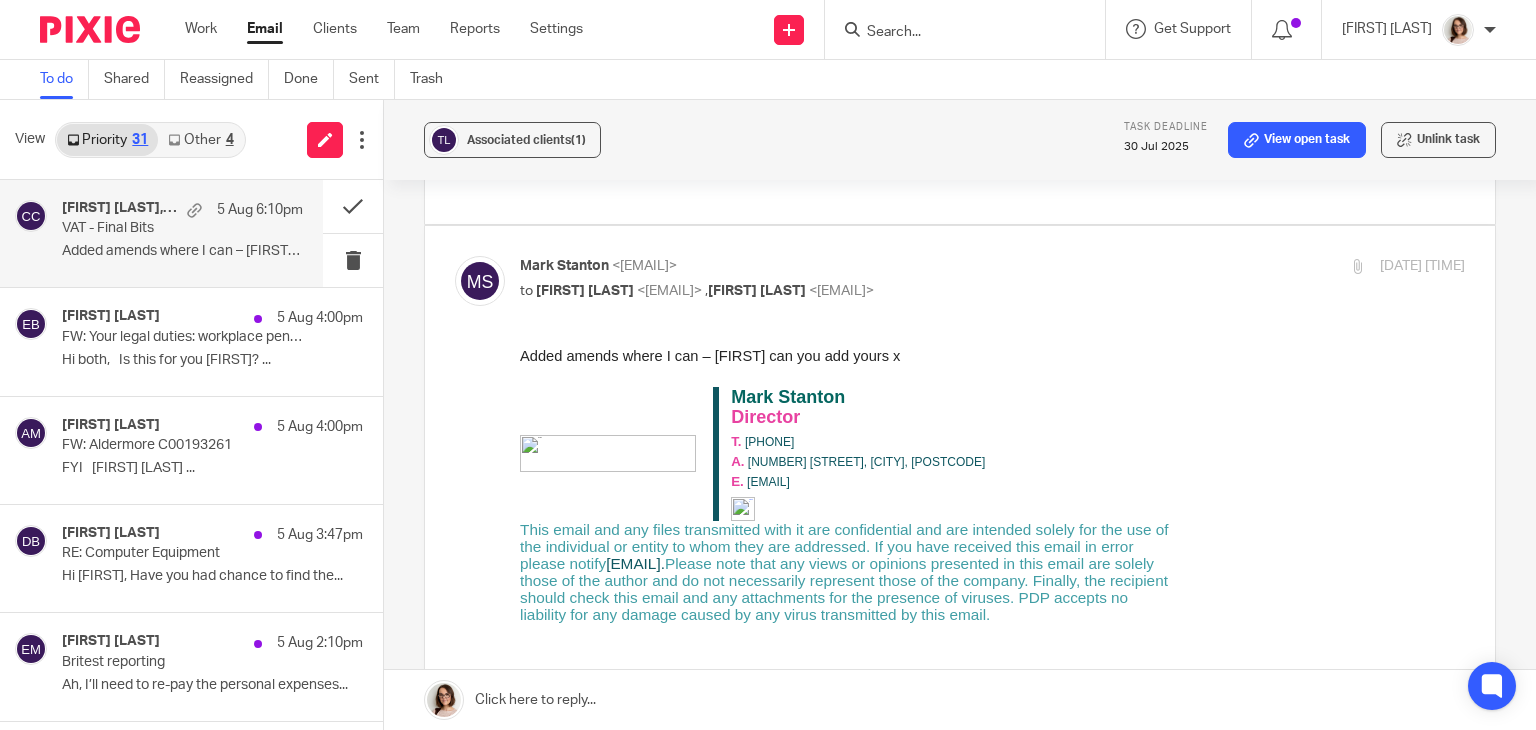 click on "Email" at bounding box center (265, 29) 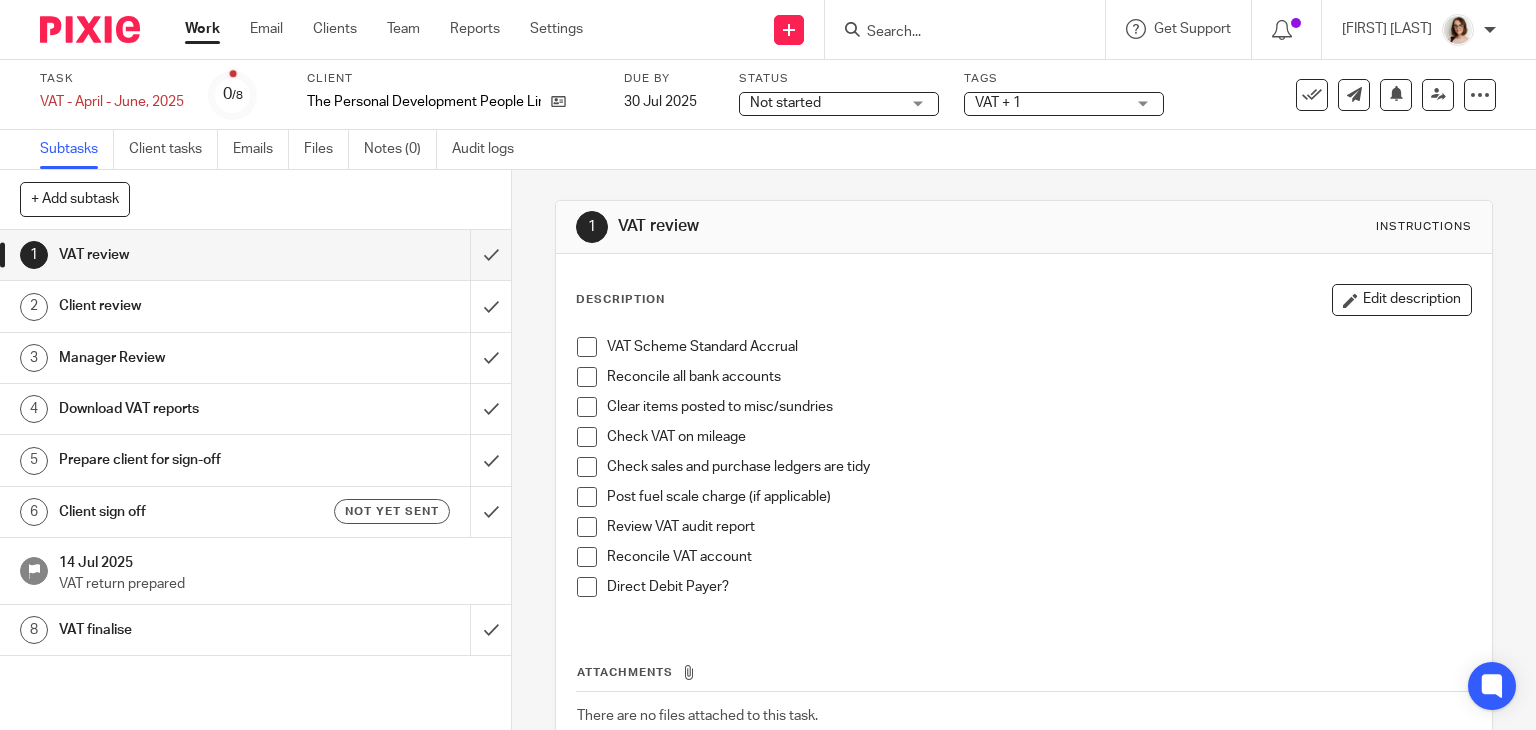 scroll, scrollTop: 0, scrollLeft: 0, axis: both 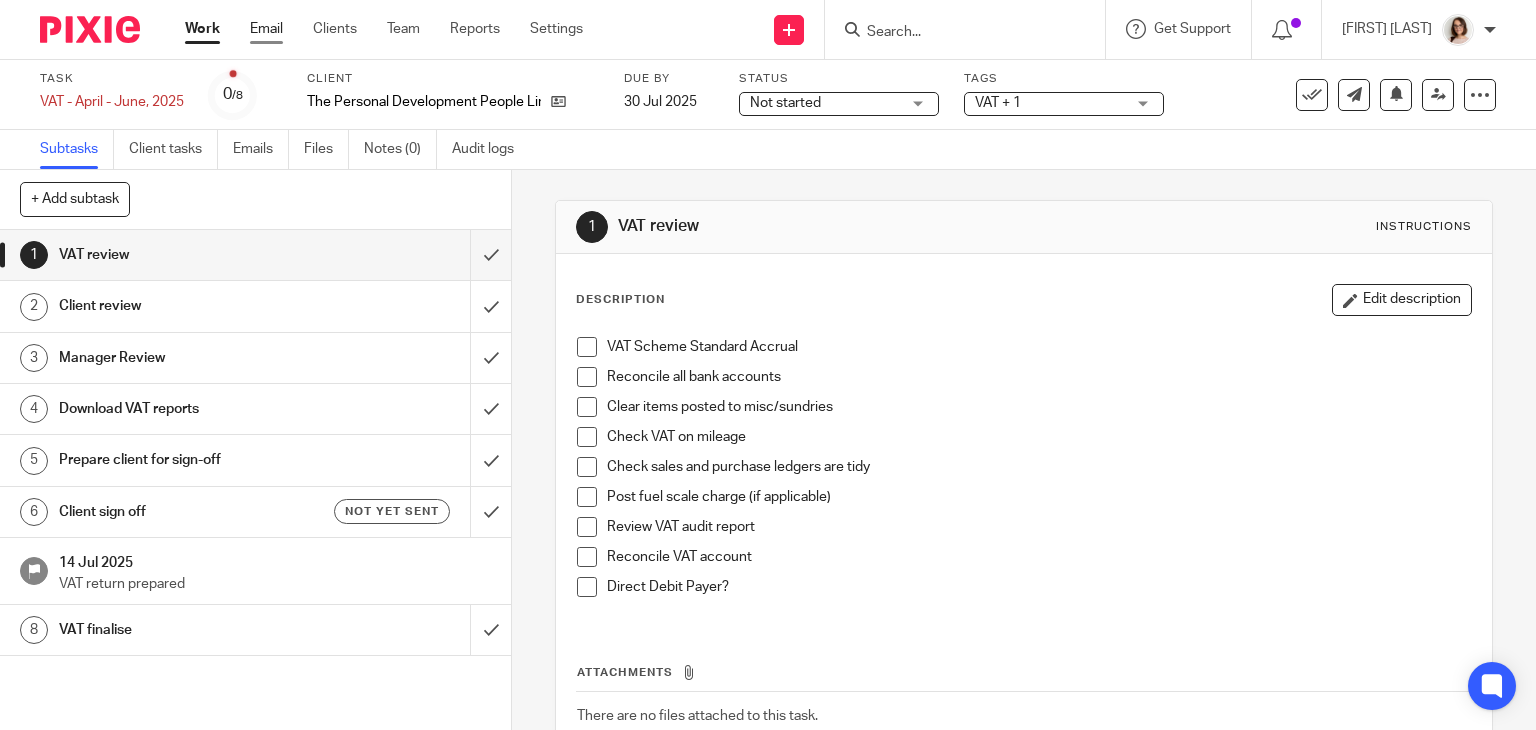 click on "Email" at bounding box center (266, 29) 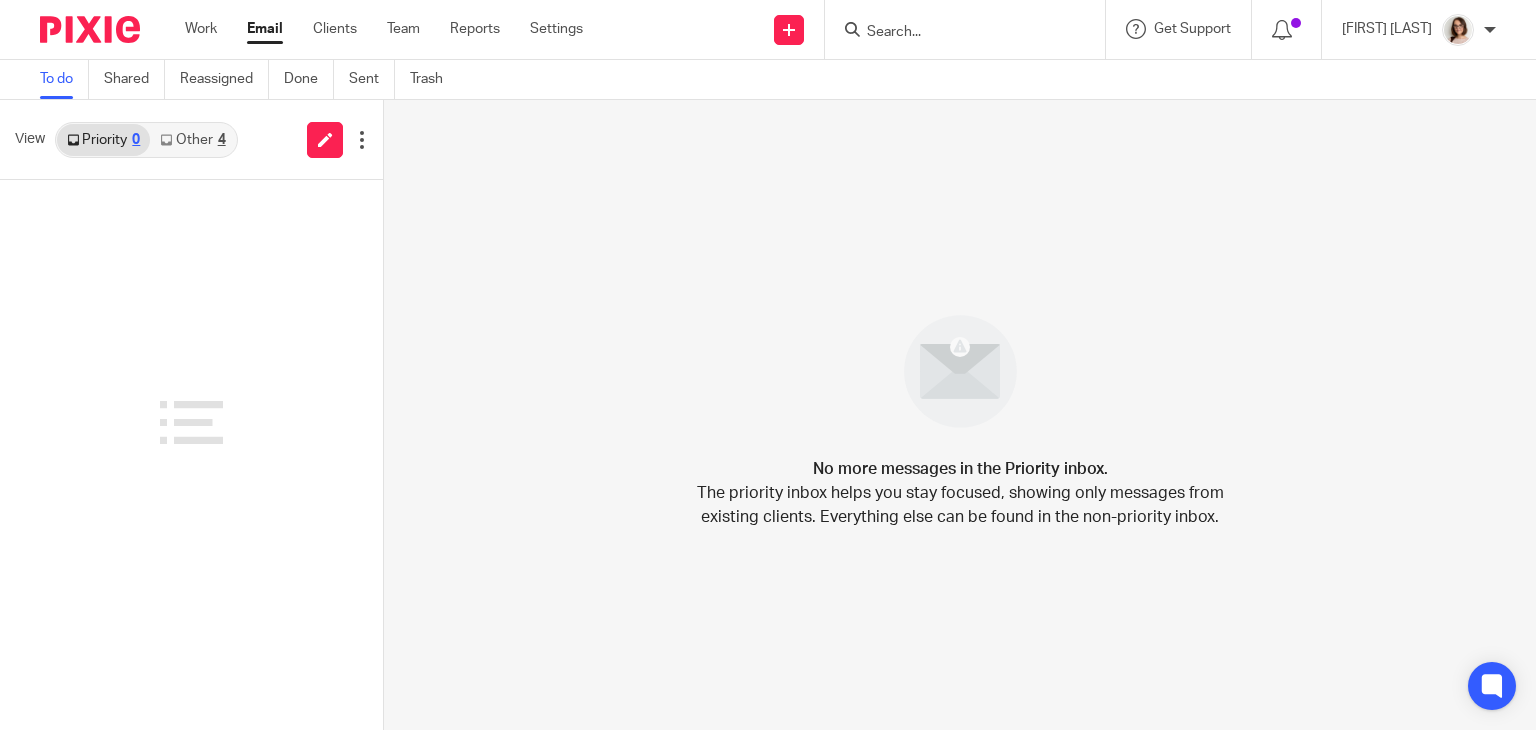 scroll, scrollTop: 0, scrollLeft: 0, axis: both 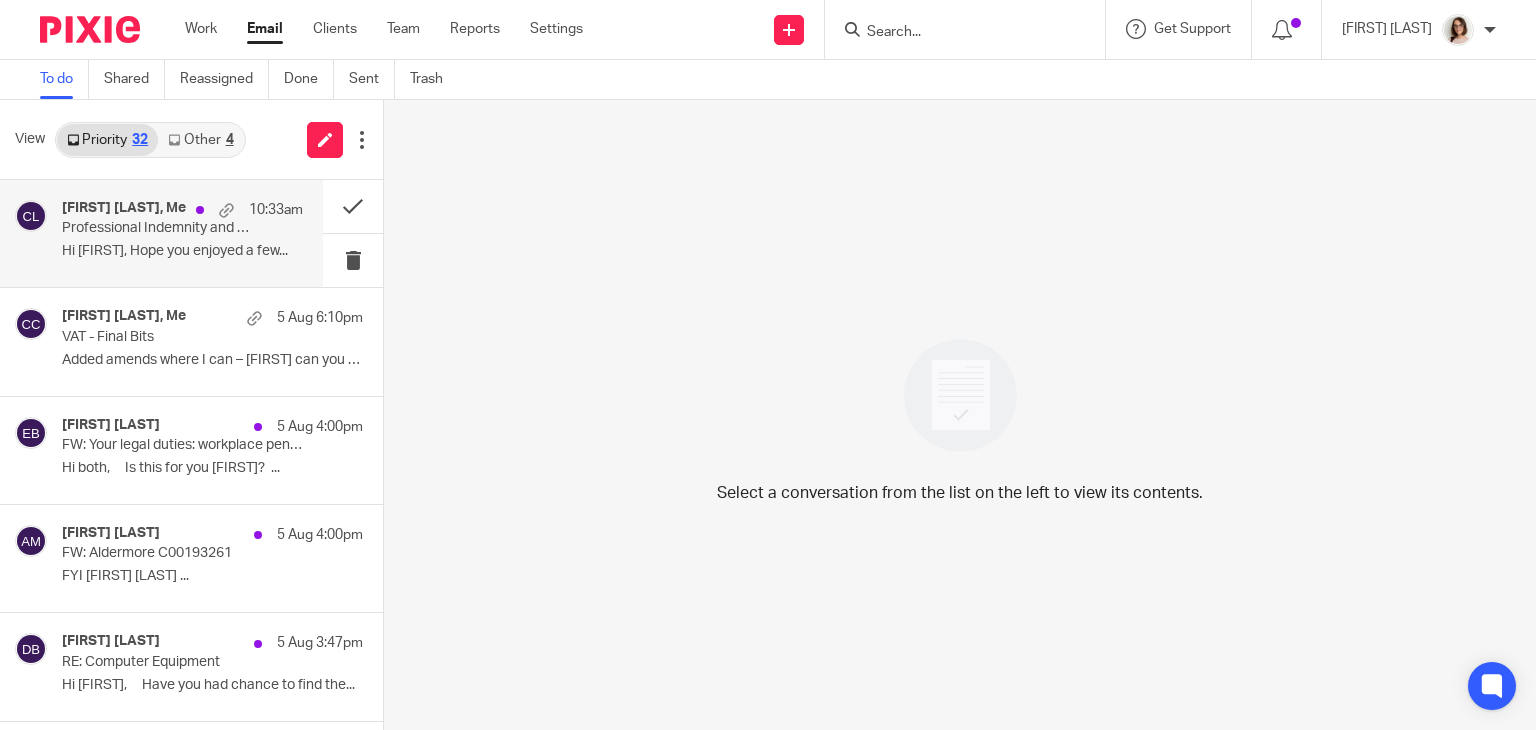 click on "Hi [FIRST],
Hope you enjoyed a few..." at bounding box center [182, 251] 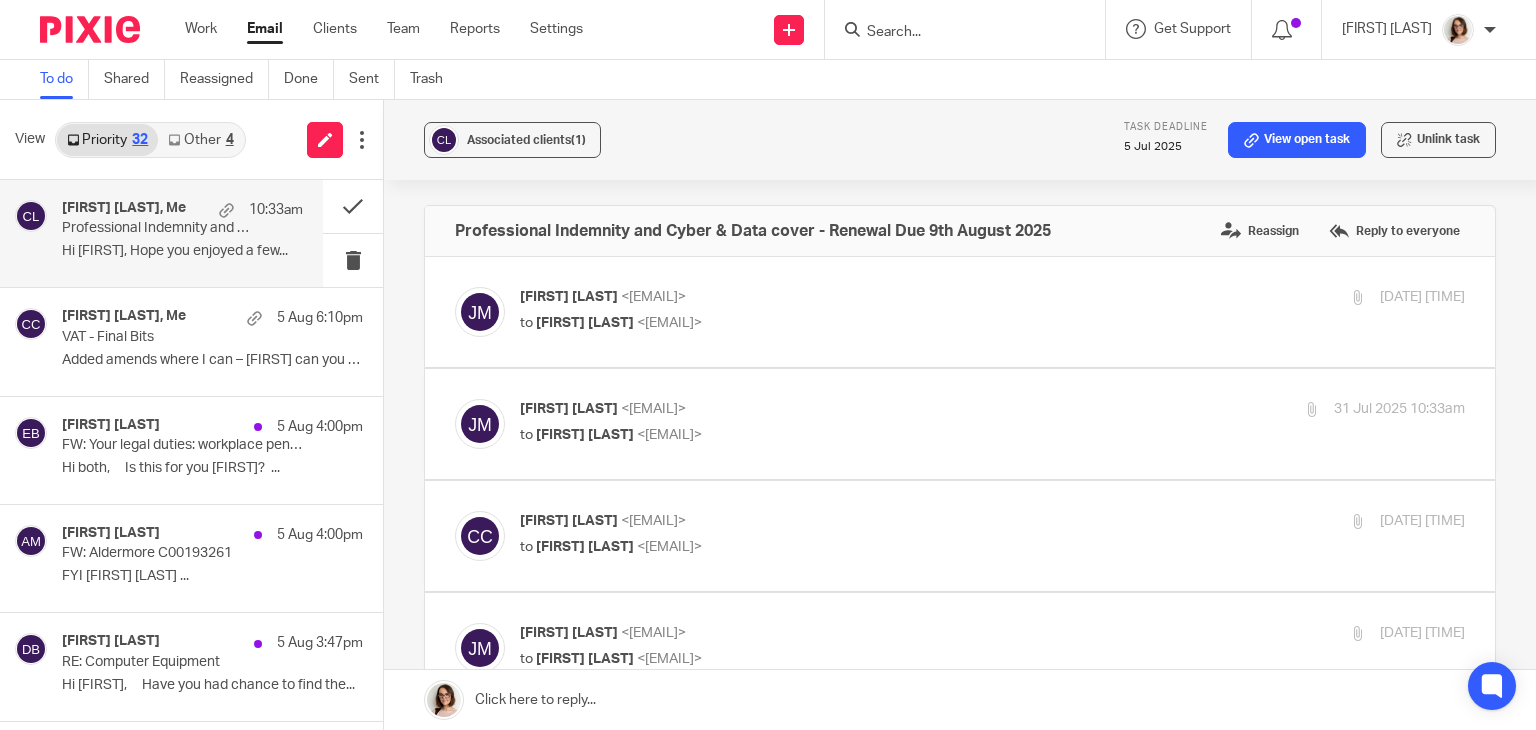 scroll, scrollTop: 0, scrollLeft: 0, axis: both 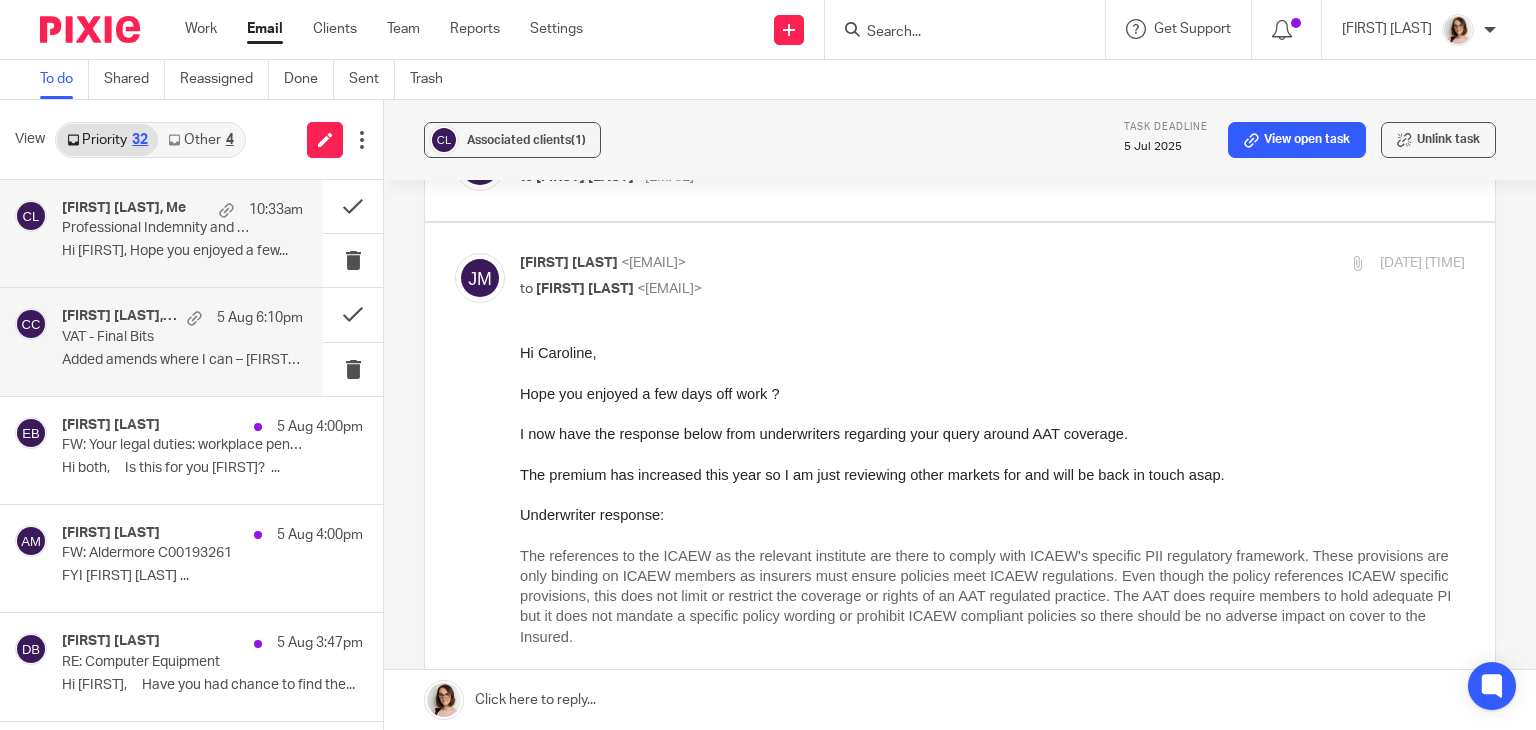 click on "Added amends where I can – [FIRST] can you add..." at bounding box center [182, 360] 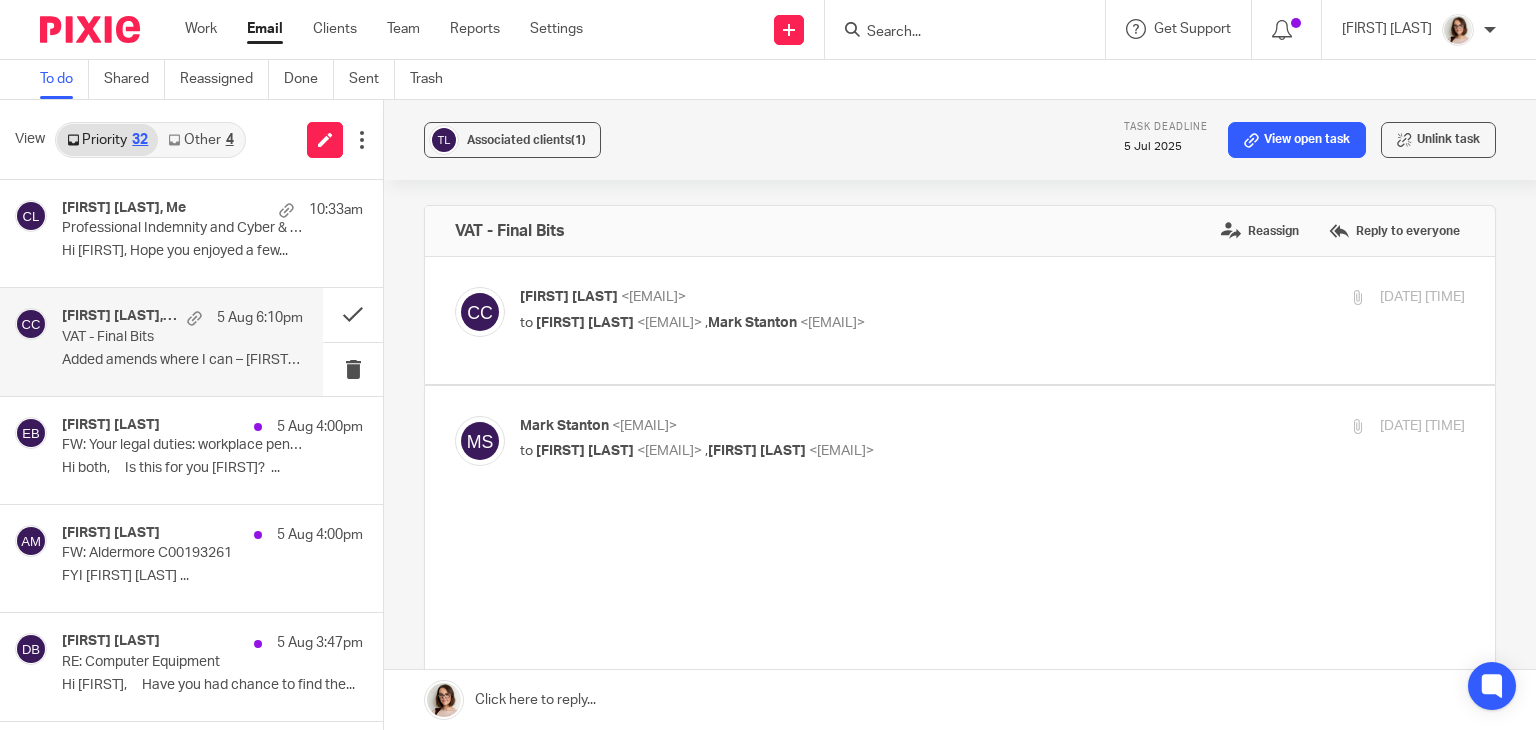 scroll, scrollTop: 0, scrollLeft: 0, axis: both 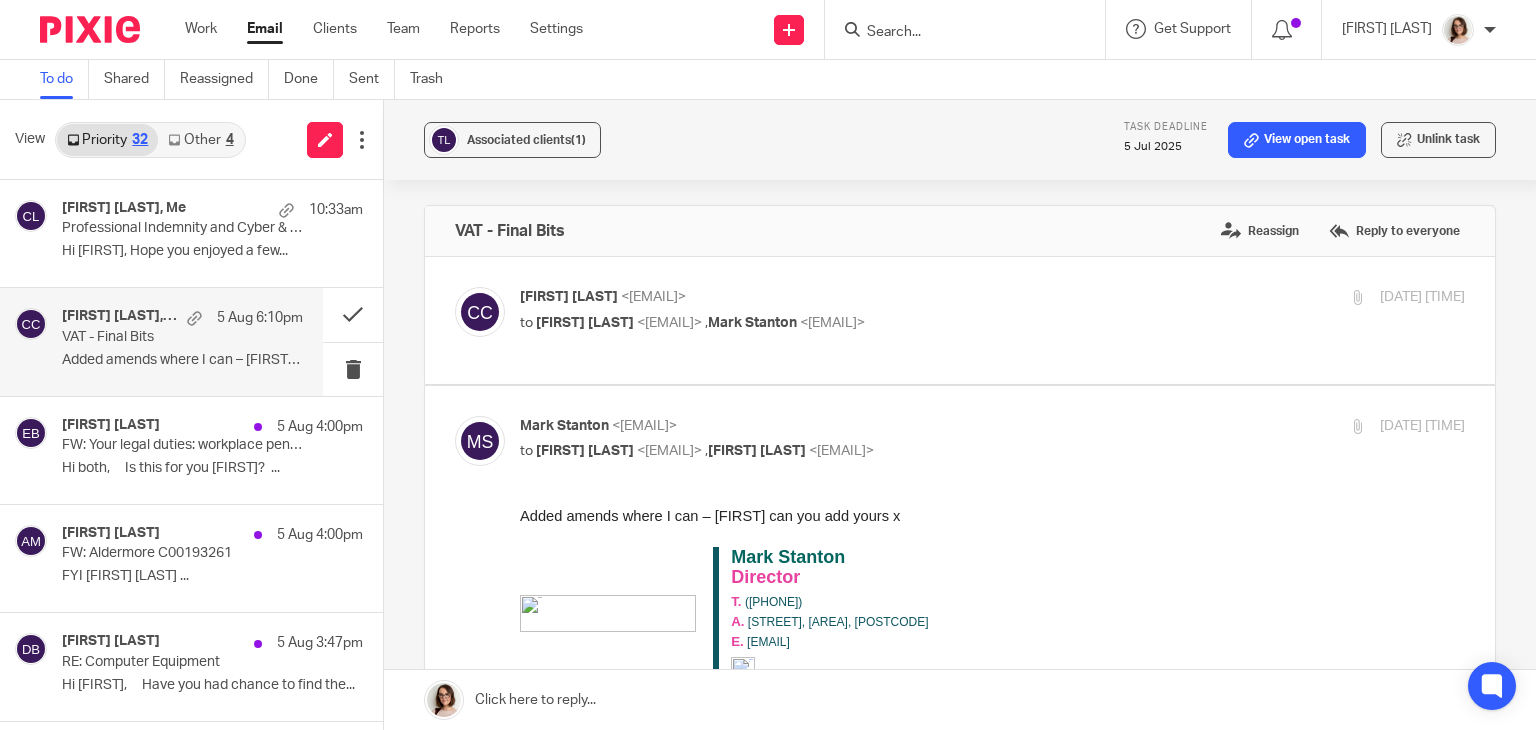 click on "Other
4" at bounding box center [200, 140] 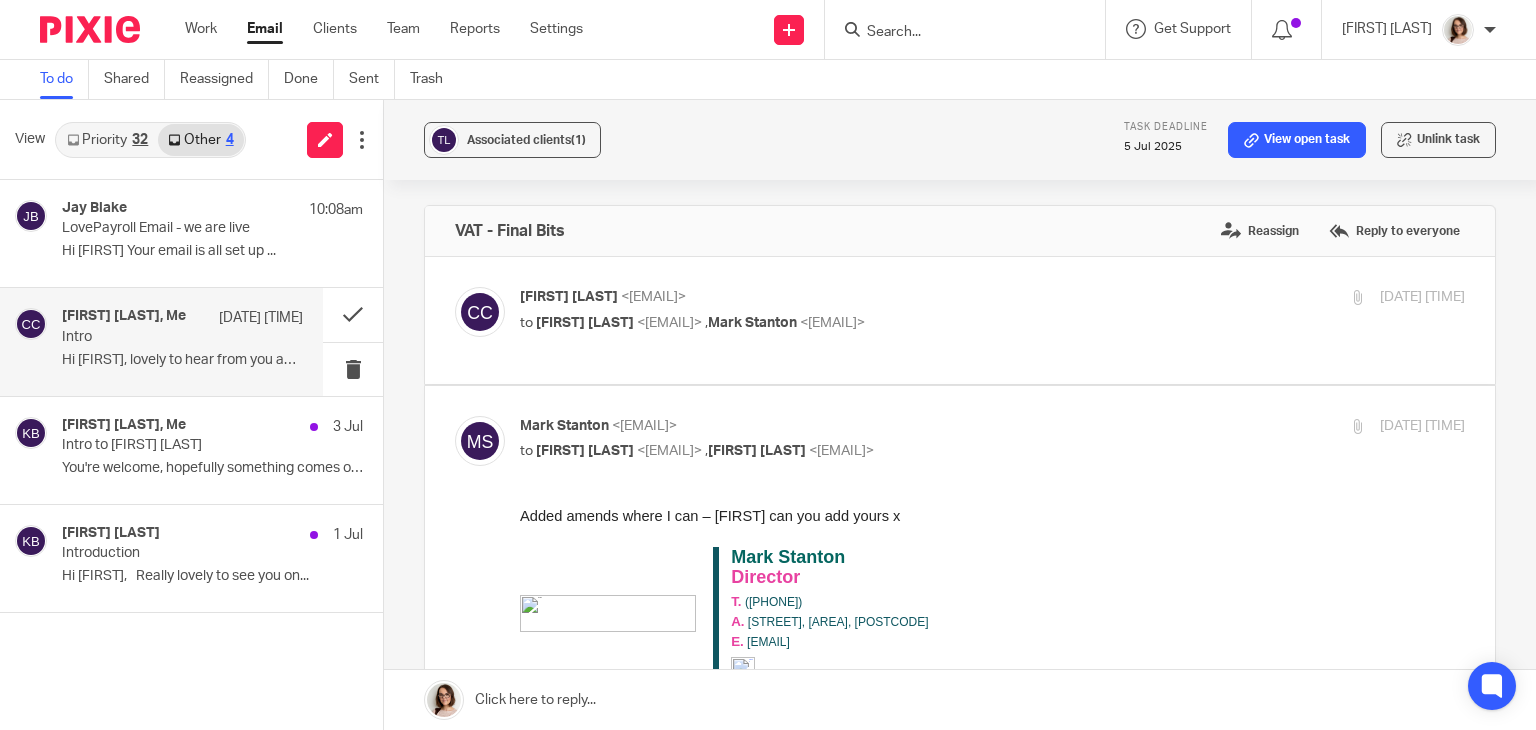click on "Hi Caroline, lovely to hear from you and thank..." at bounding box center (182, 360) 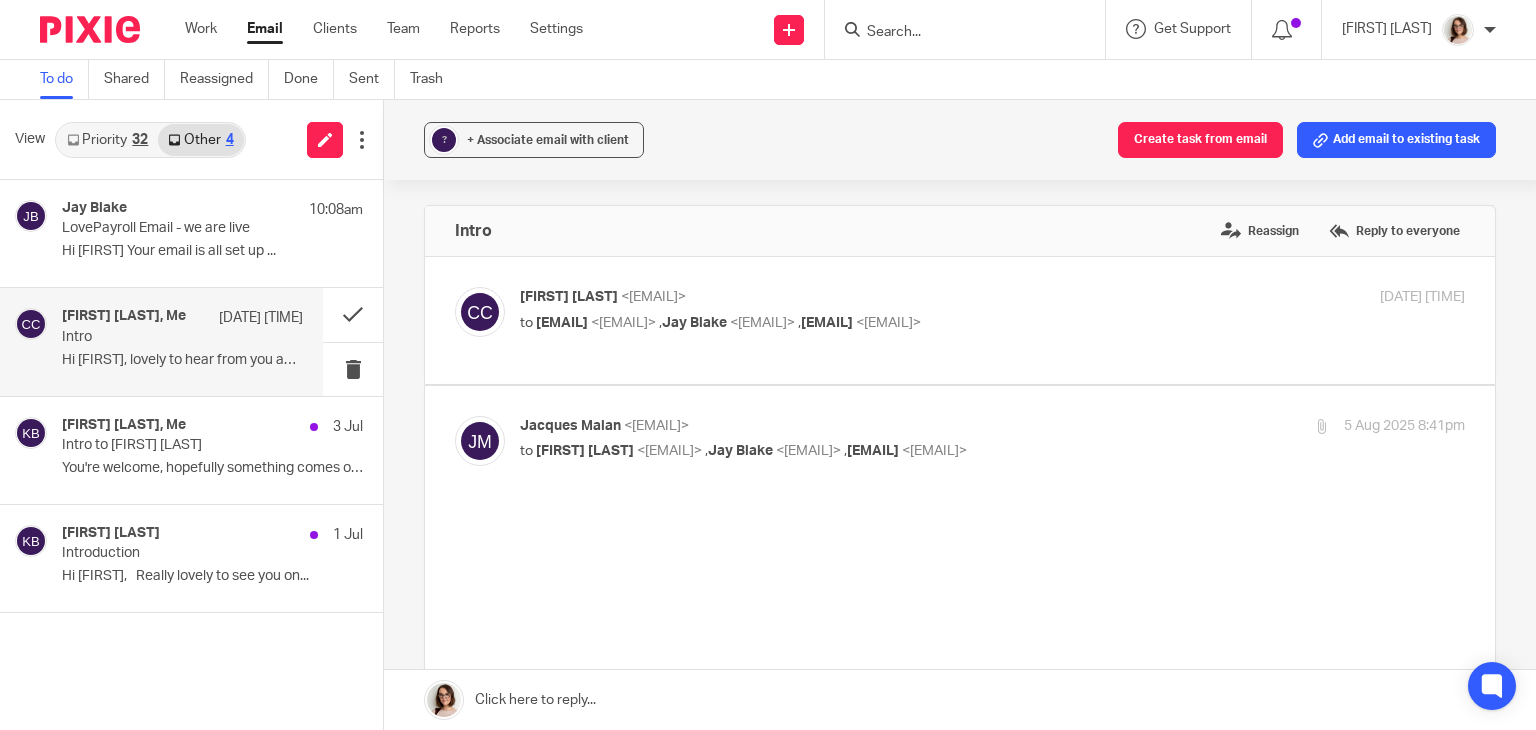 scroll, scrollTop: 0, scrollLeft: 0, axis: both 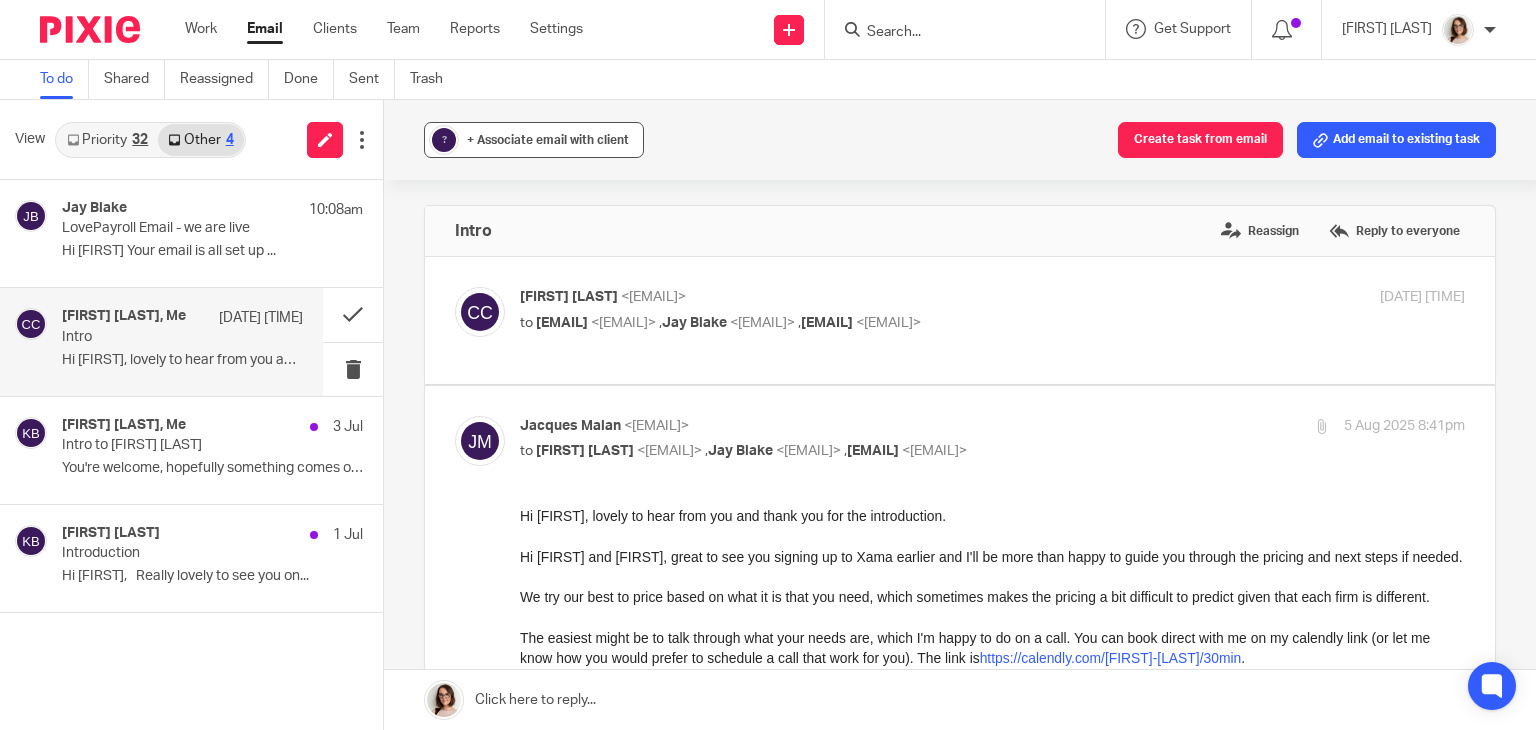 click on "+ Associate email with client" at bounding box center (548, 140) 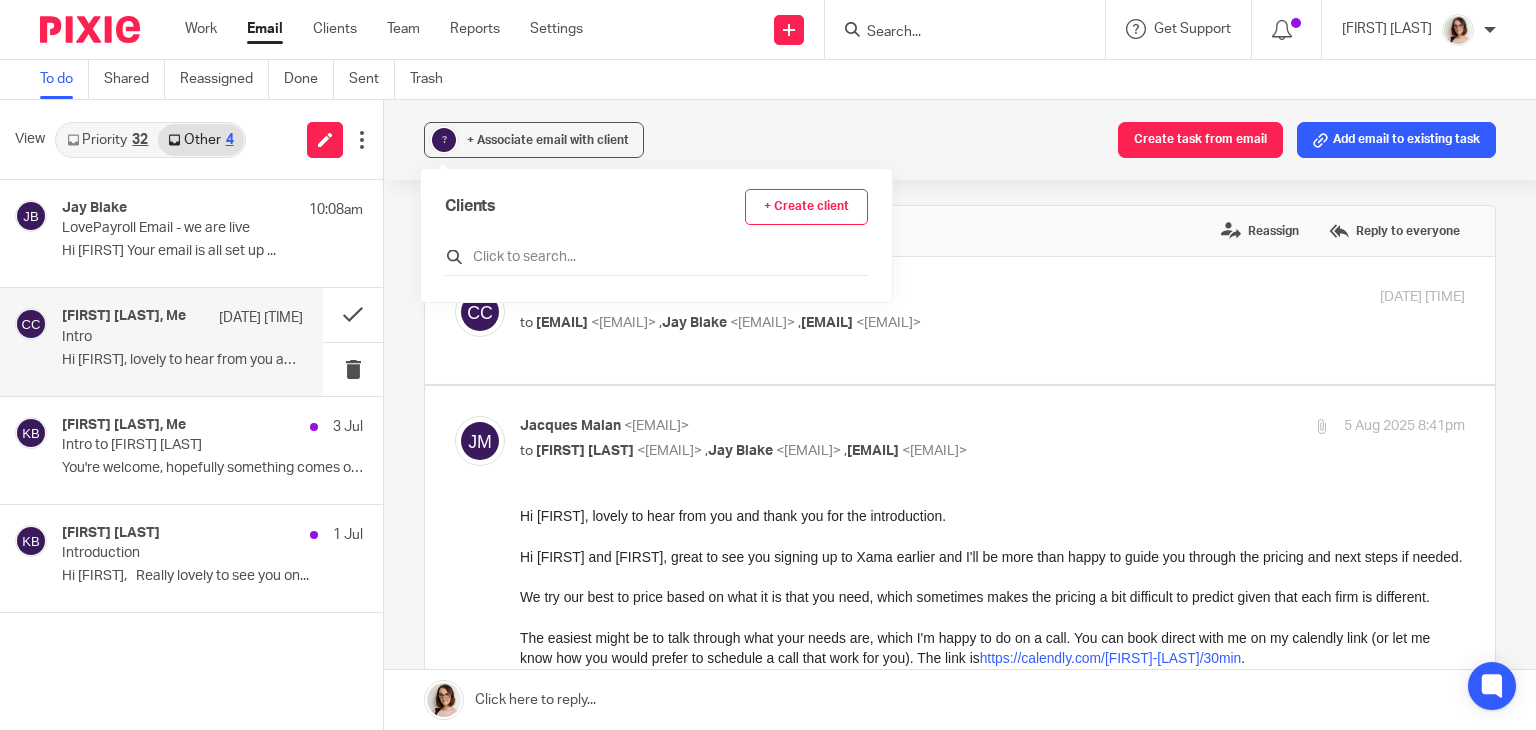 click at bounding box center [656, 257] 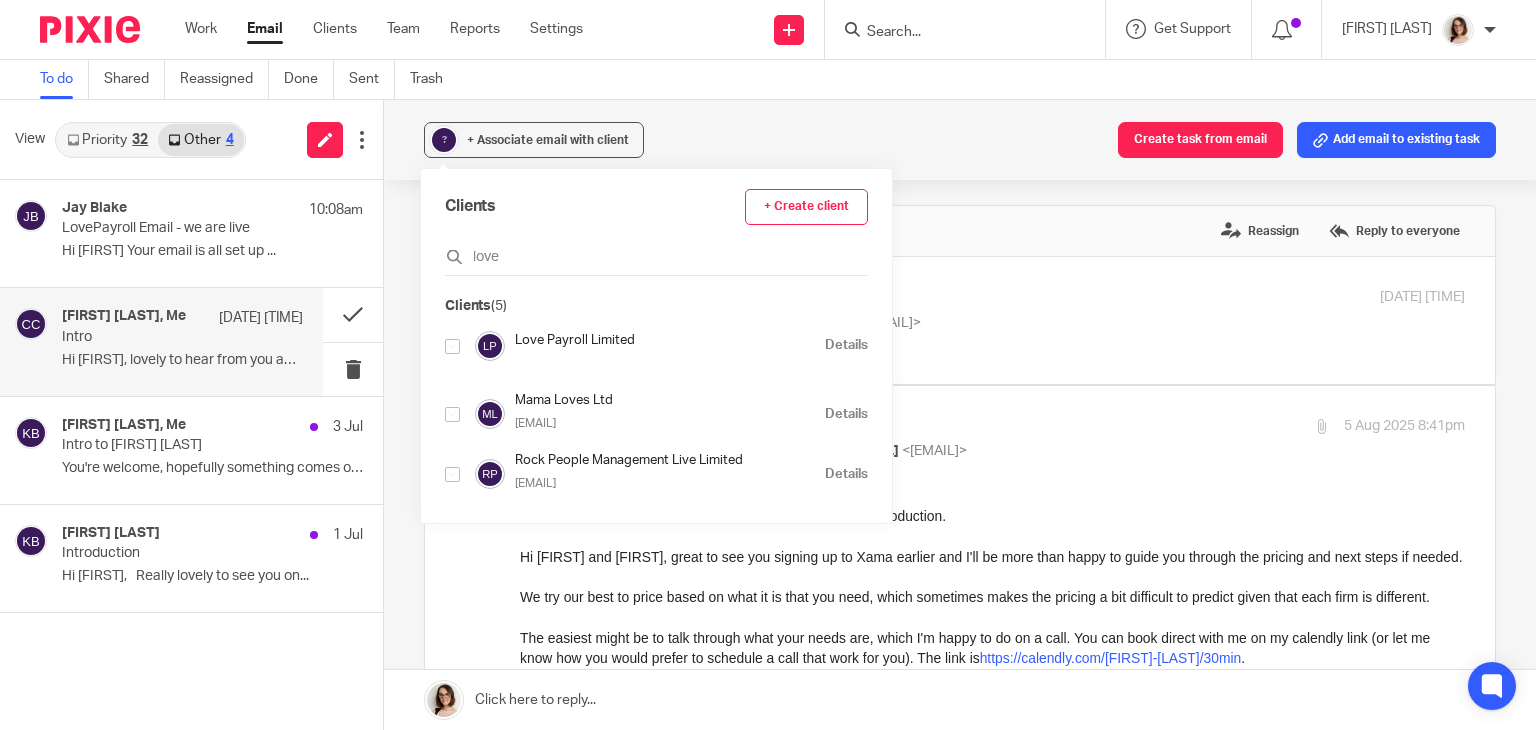 type on "love" 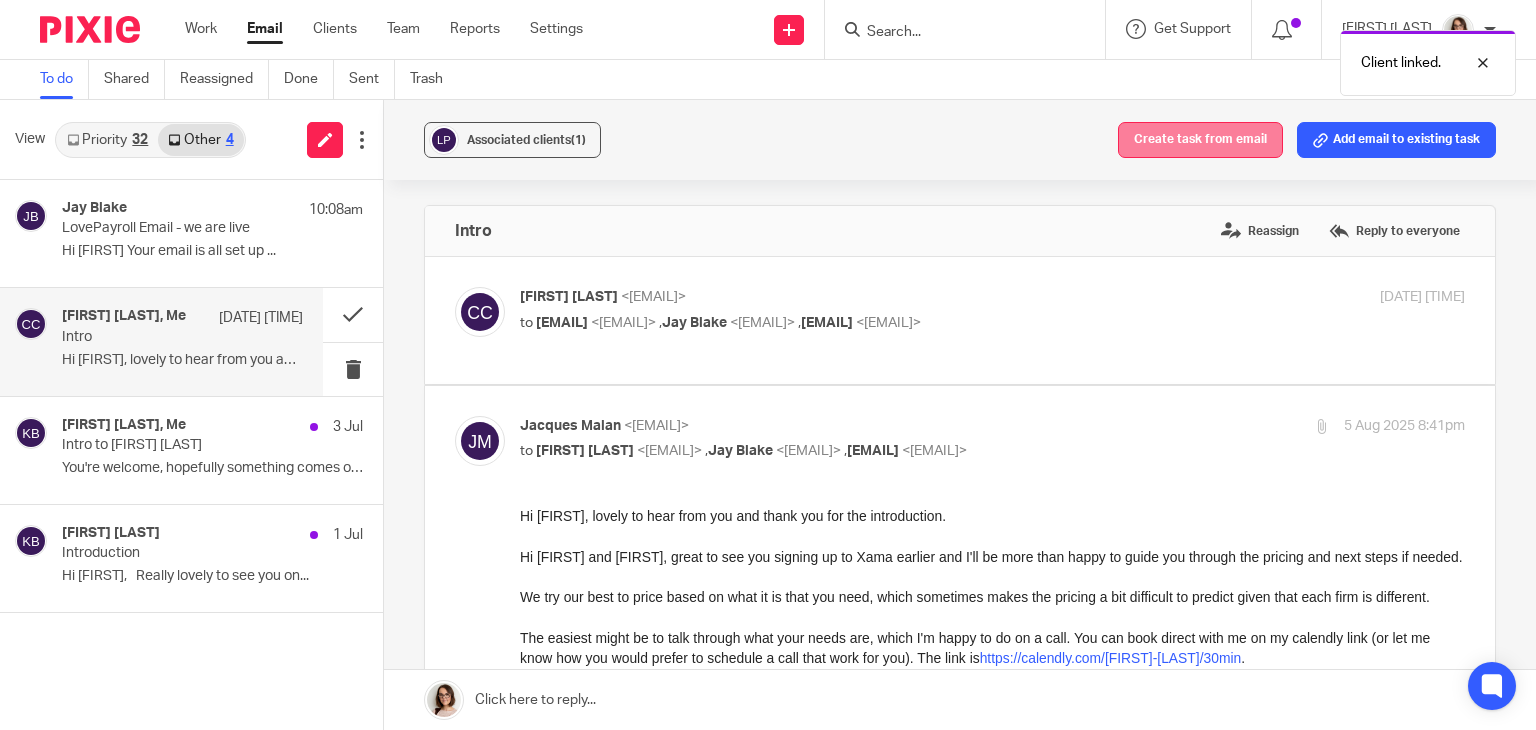 click on "Create task from email" at bounding box center (1200, 140) 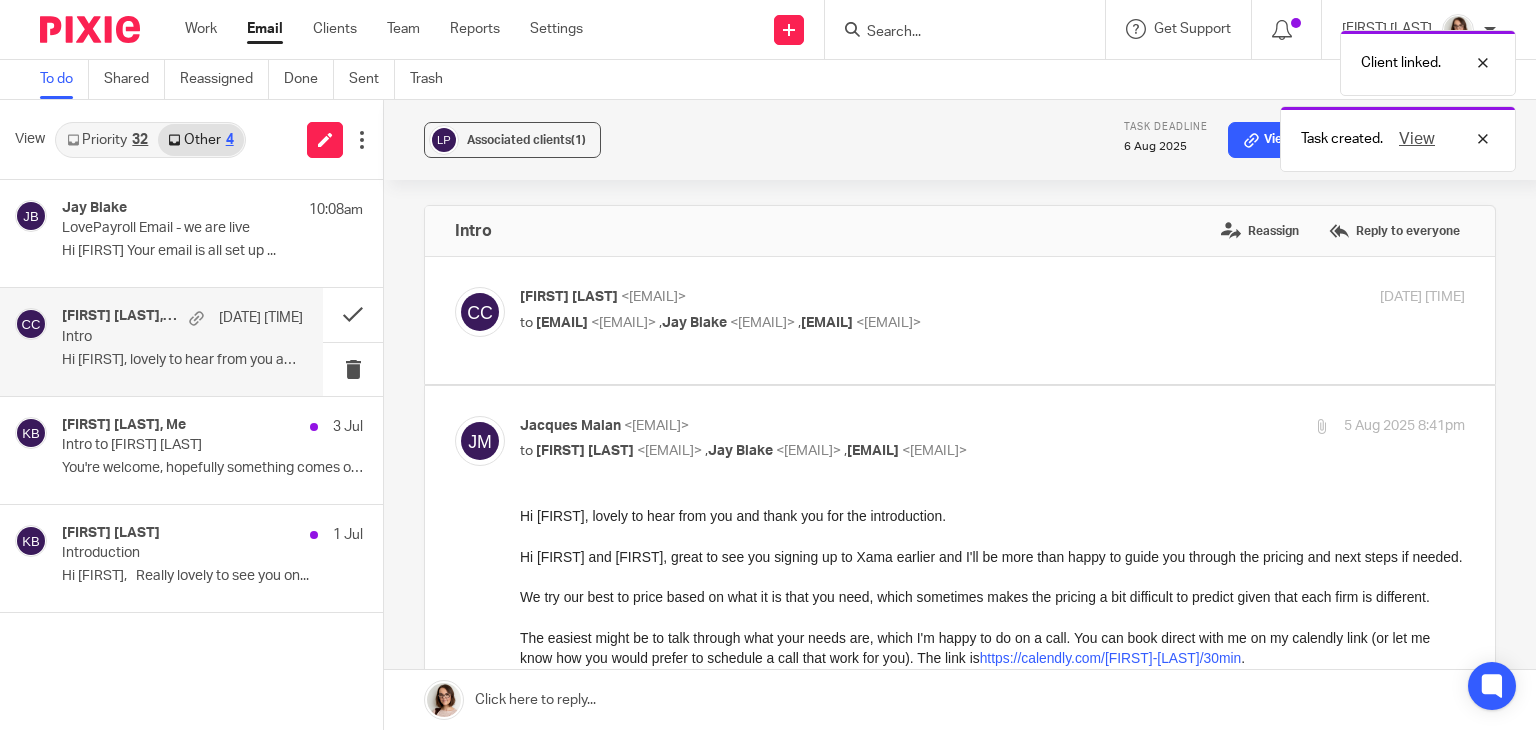 scroll, scrollTop: 0, scrollLeft: 0, axis: both 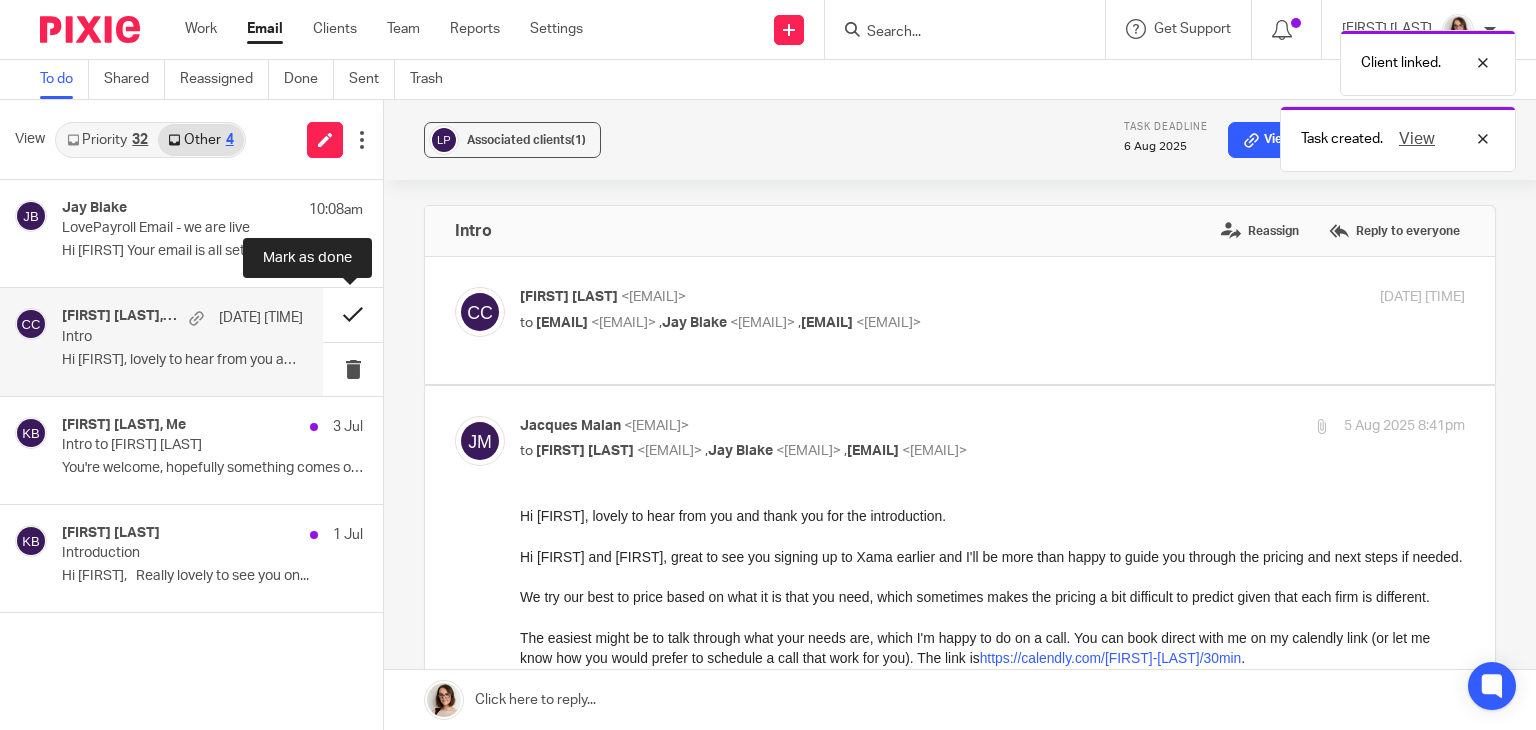 click at bounding box center [353, 314] 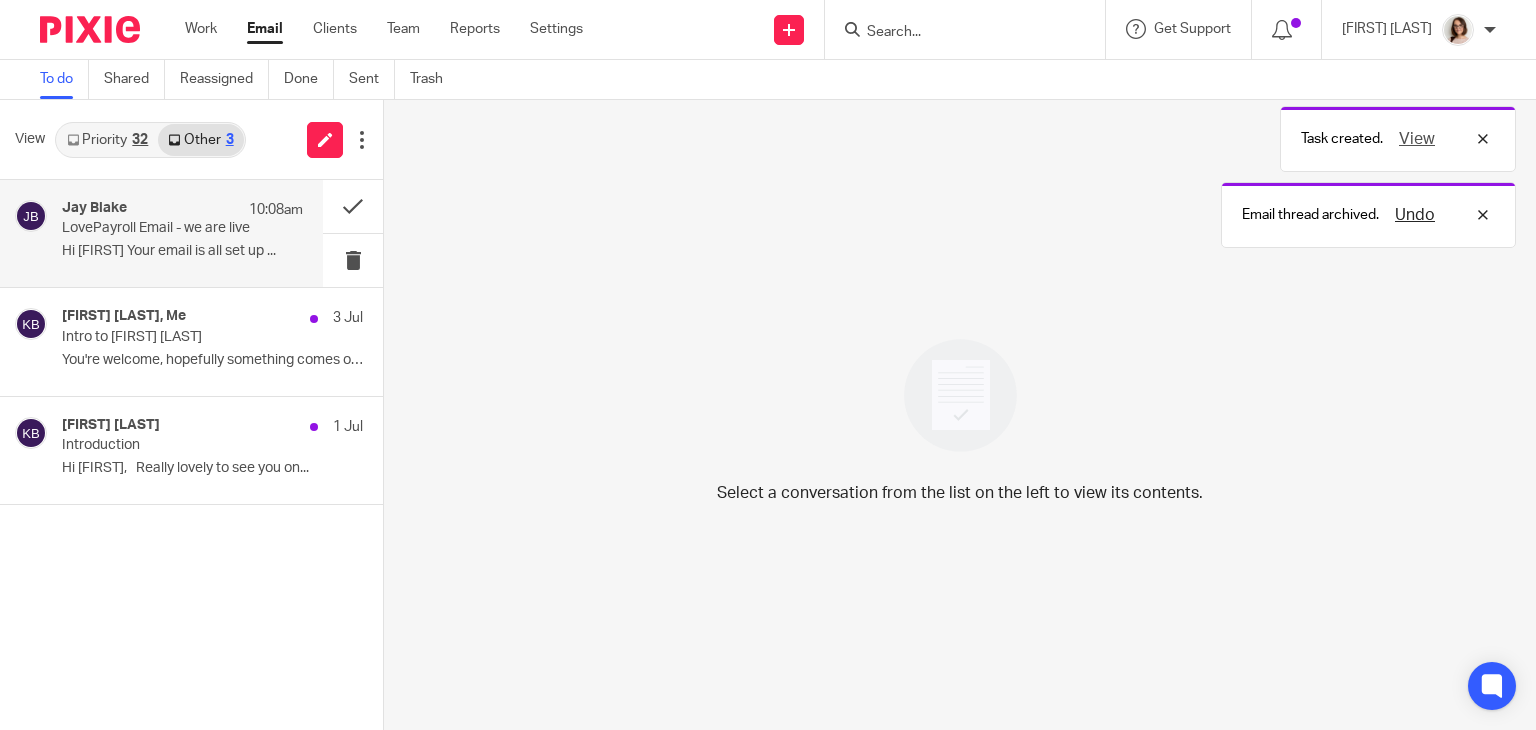 click on "LovePayroll Email - we are live" at bounding box center [158, 228] 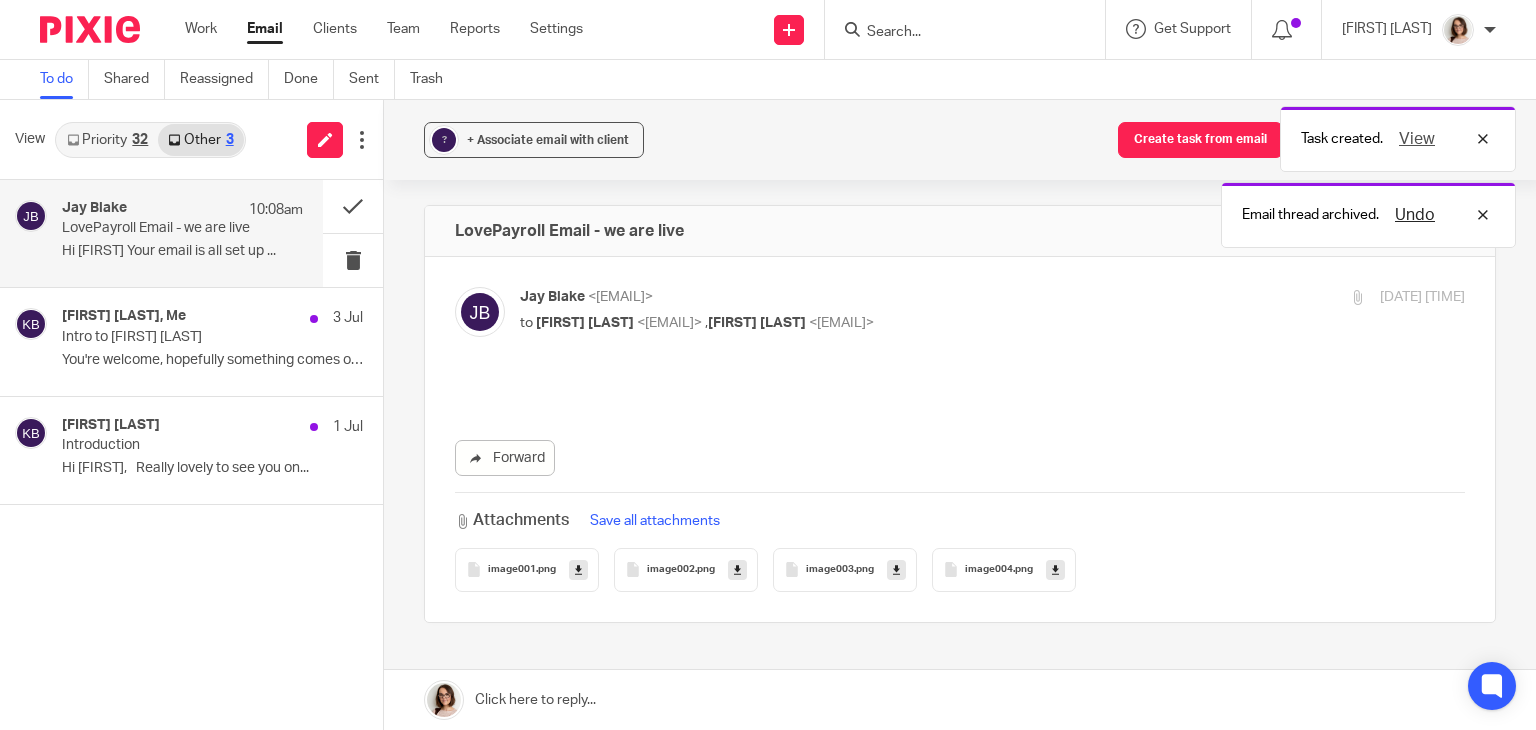 scroll, scrollTop: 0, scrollLeft: 0, axis: both 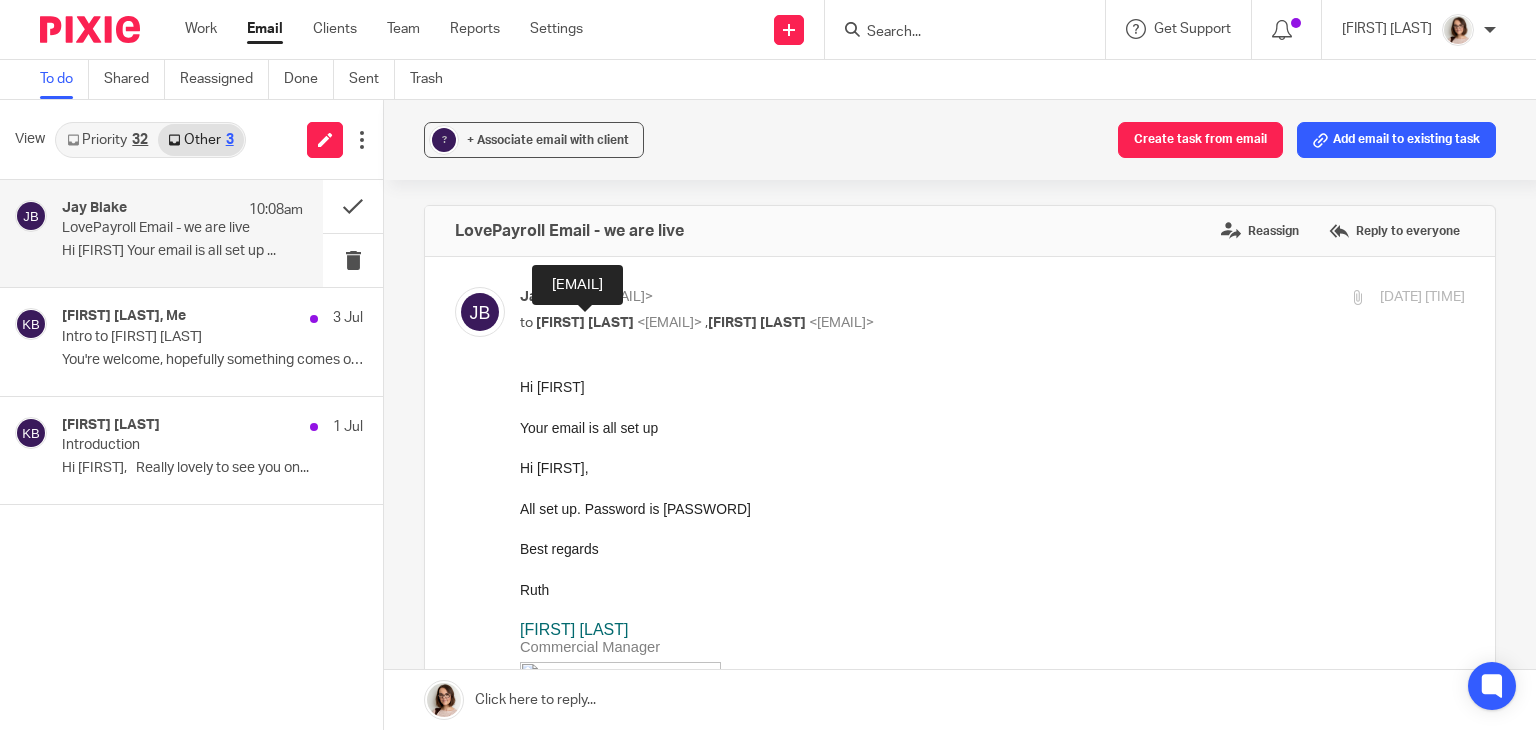 drag, startPoint x: 788, startPoint y: 508, endPoint x: 658, endPoint y: 515, distance: 130.18832 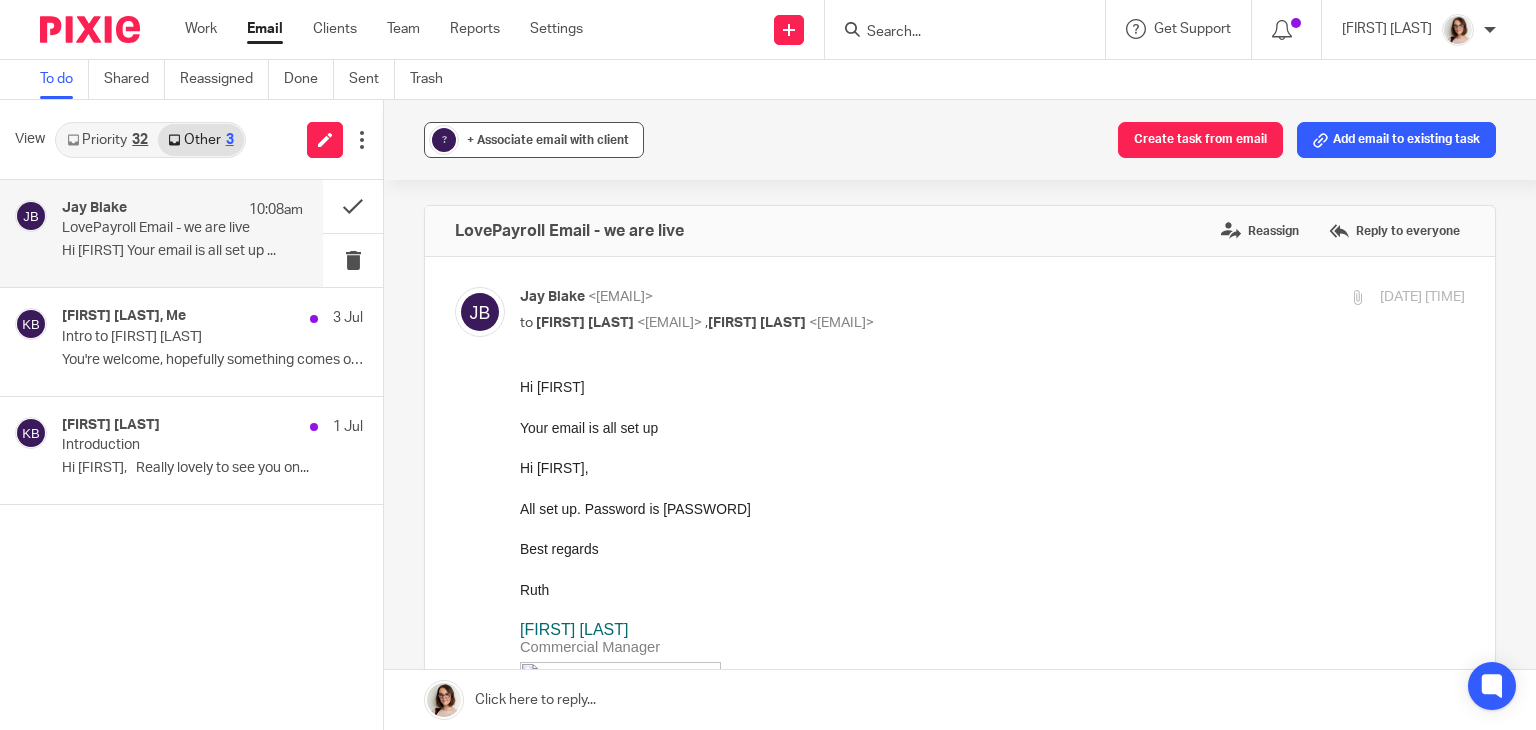 click on "+ Associate email with client" at bounding box center [548, 140] 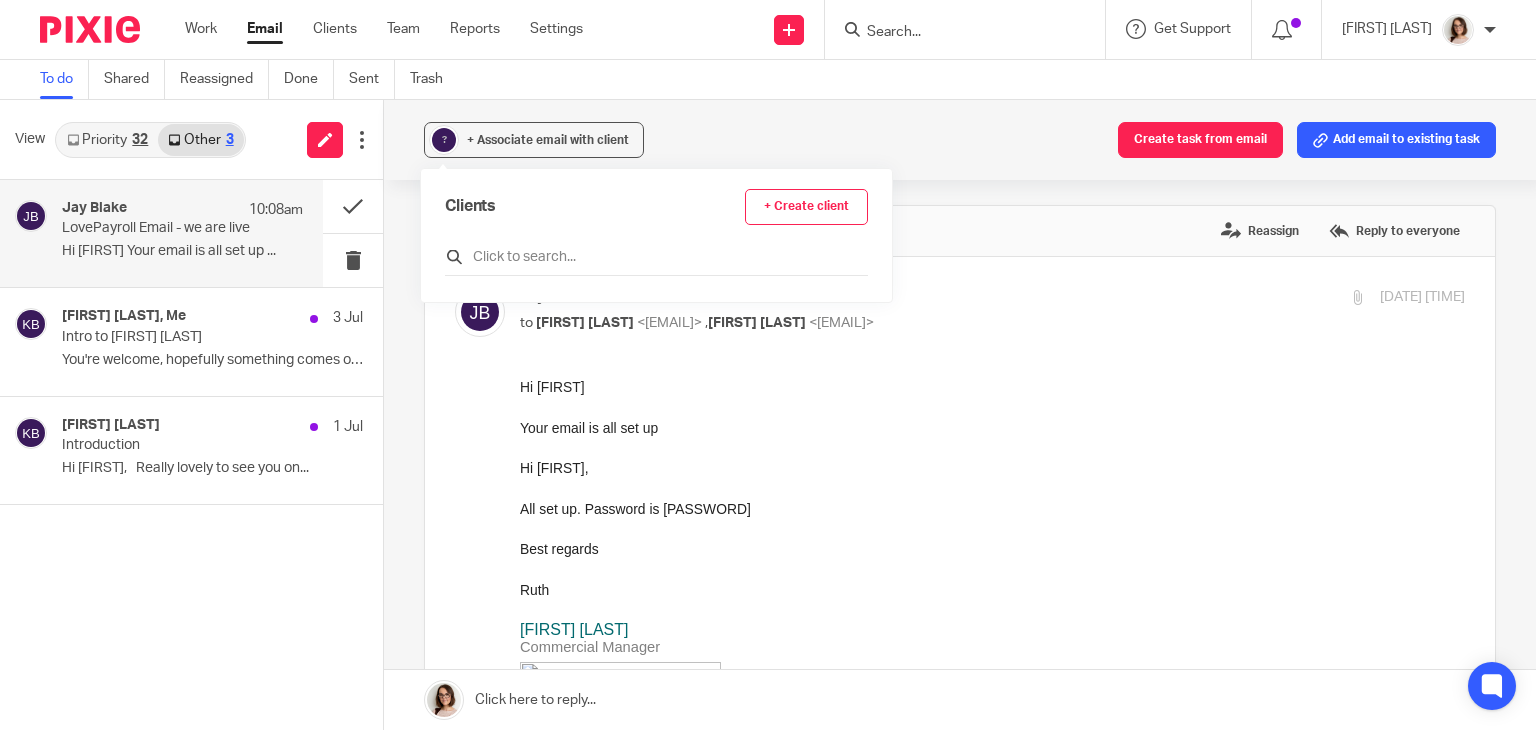 click at bounding box center (656, 257) 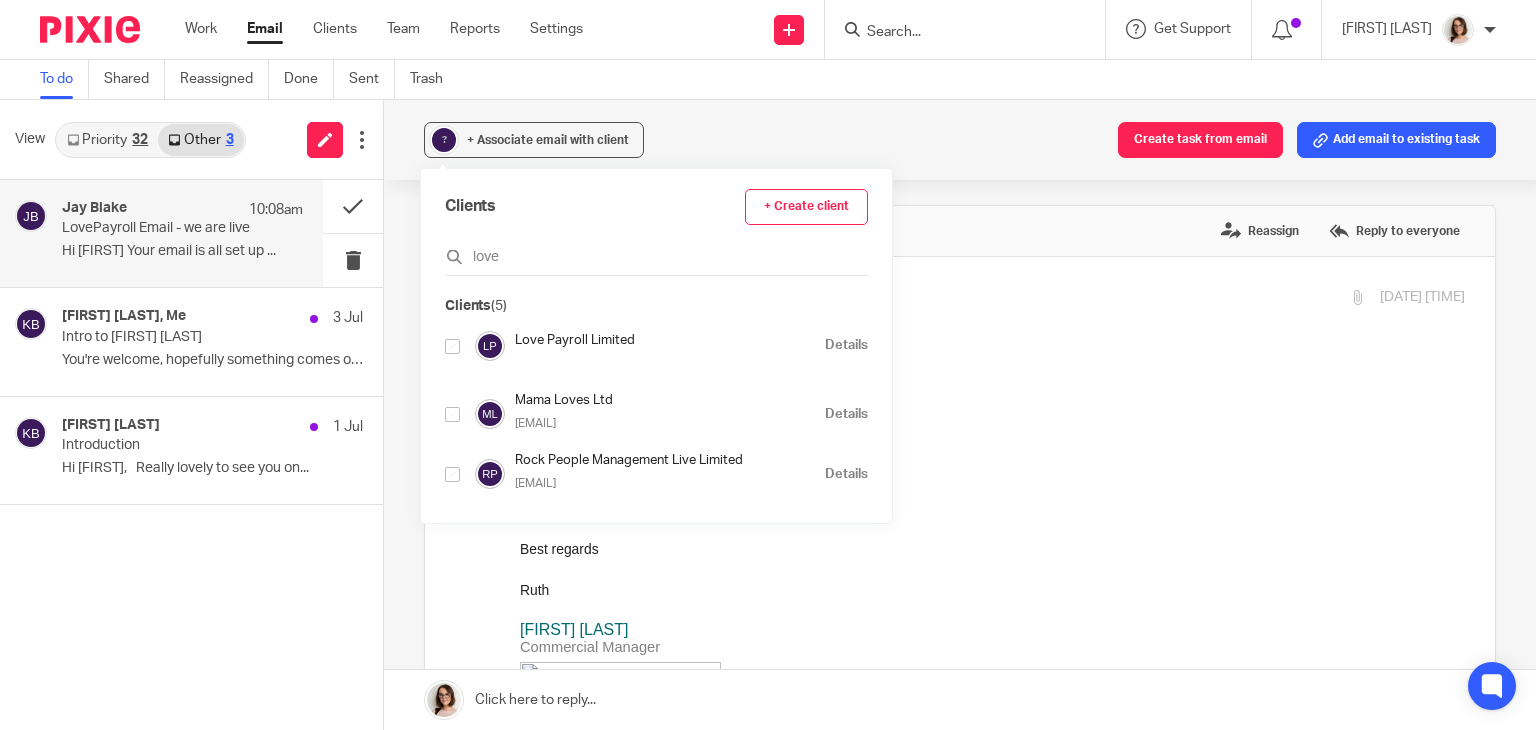 type on "love" 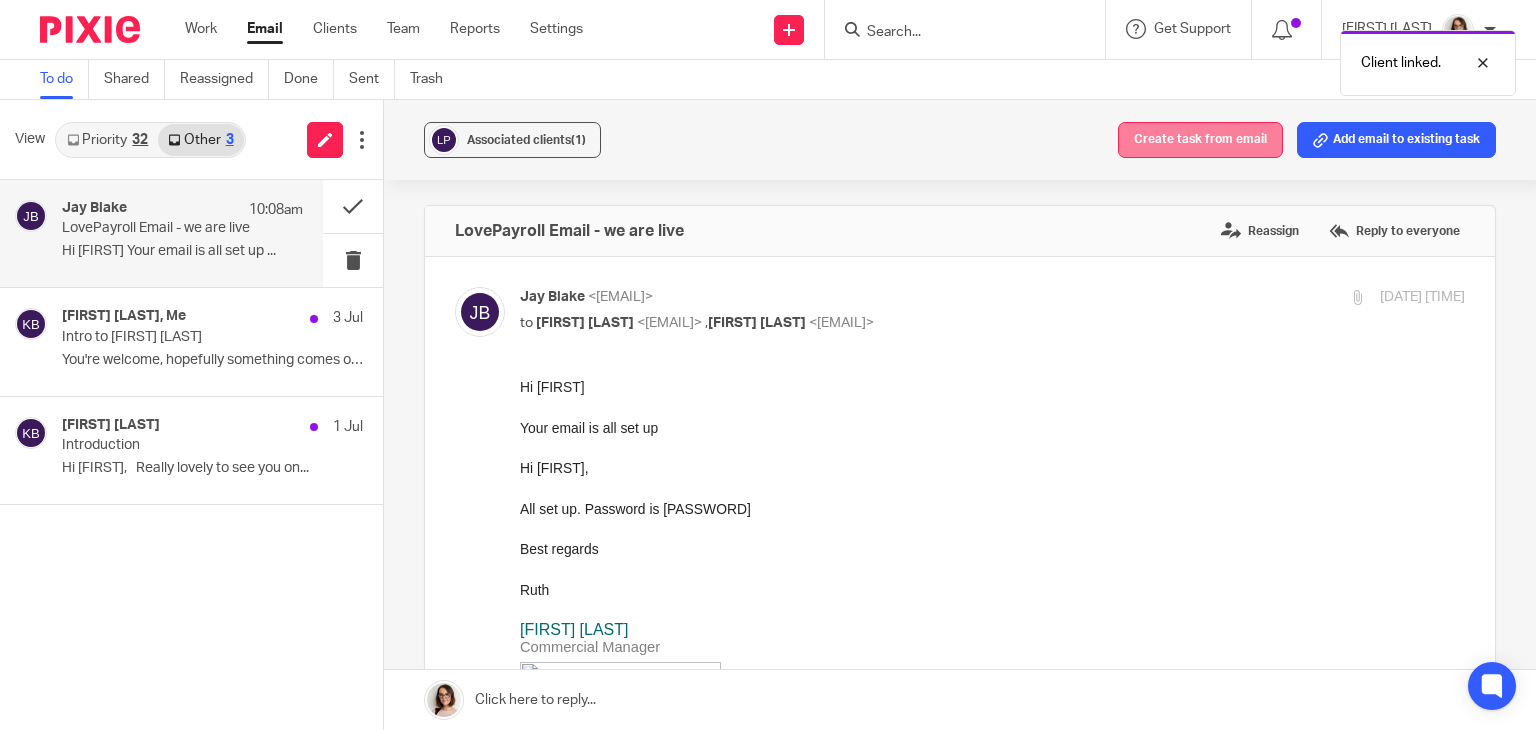 click on "Create task from email" at bounding box center [1200, 140] 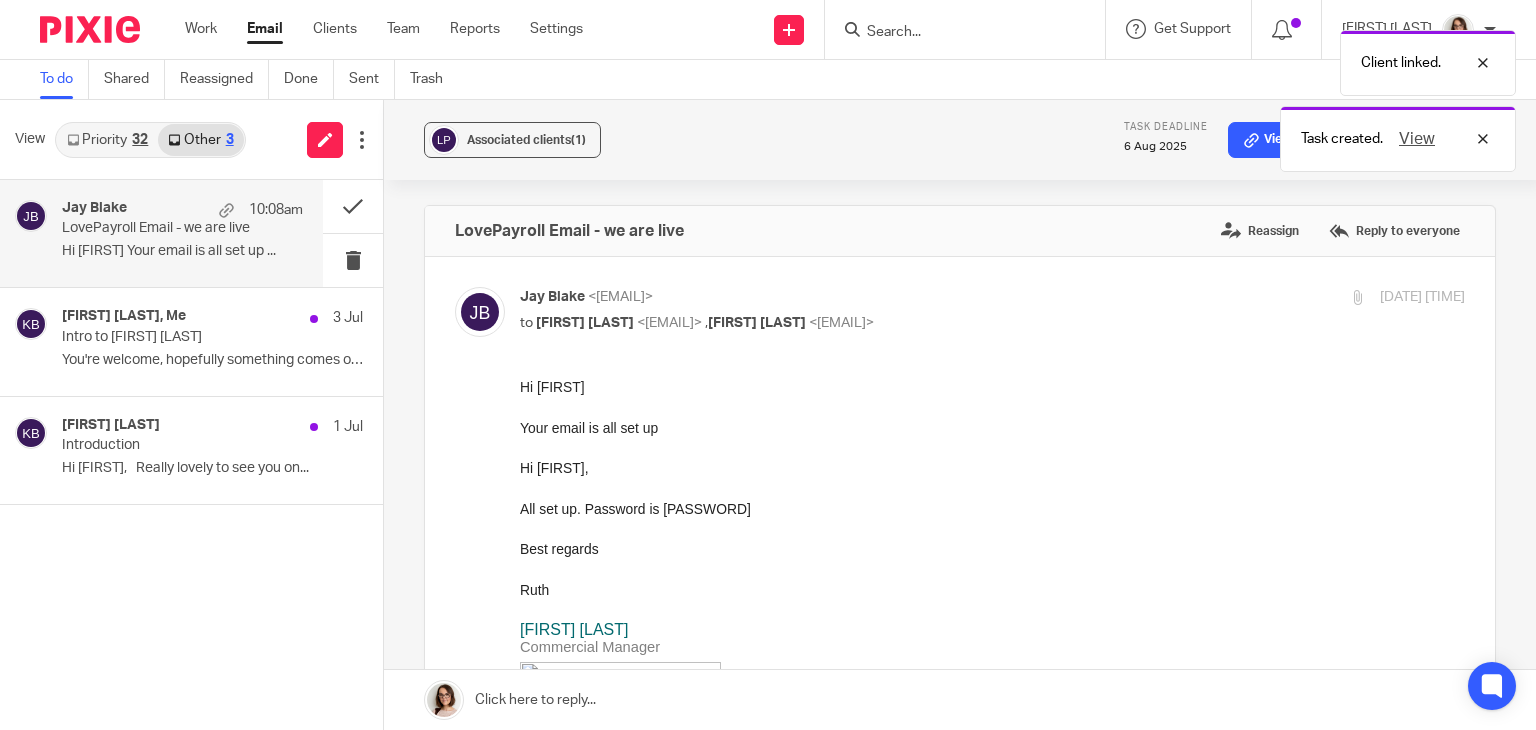 scroll, scrollTop: 0, scrollLeft: 0, axis: both 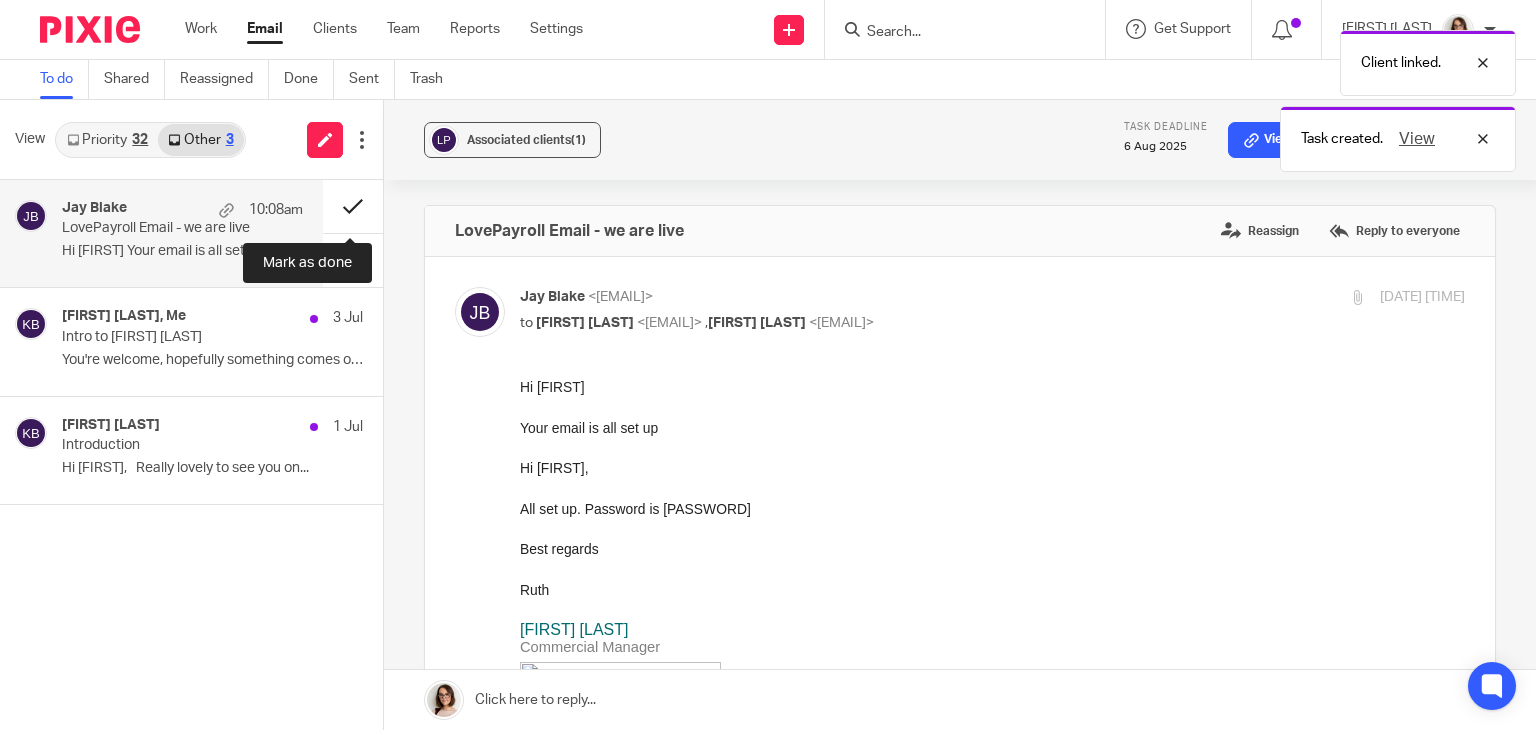 click at bounding box center [353, 206] 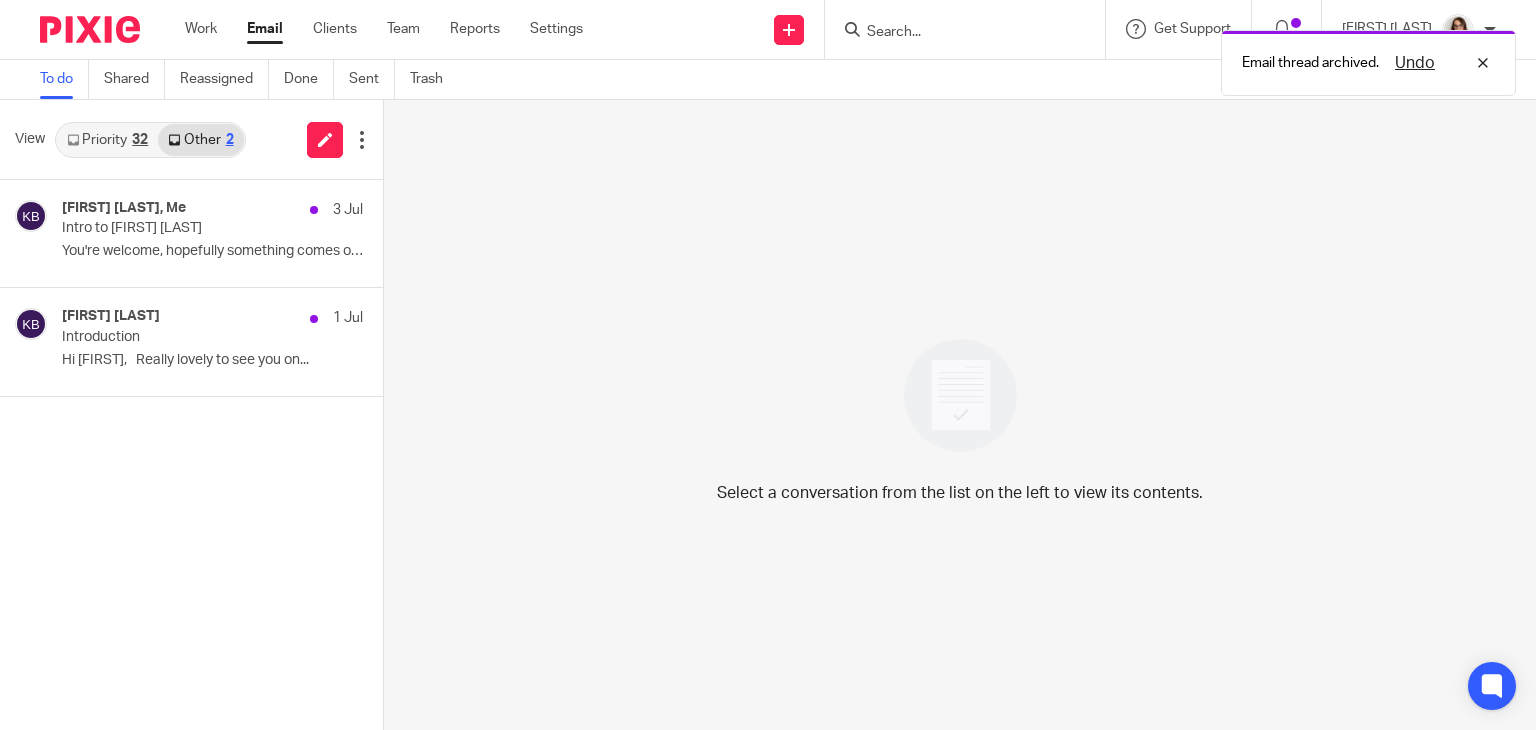 click on "Email" at bounding box center [265, 29] 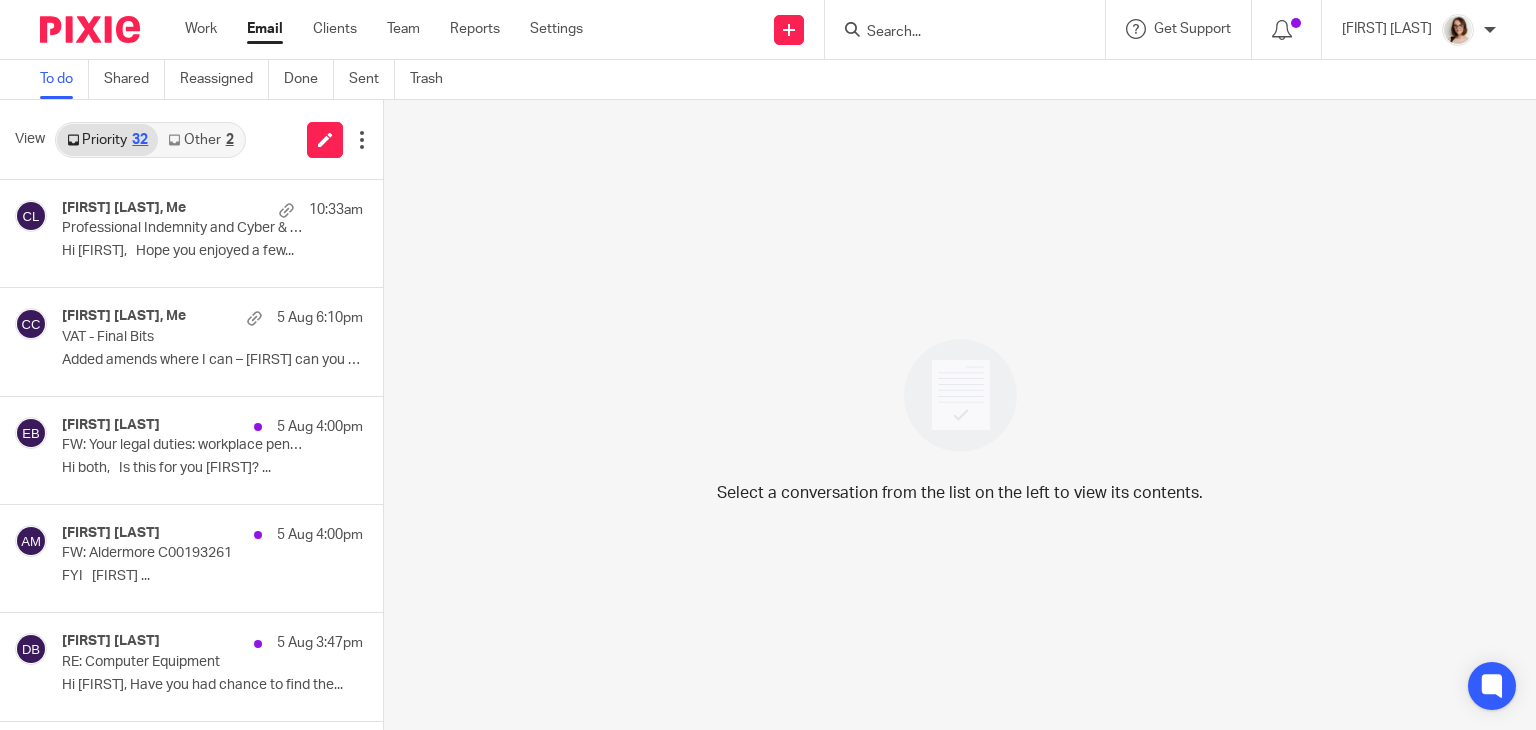 scroll, scrollTop: 0, scrollLeft: 0, axis: both 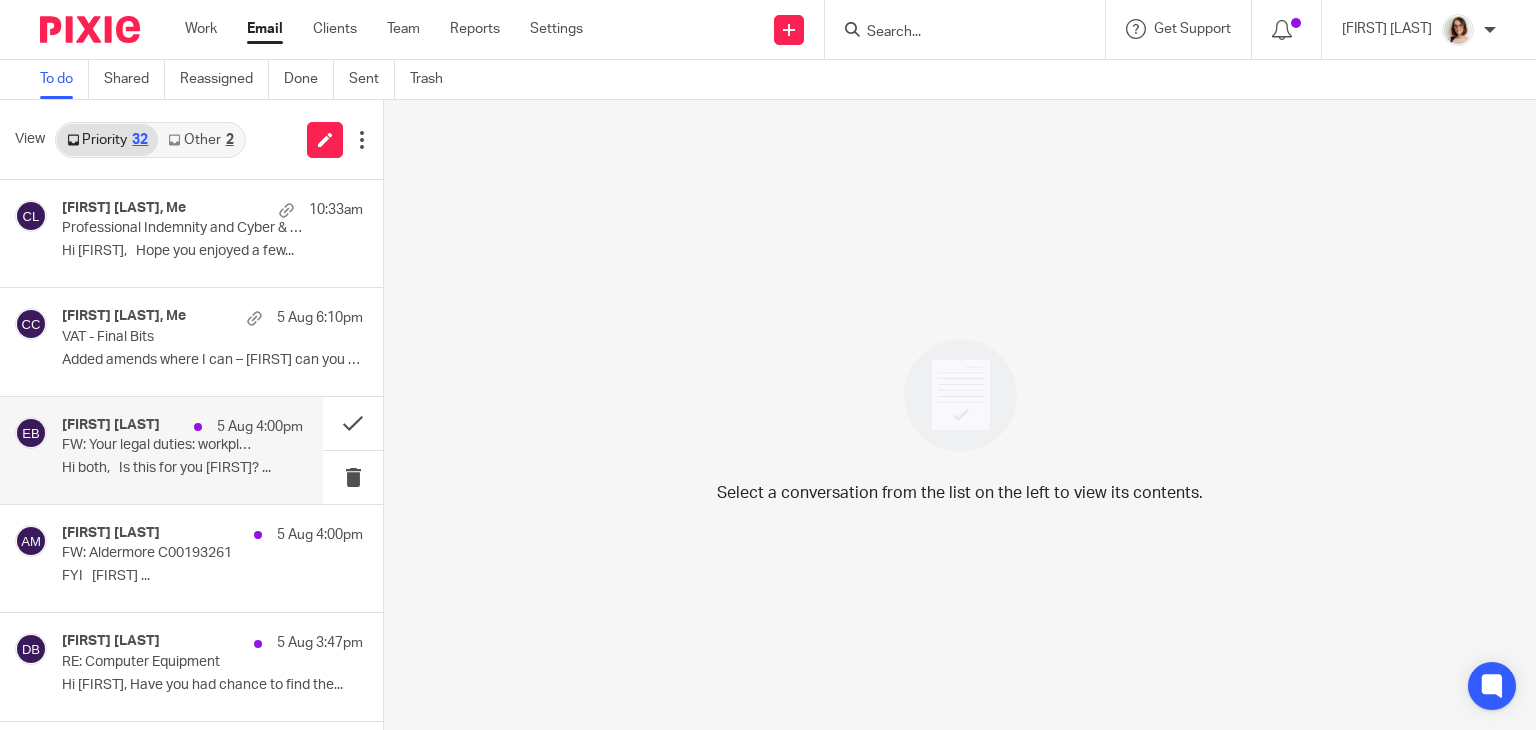 click on "FW: Your legal duties: workplace pensions re-enrolment" at bounding box center [158, 445] 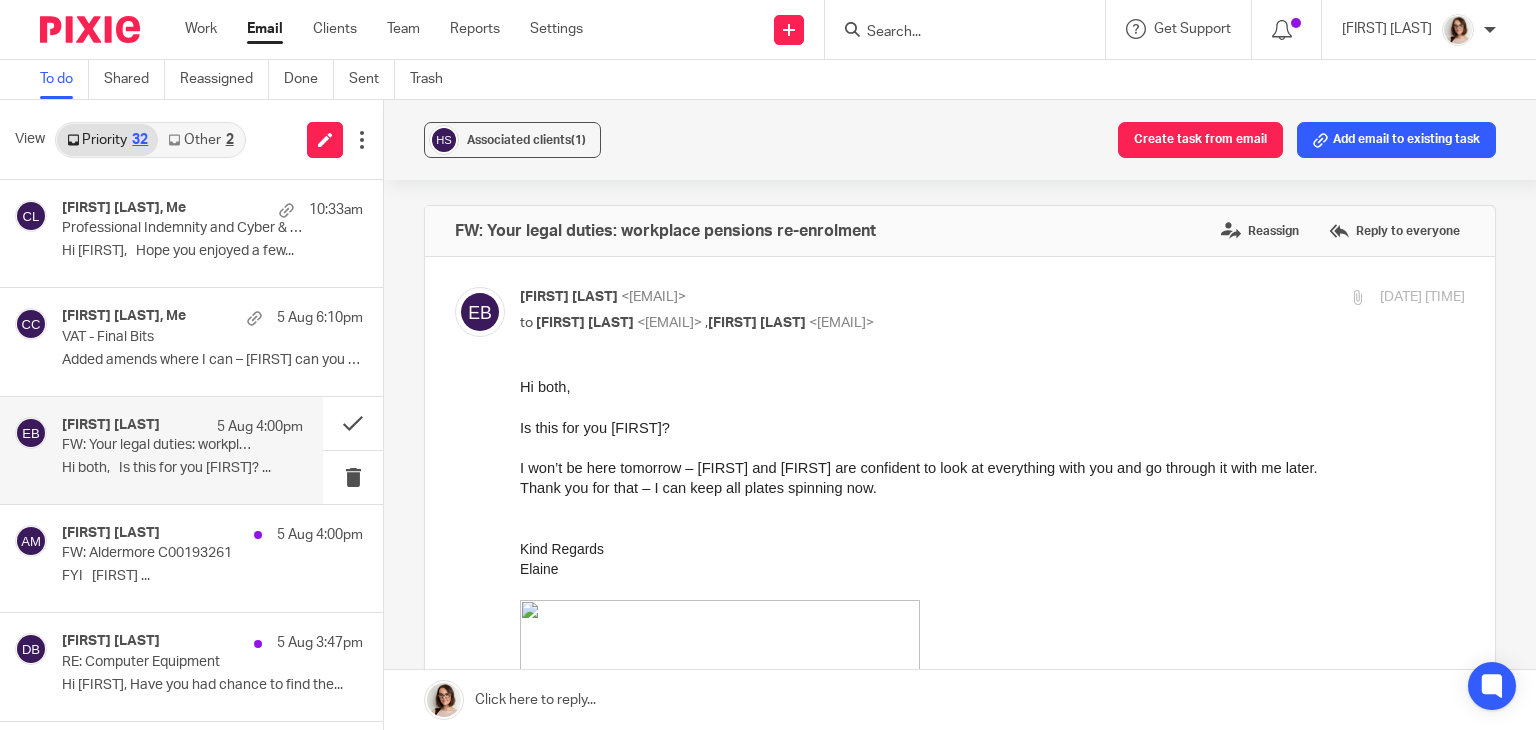 scroll, scrollTop: 0, scrollLeft: 0, axis: both 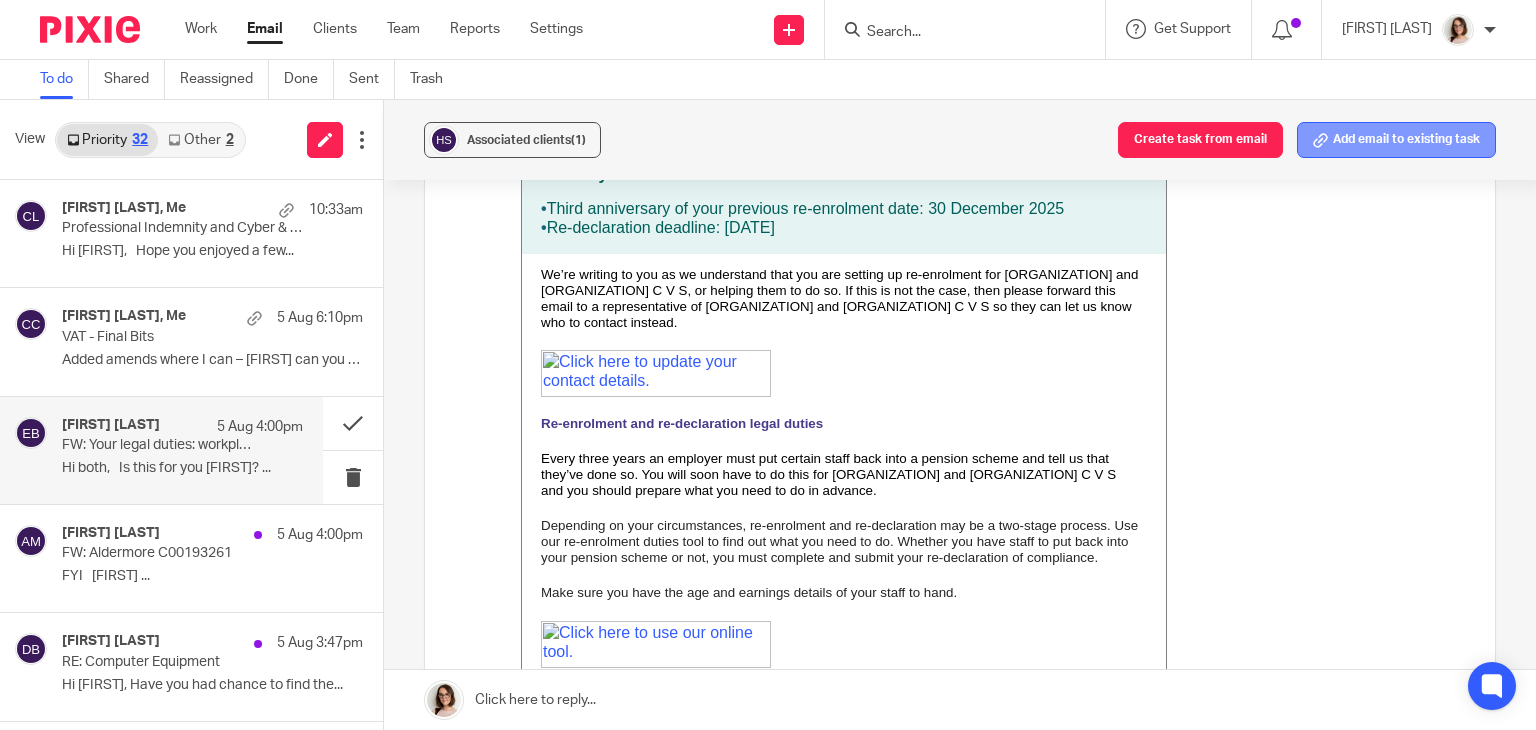 click on "Add email to existing task" at bounding box center [1396, 140] 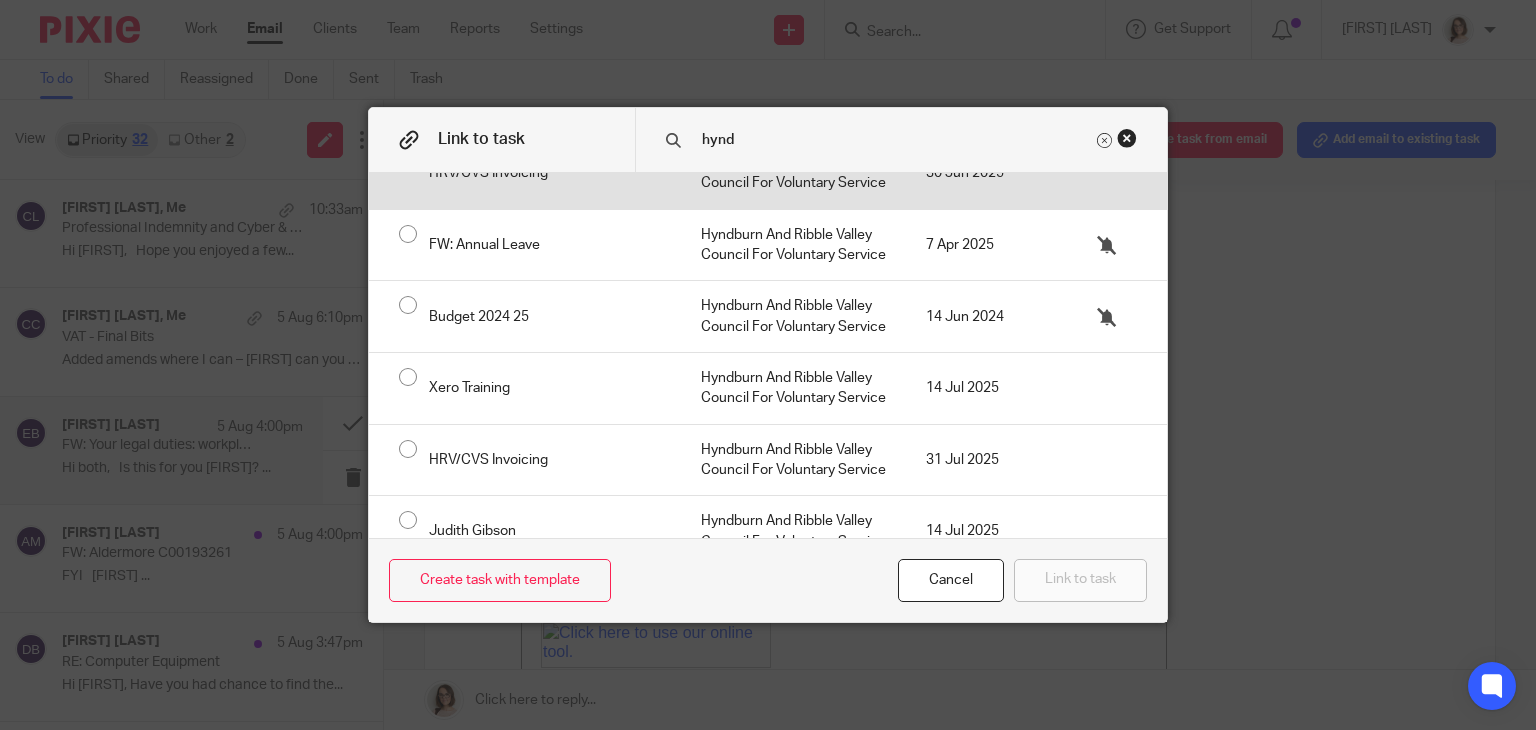 scroll, scrollTop: 318, scrollLeft: 0, axis: vertical 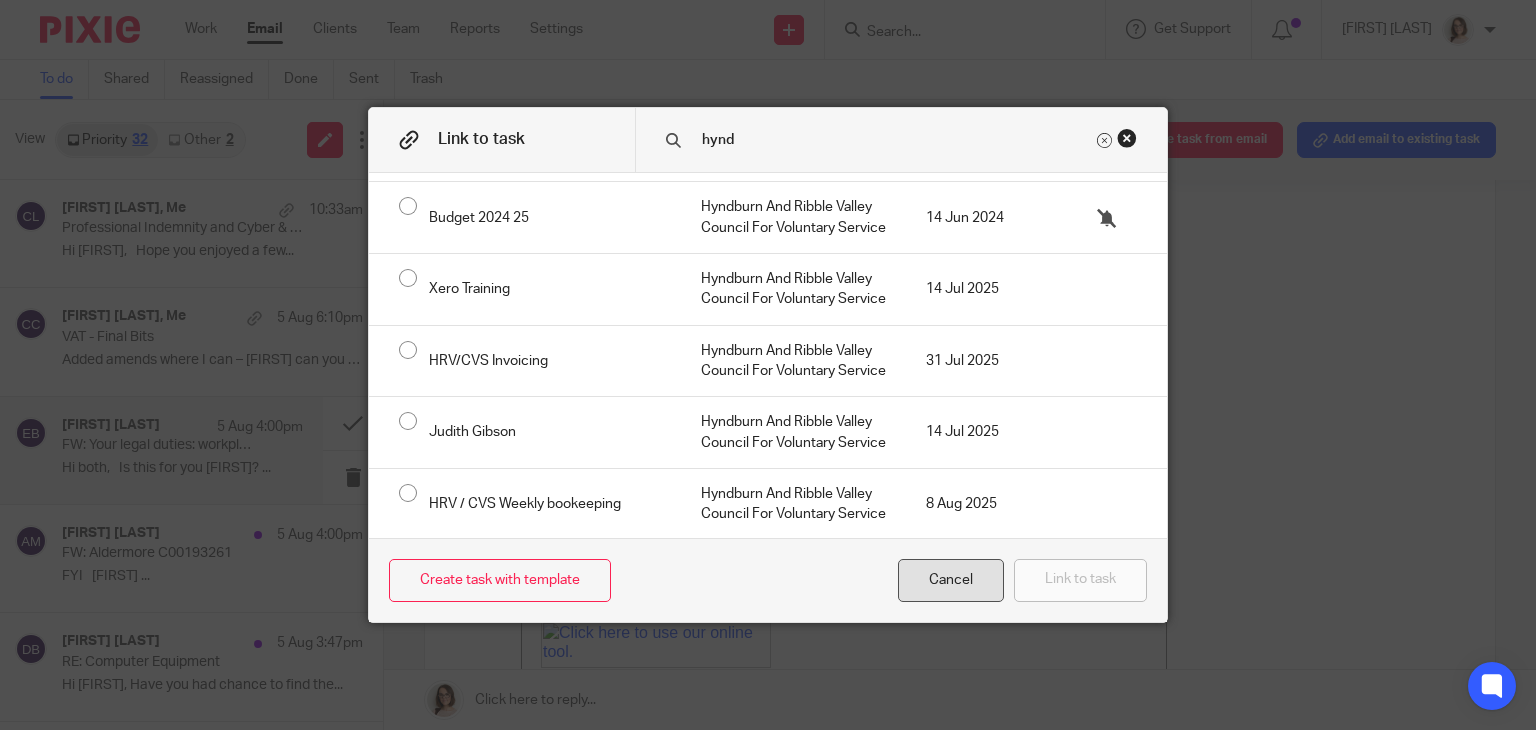 type on "hynd" 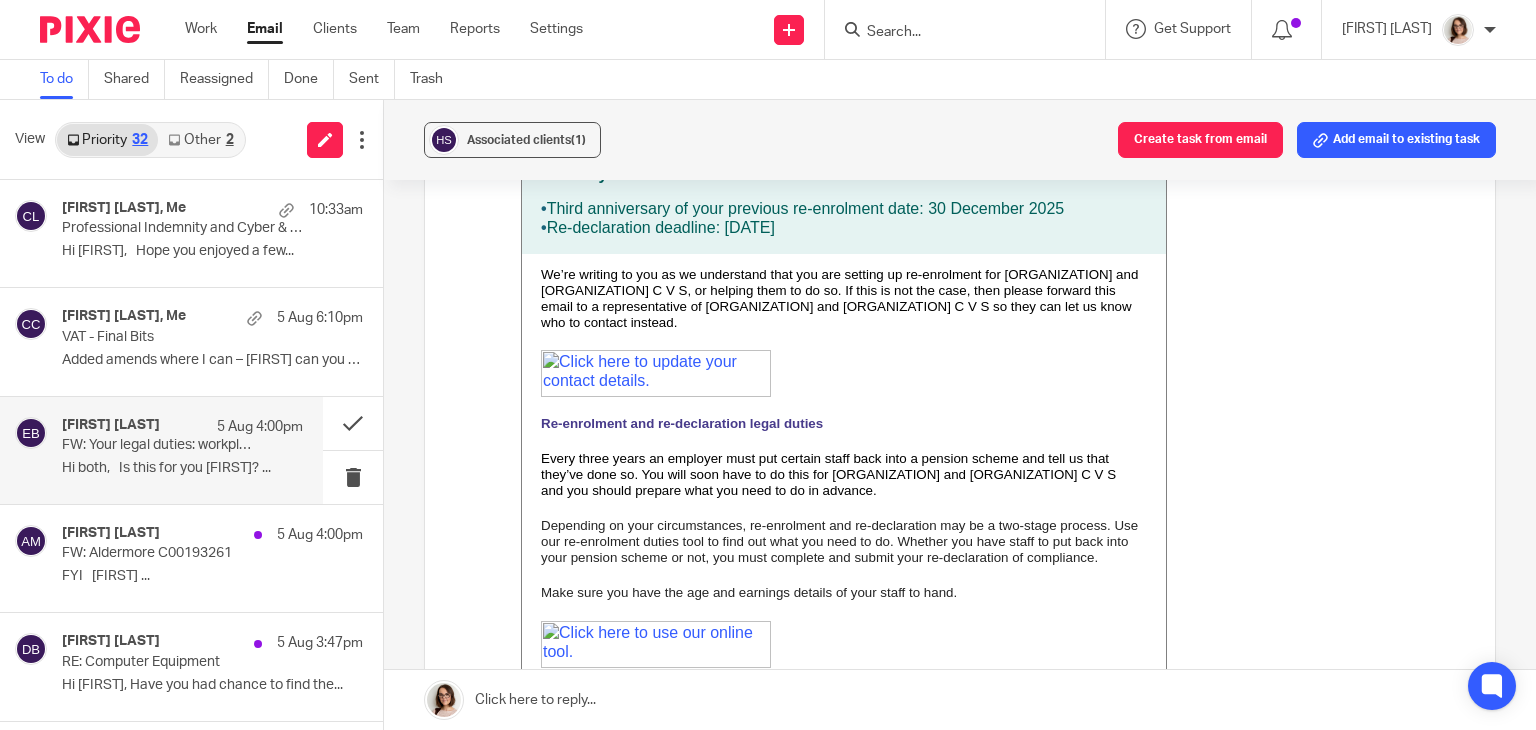 click at bounding box center (955, 33) 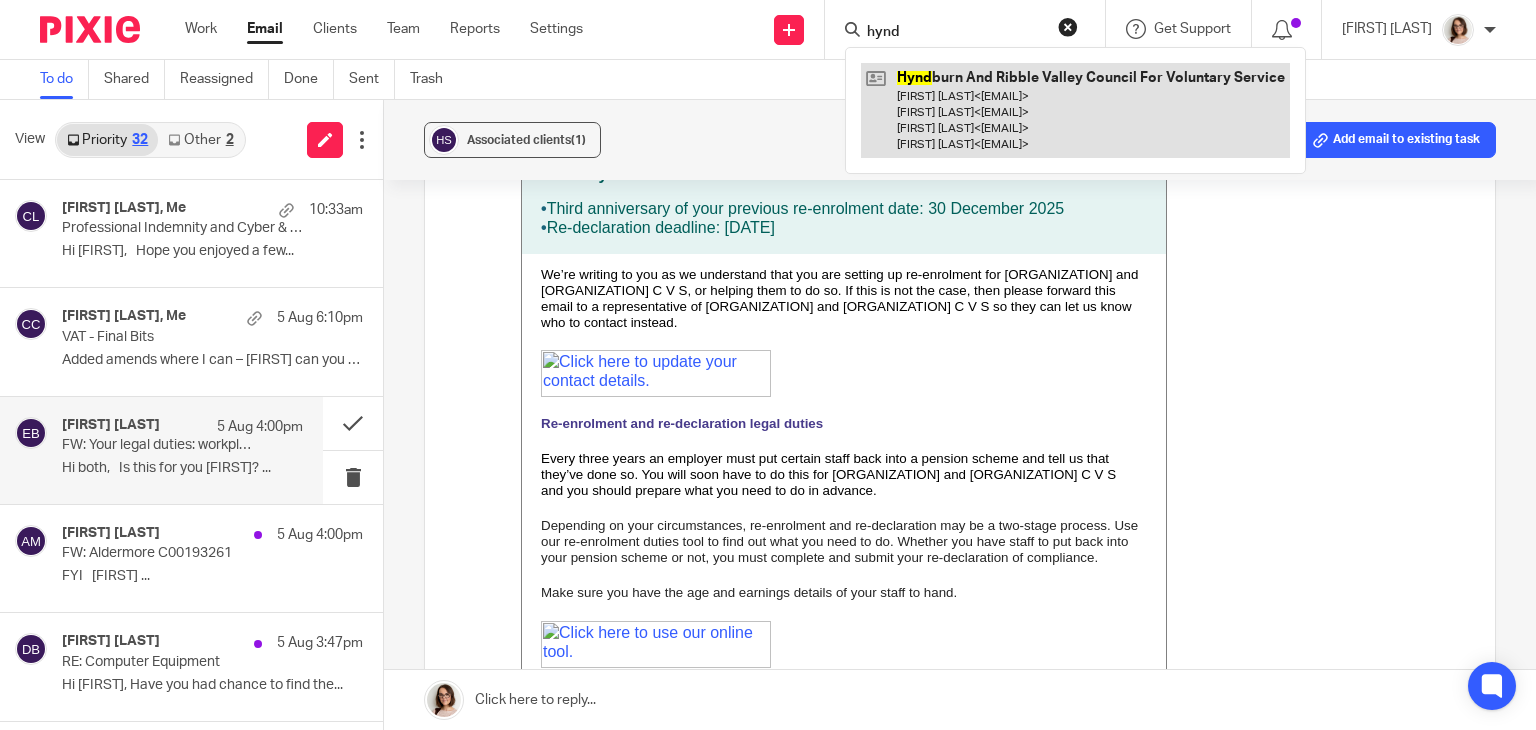 type on "hynd" 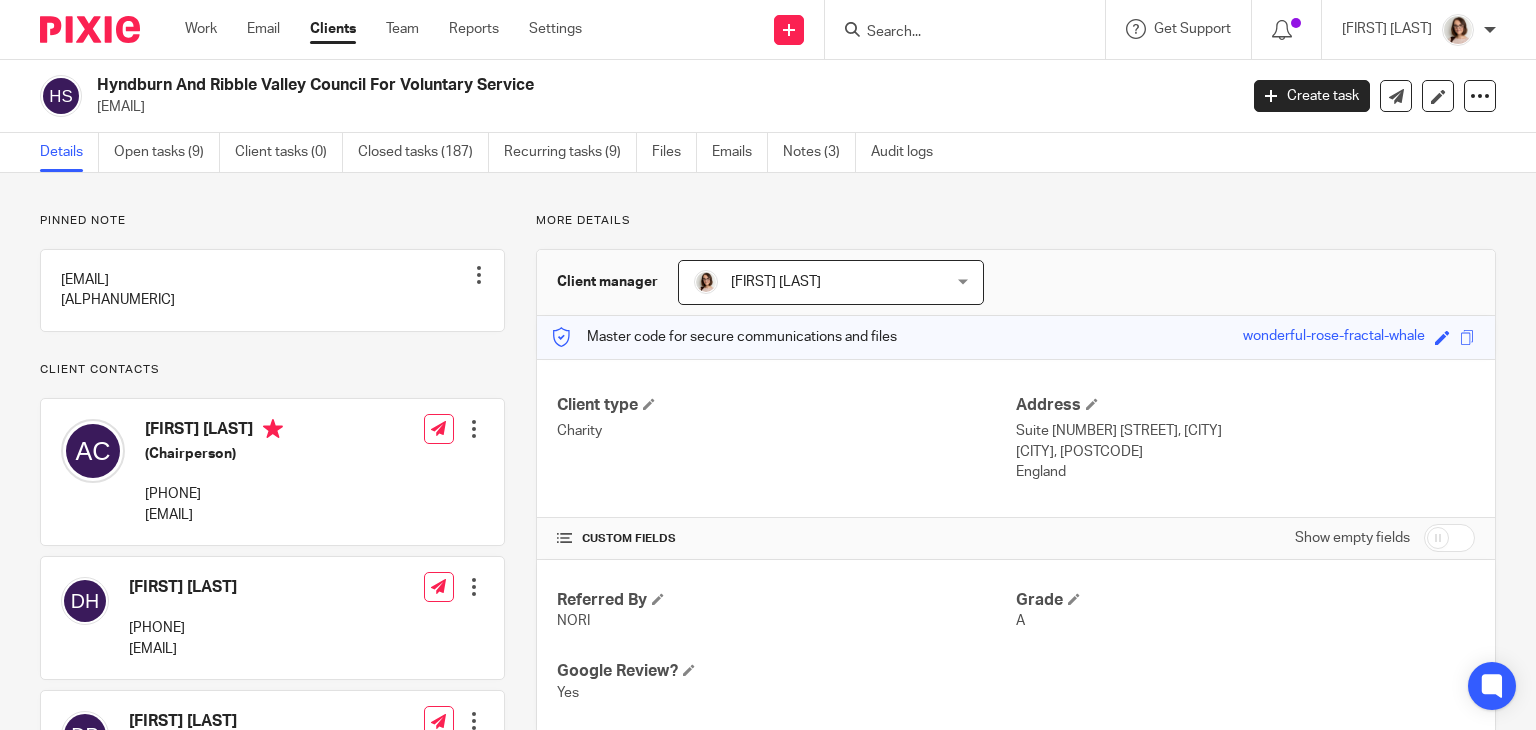 scroll, scrollTop: 0, scrollLeft: 0, axis: both 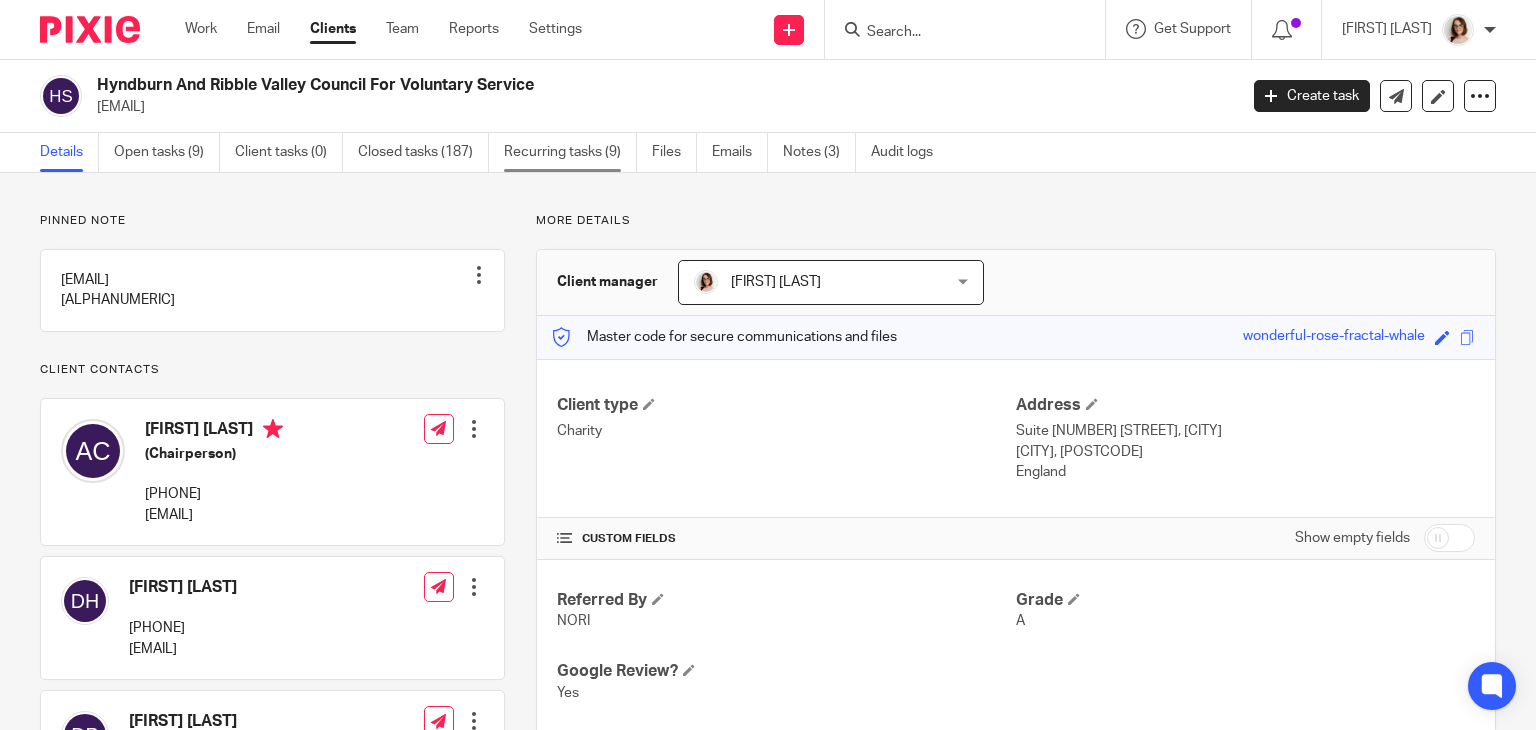 click on "Recurring tasks (9)" at bounding box center [570, 152] 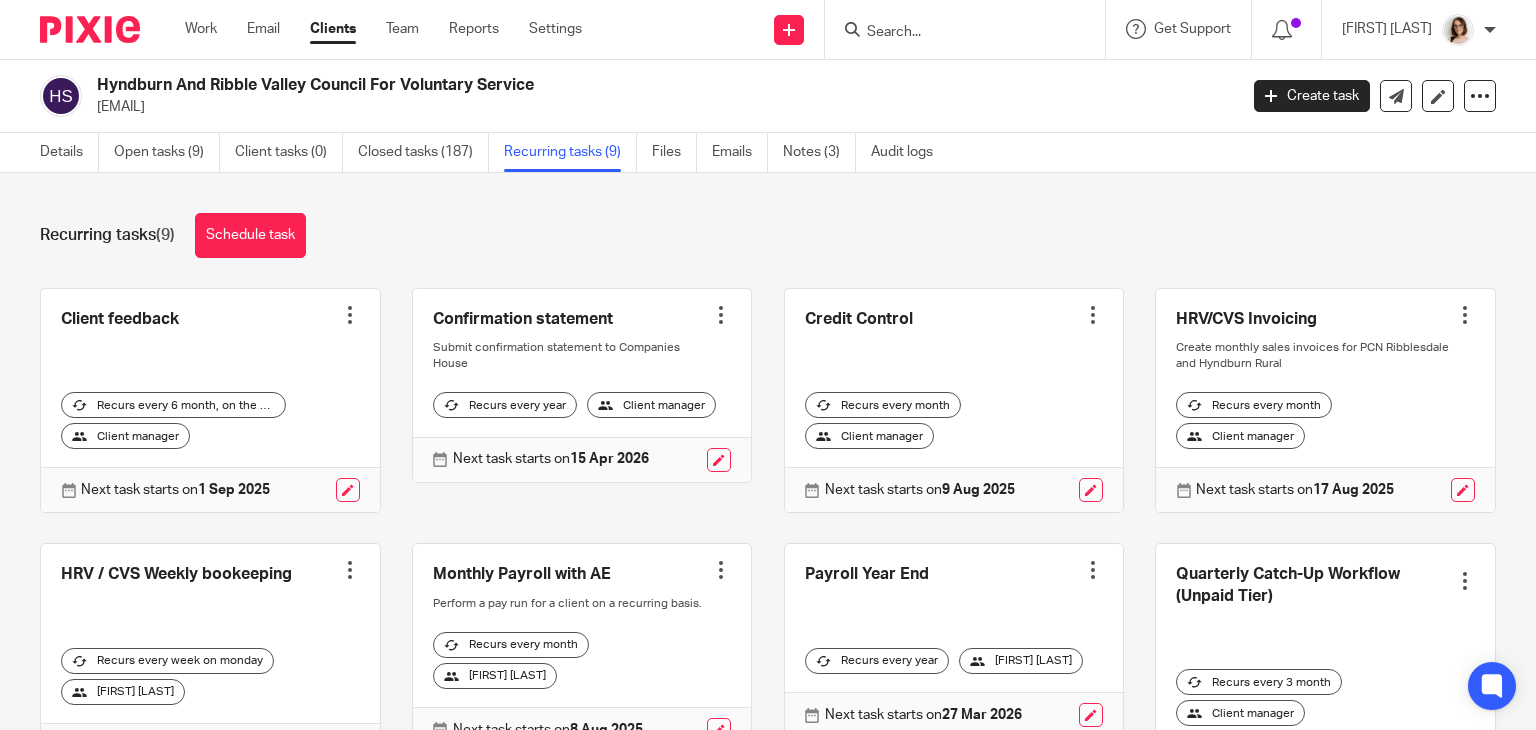 scroll, scrollTop: 0, scrollLeft: 0, axis: both 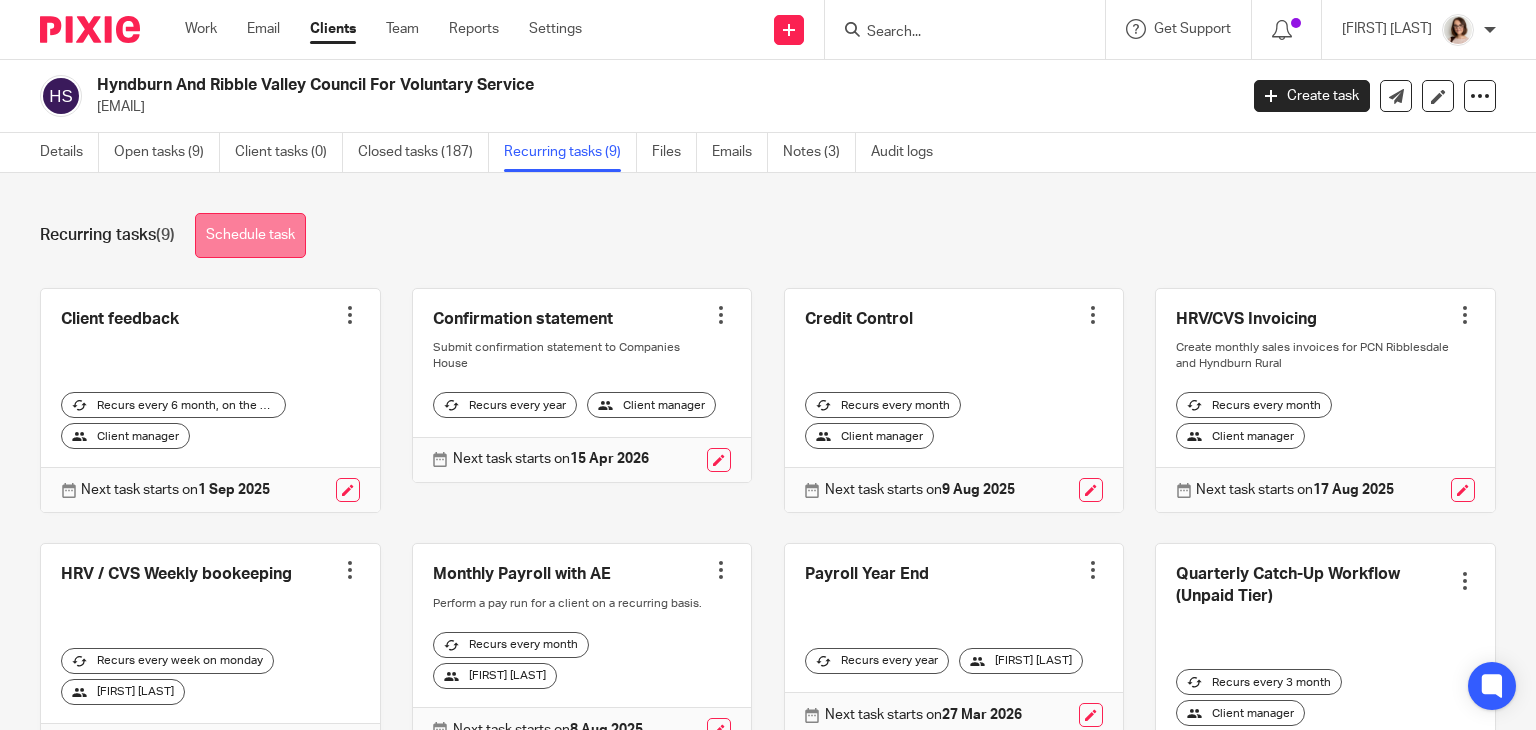 click on "Schedule task" at bounding box center [250, 235] 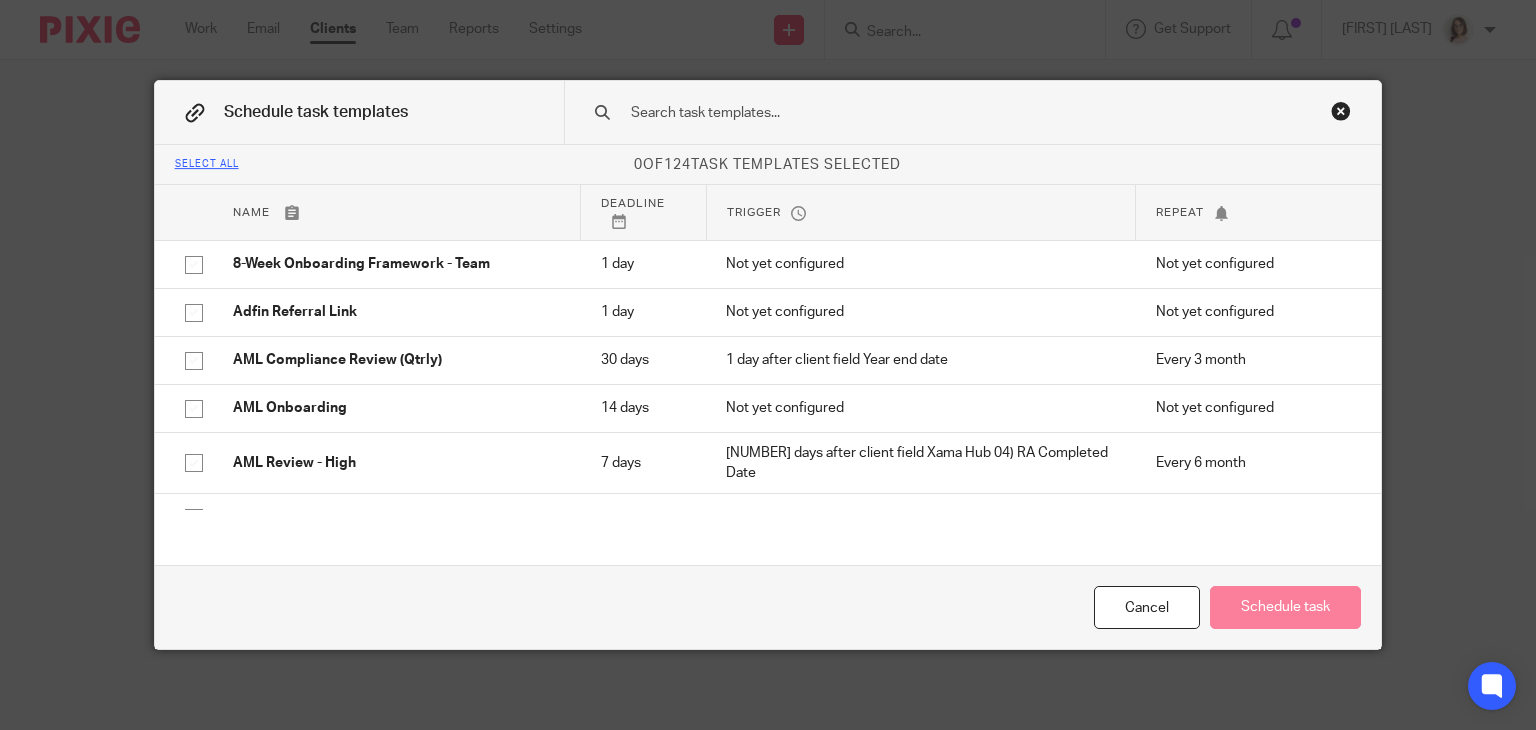 scroll, scrollTop: 0, scrollLeft: 0, axis: both 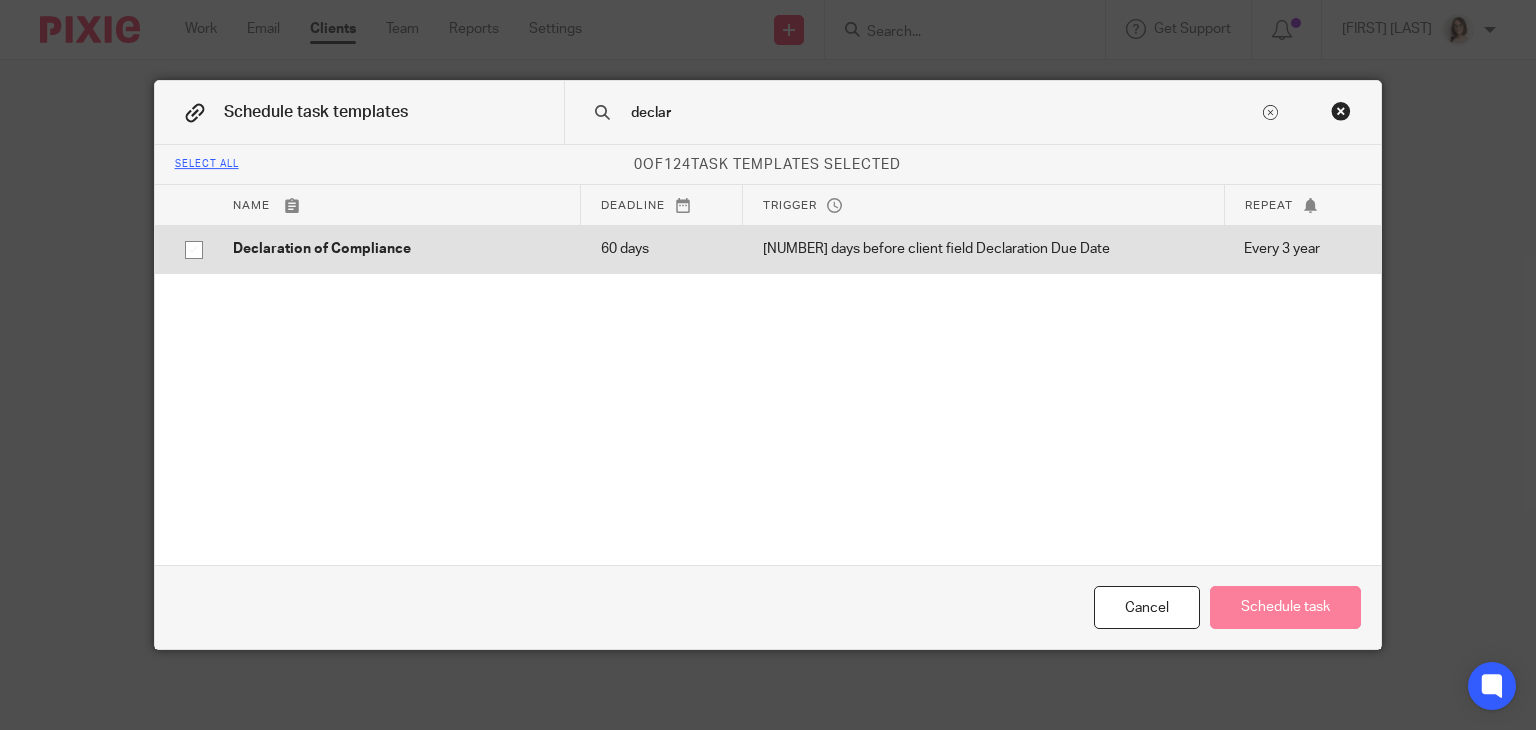 type on "declar" 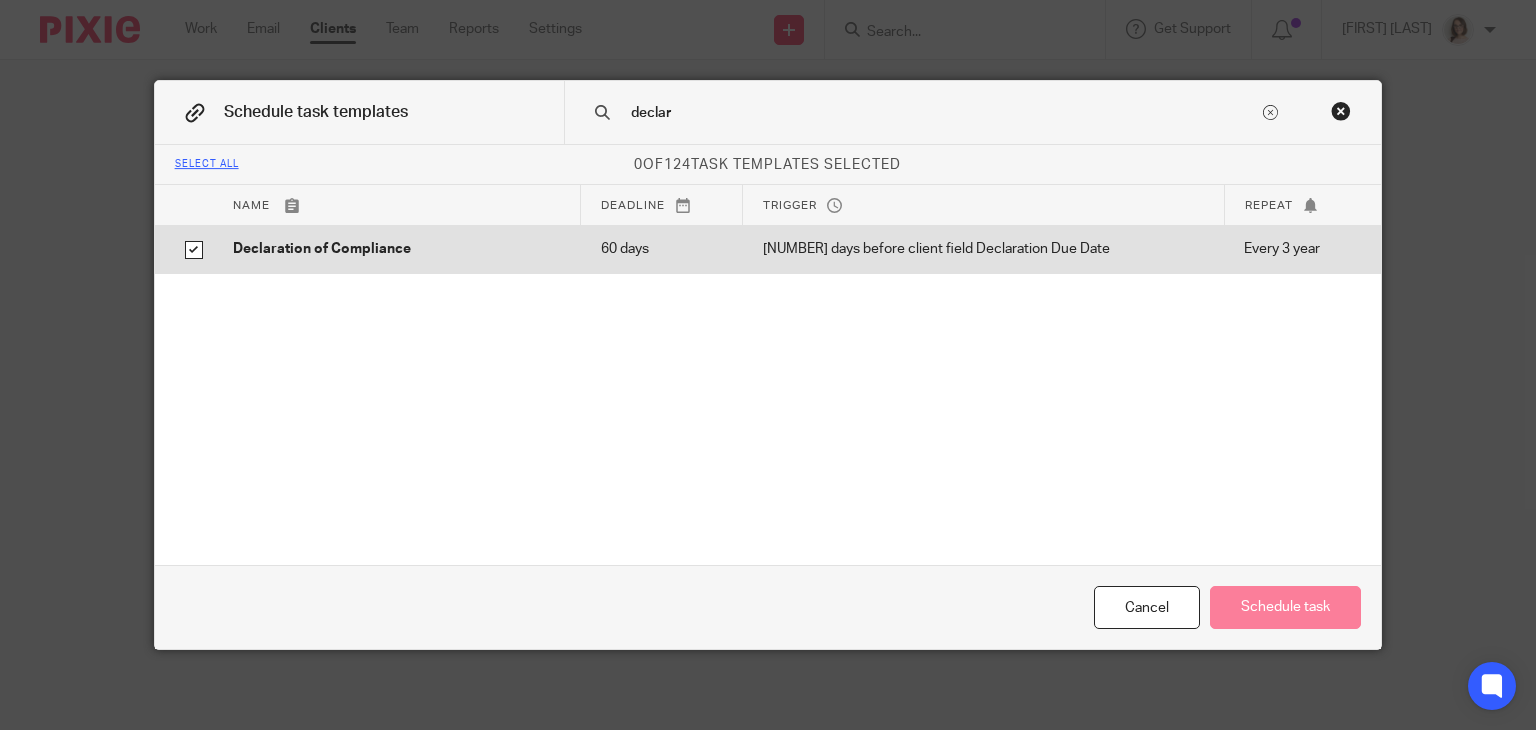 checkbox on "true" 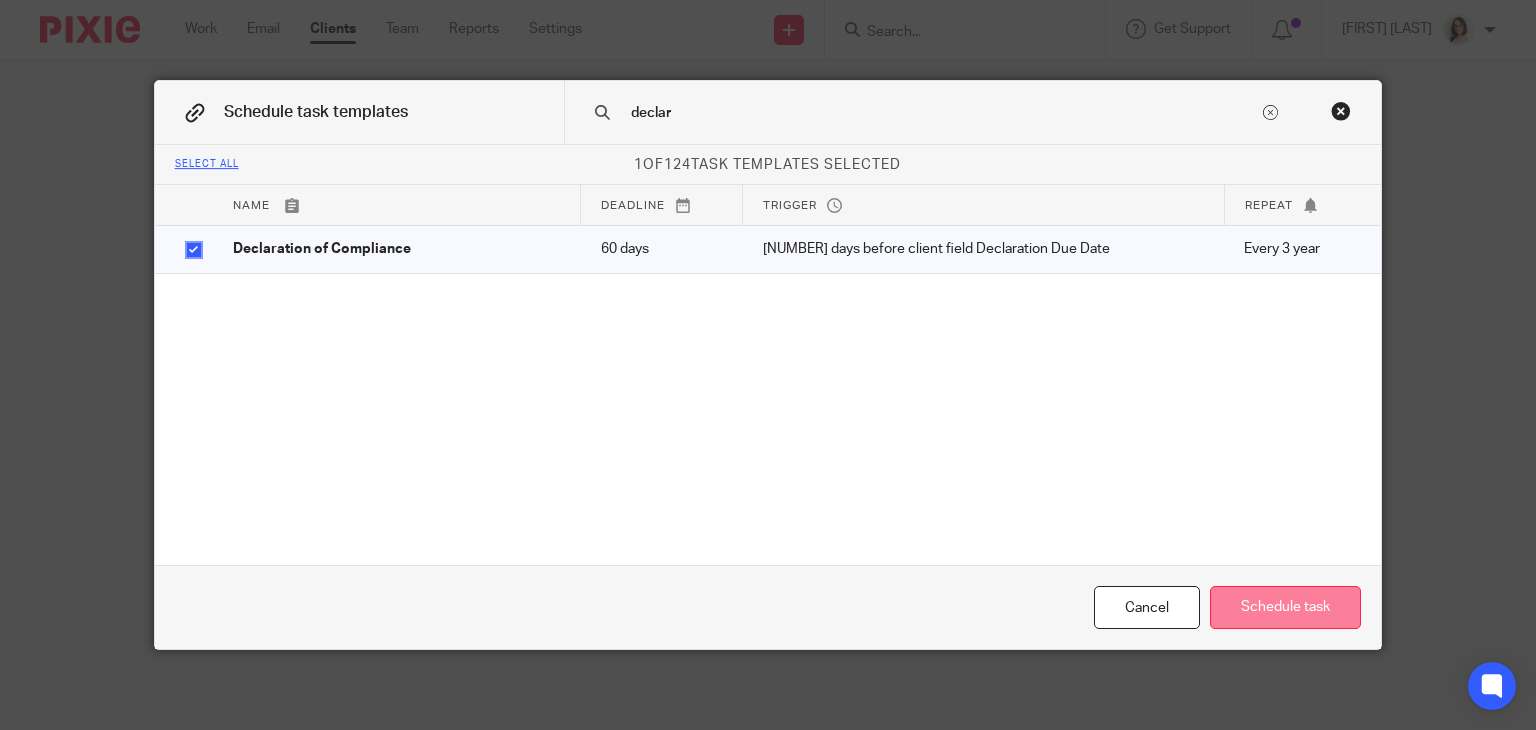 click on "Schedule task" at bounding box center [1285, 607] 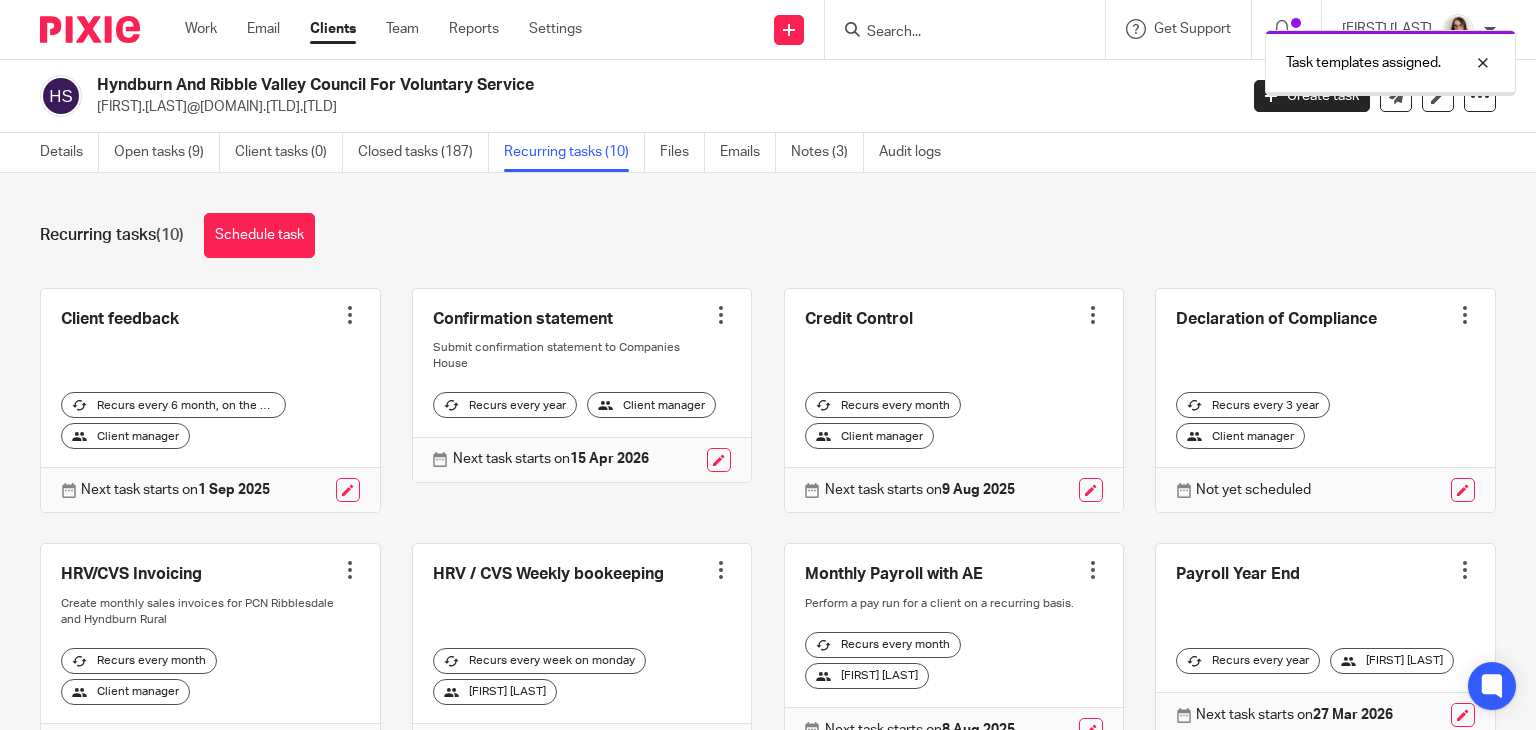 scroll, scrollTop: 0, scrollLeft: 0, axis: both 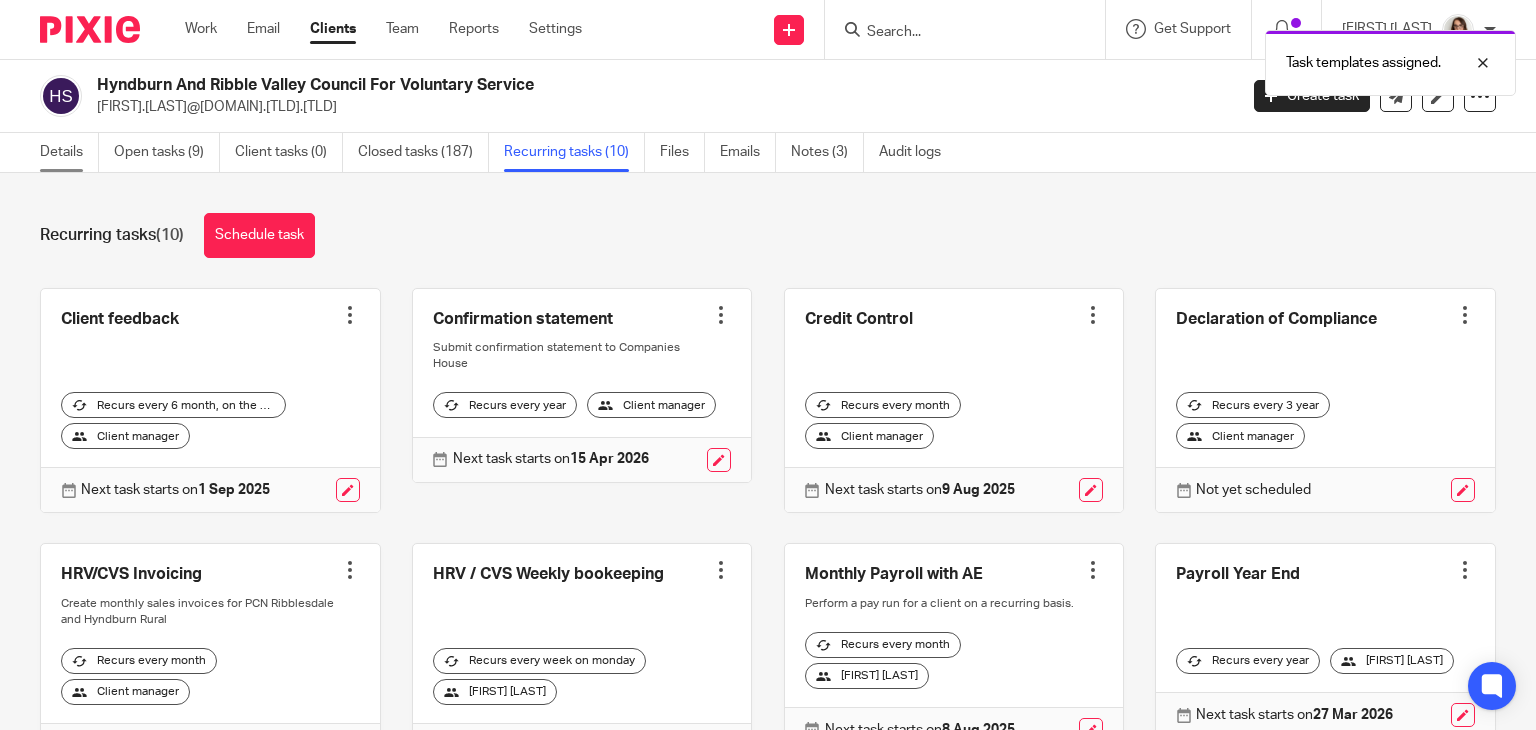 click on "Details" at bounding box center [69, 152] 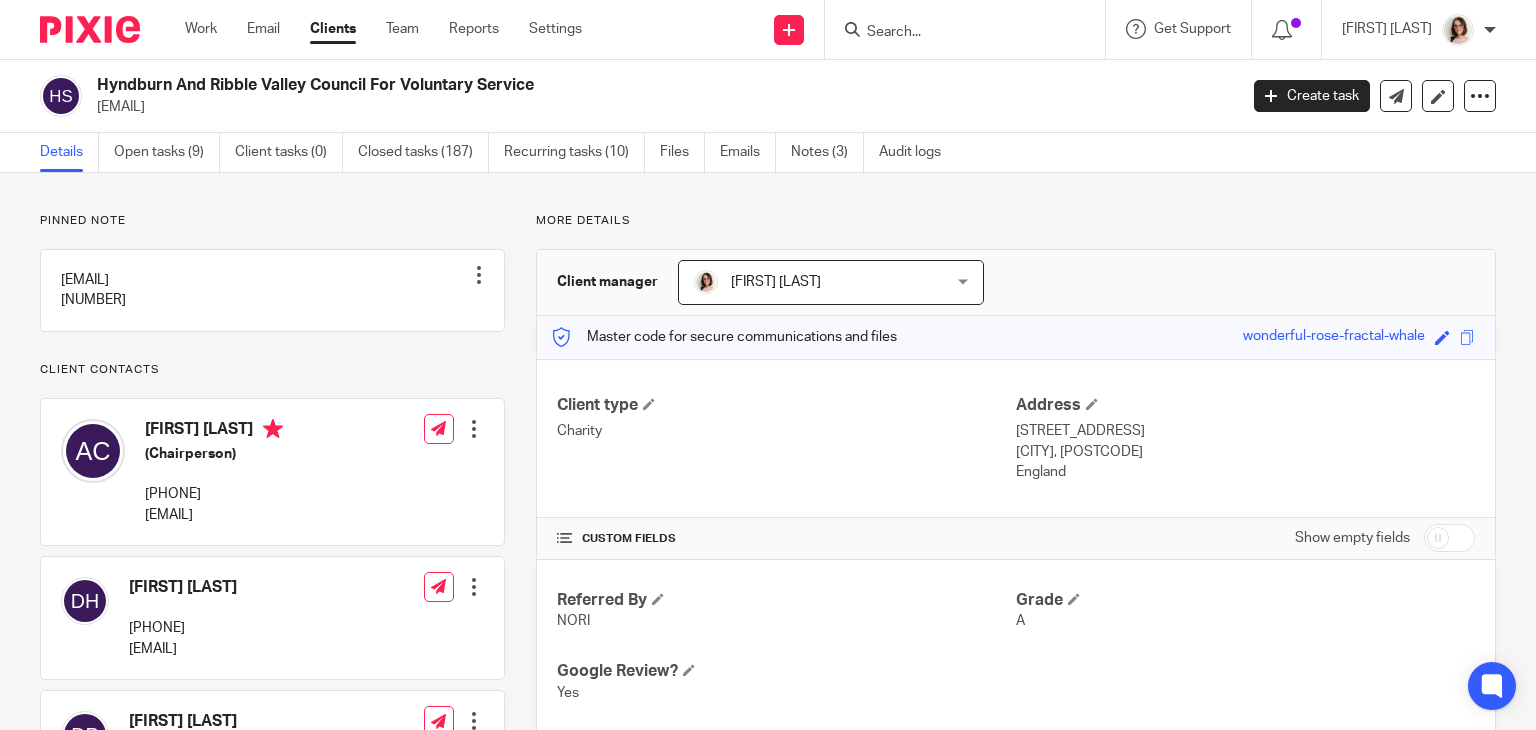 scroll, scrollTop: 0, scrollLeft: 0, axis: both 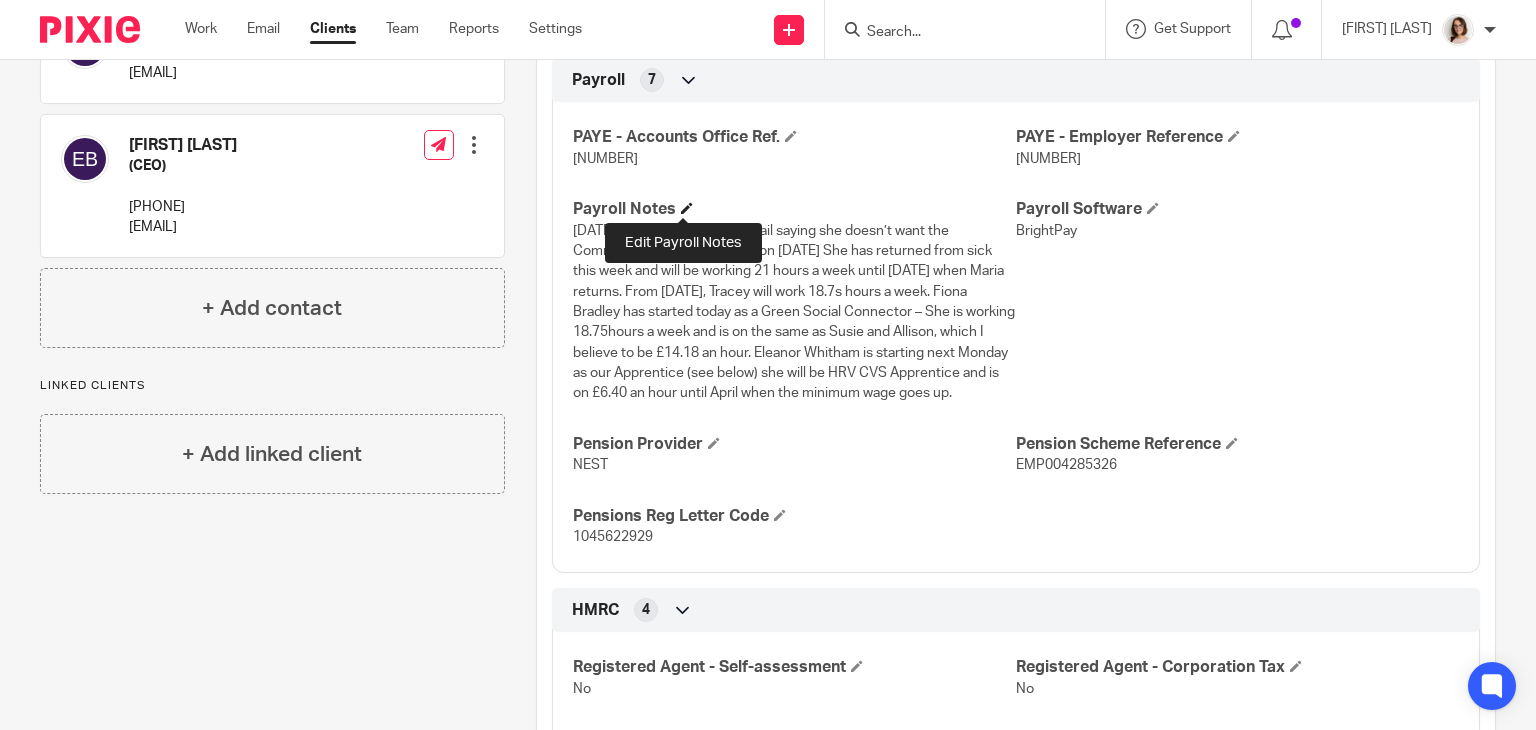 click at bounding box center (687, 208) 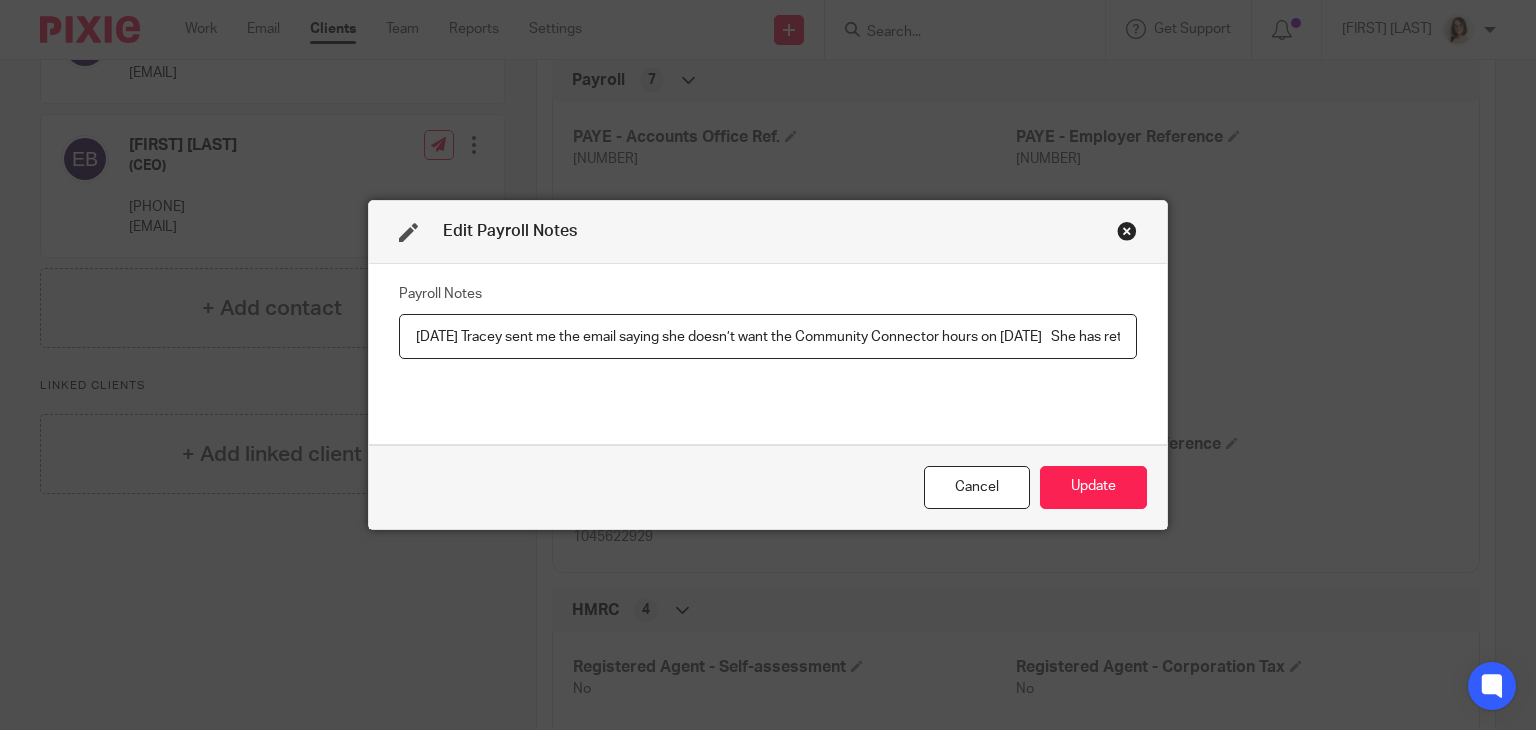 scroll, scrollTop: 0, scrollLeft: 3200, axis: horizontal 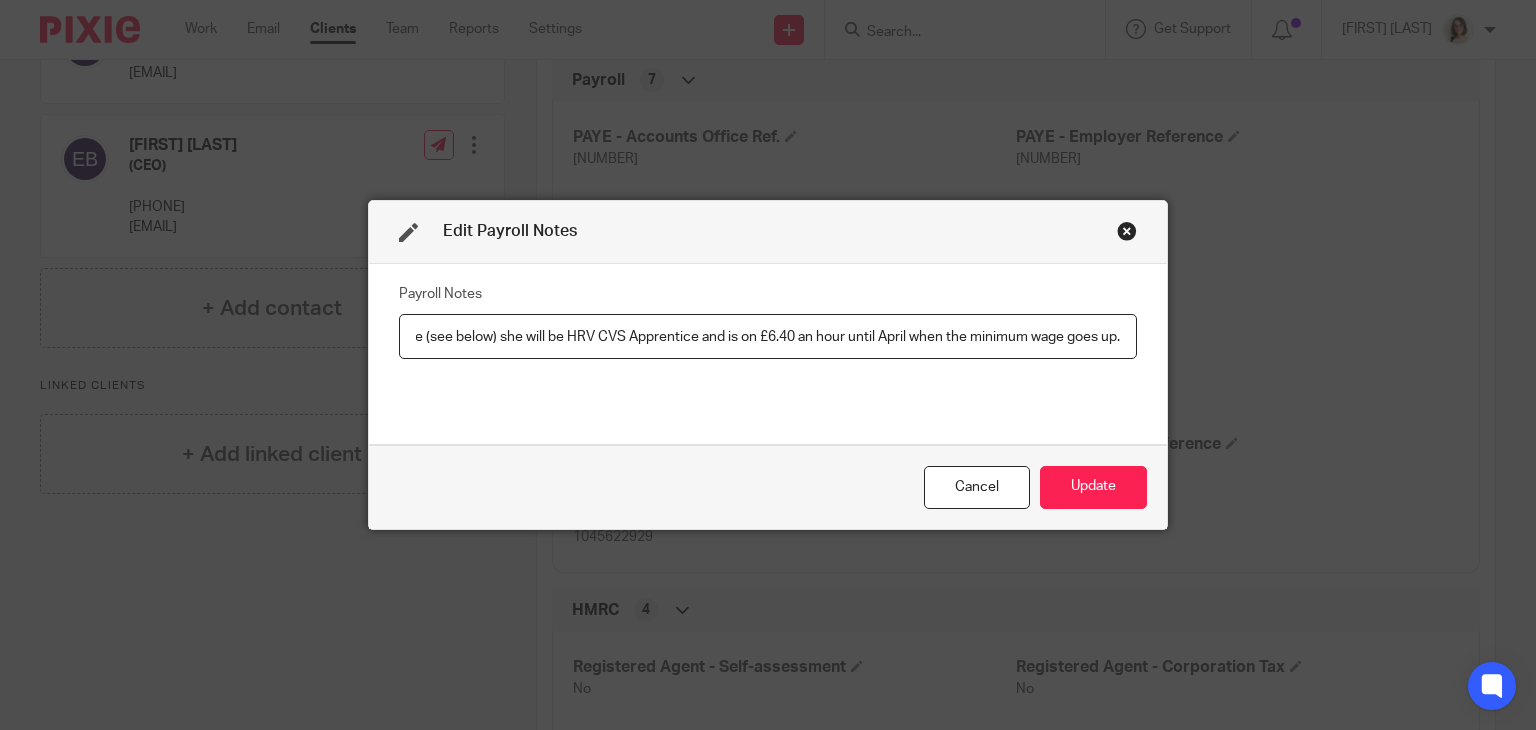 drag, startPoint x: 408, startPoint y: 343, endPoint x: 1252, endPoint y: 348, distance: 844.01483 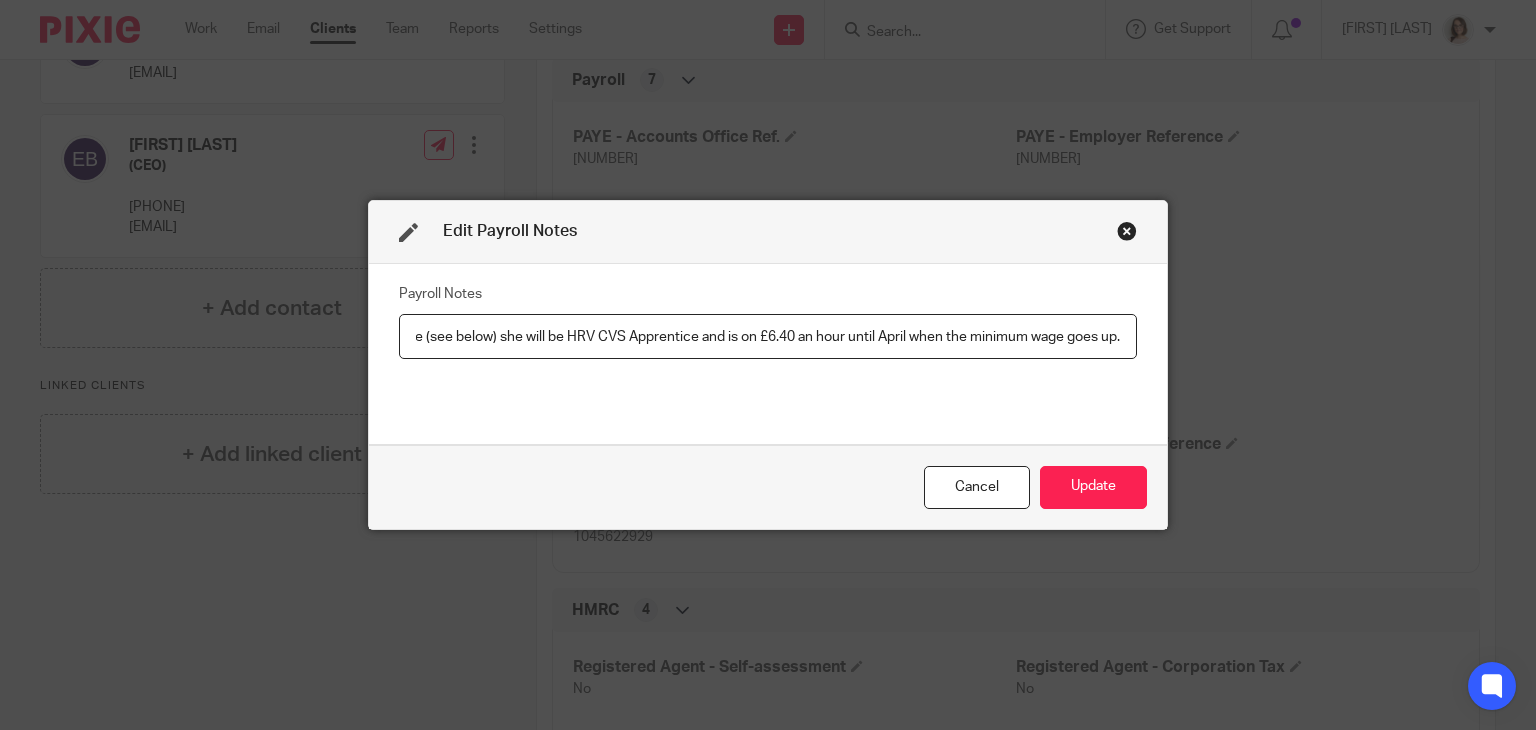 click on "Edit Payroll Notes
Payroll Notes   03/02/25 Tracey sent me the email saying she doesn’t want the Community Connector hours on January 20th   She has returned from sick this week and will be working 21 hours a week until March 17th when Maria returns. From March 17th, Tracey will work 18.7s hours a week.  Fiona Bradley has started today as a Green Social Connector – She is working 18.75hours a week and is on the same as Susie and Allison, which I believe to be £14.18 an hour.   Eleanor Whitham is starting next Monday as our Apprentice (see below) she will be HRV CVS Apprentice and is on £6.40 an hour until April when the minimum wage goes up.
Cancel
Update" at bounding box center [768, 365] 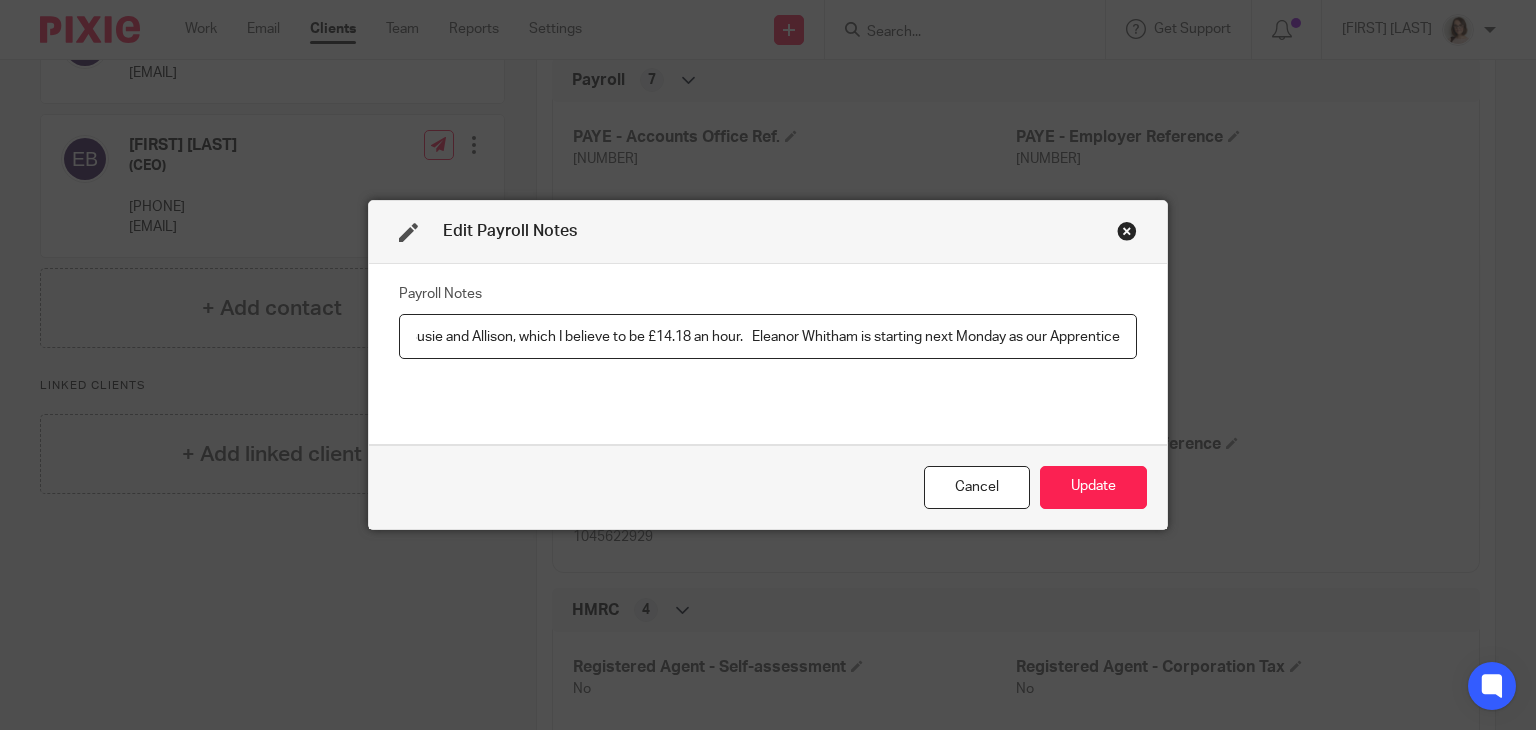 scroll, scrollTop: 0, scrollLeft: 2498, axis: horizontal 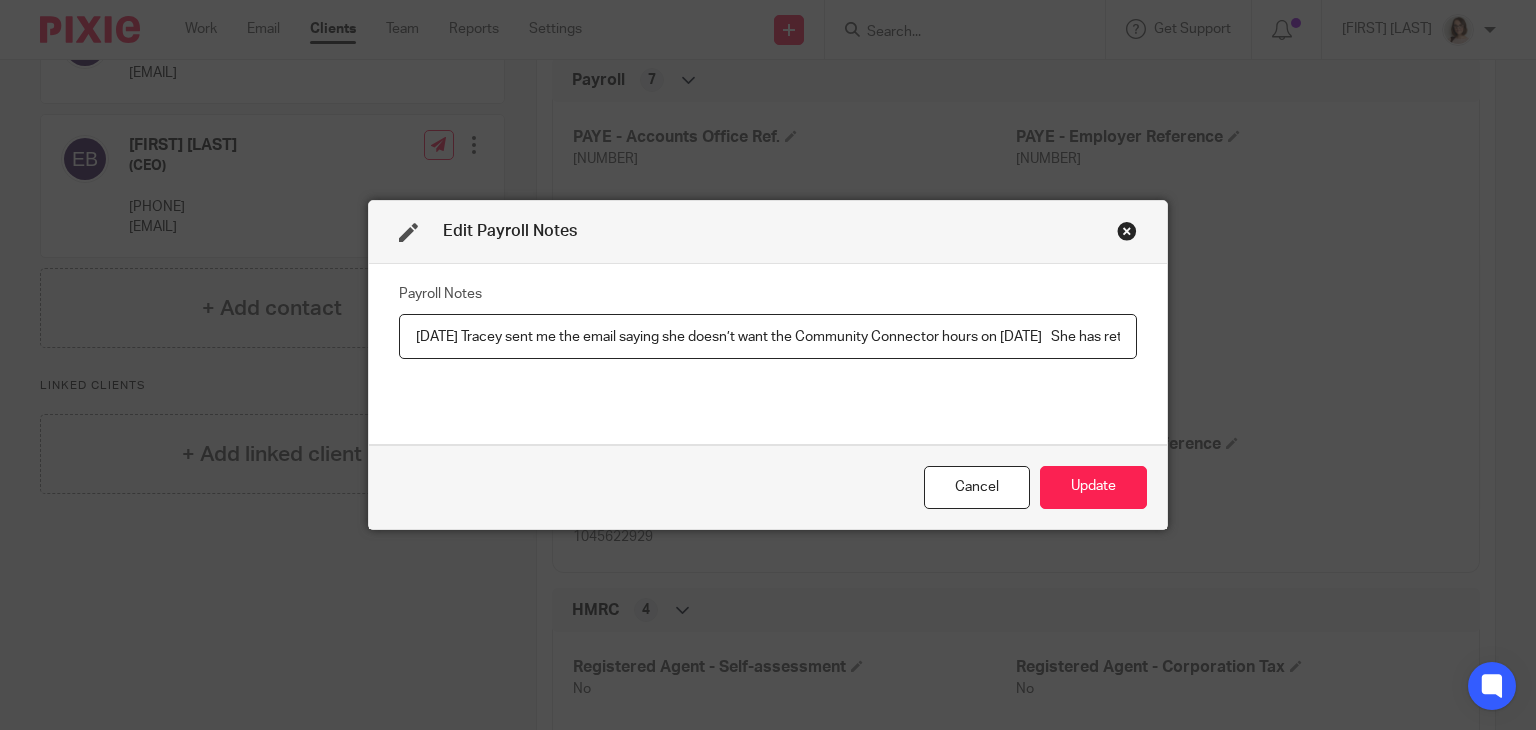 drag, startPoint x: 1113, startPoint y: 335, endPoint x: 62, endPoint y: 578, distance: 1078.7261 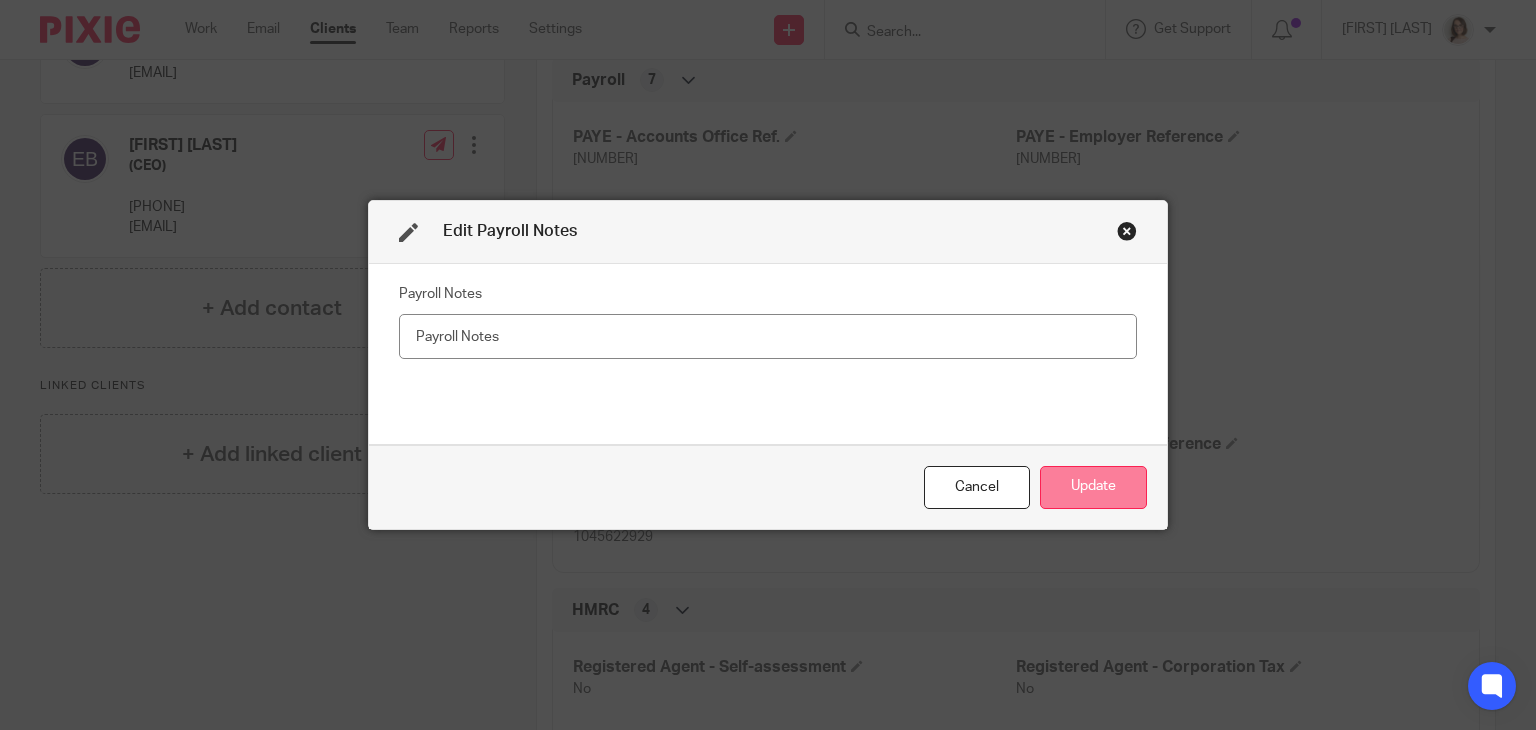 type 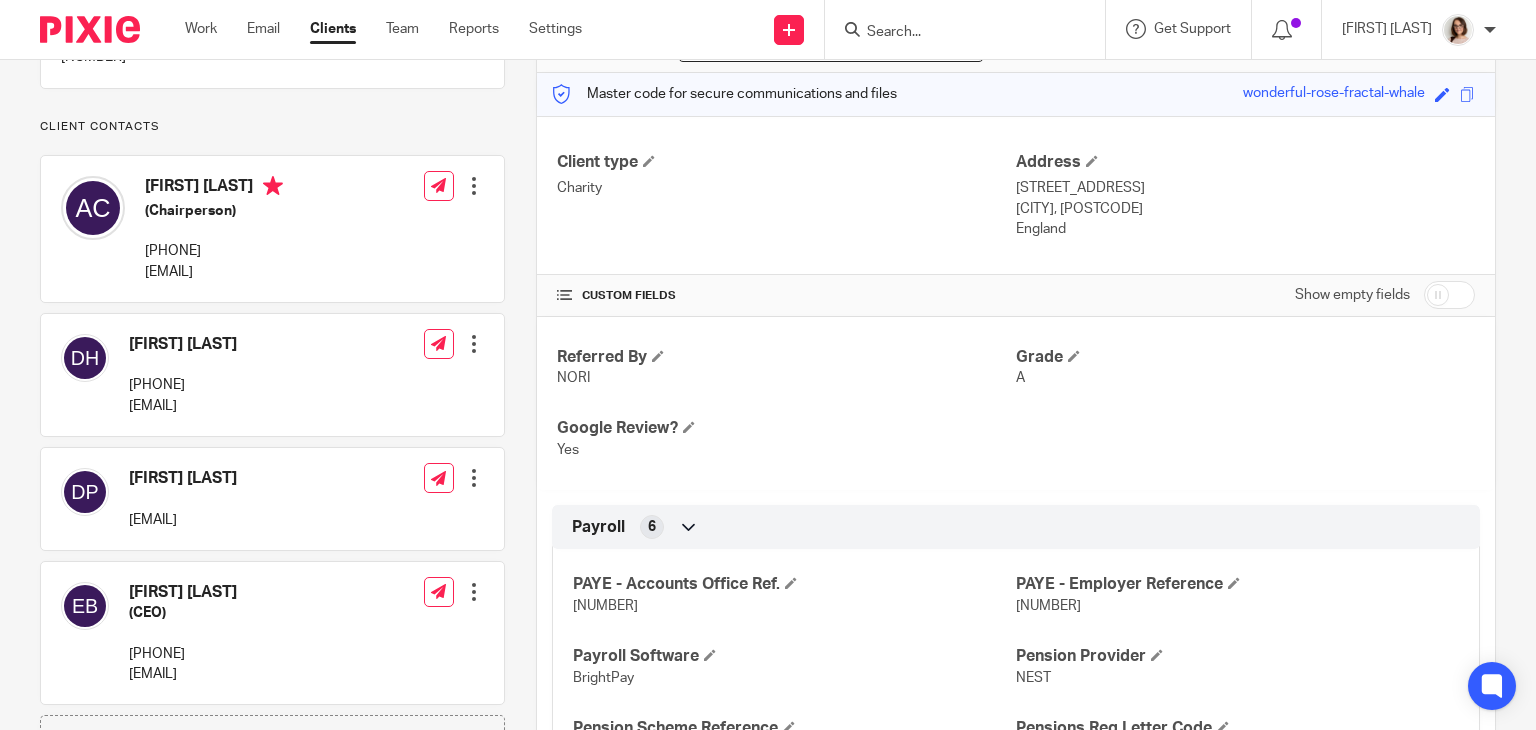 scroll, scrollTop: 230, scrollLeft: 0, axis: vertical 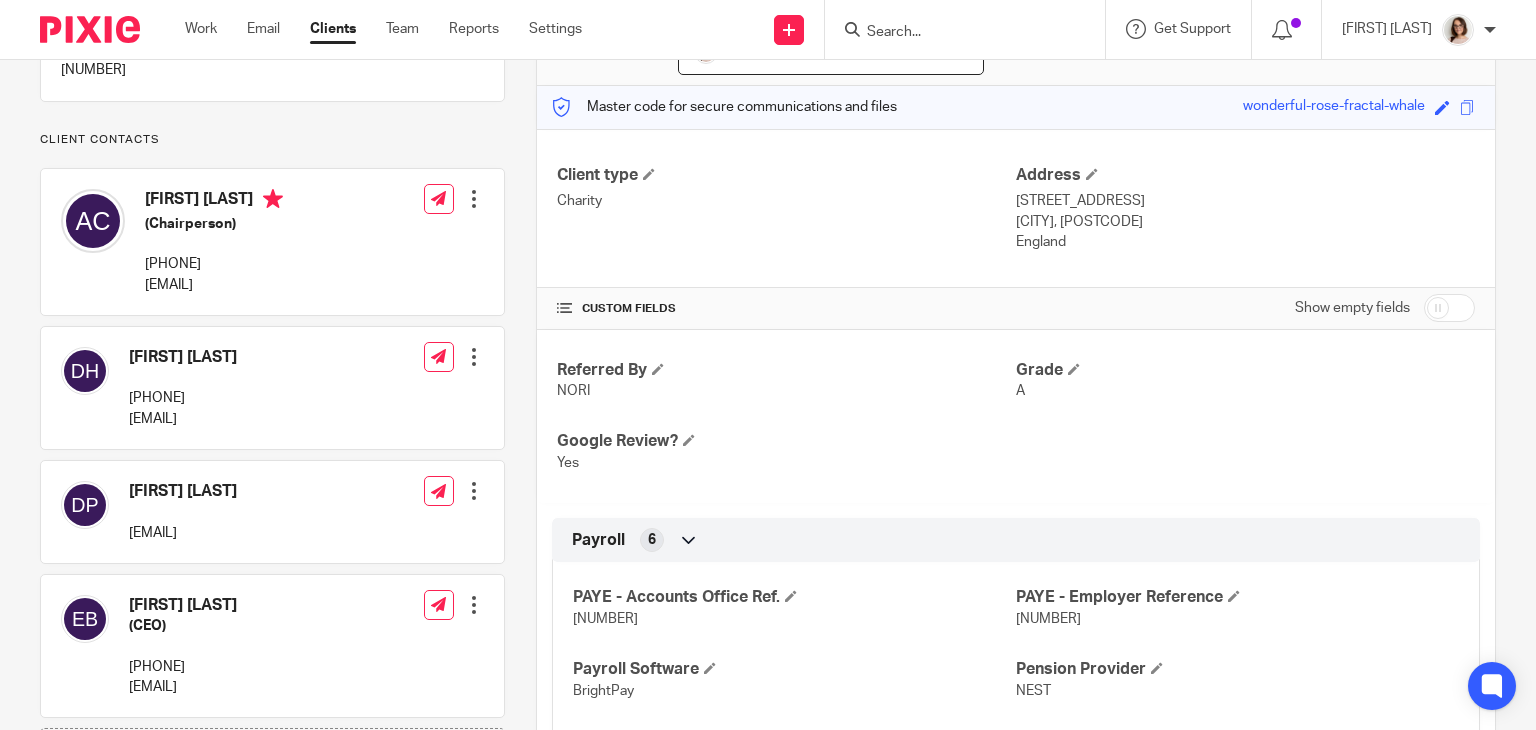 click at bounding box center (1449, 308) 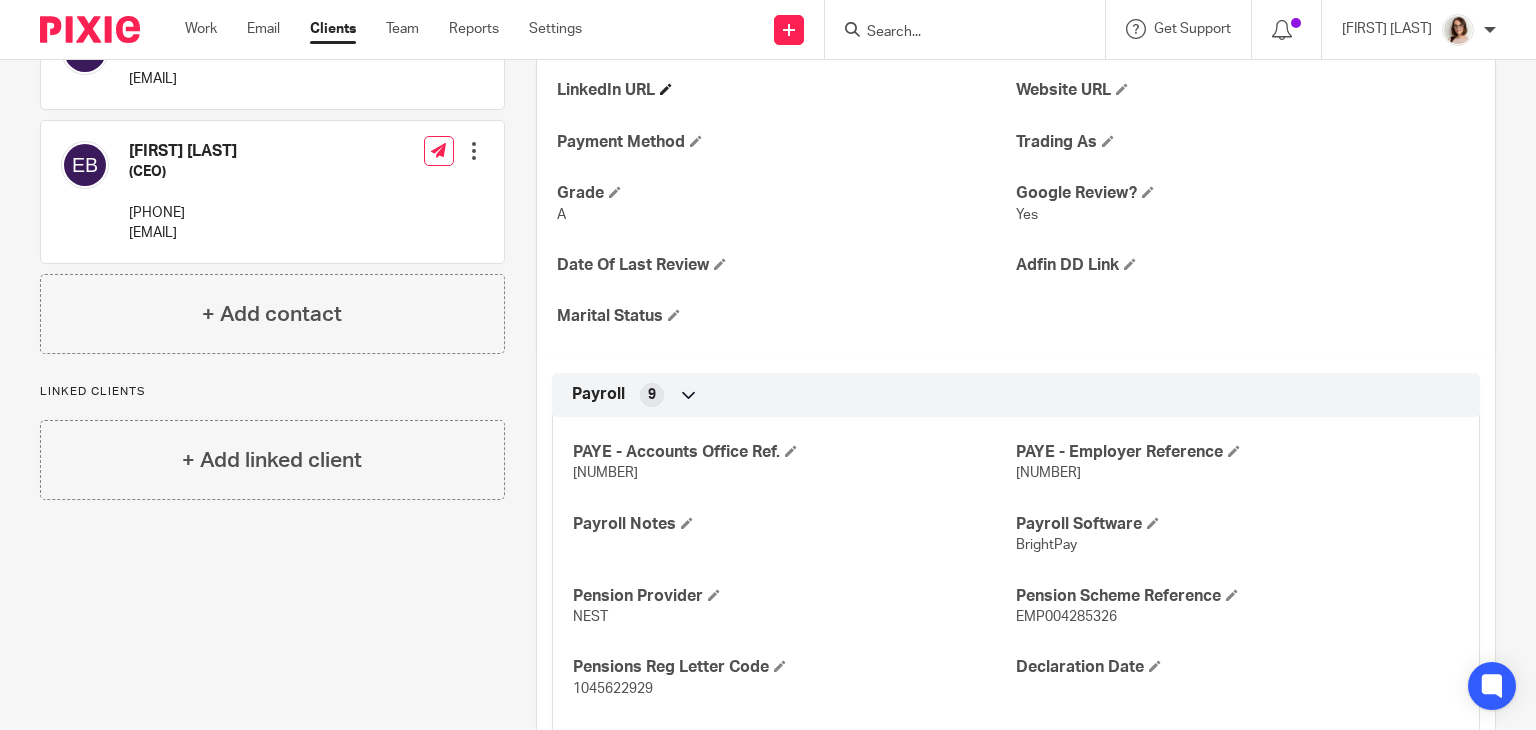 scroll, scrollTop: 751, scrollLeft: 0, axis: vertical 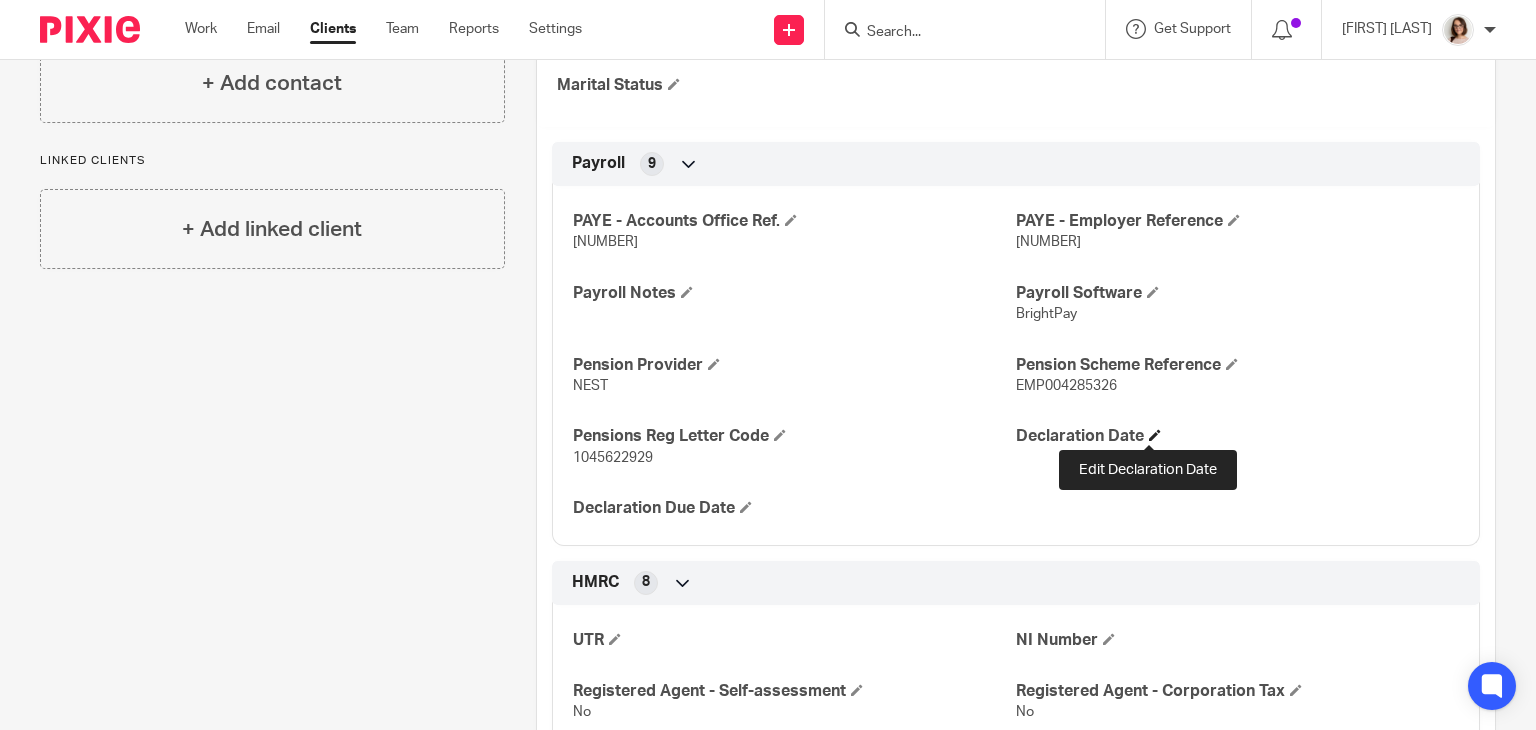 click at bounding box center (1155, 435) 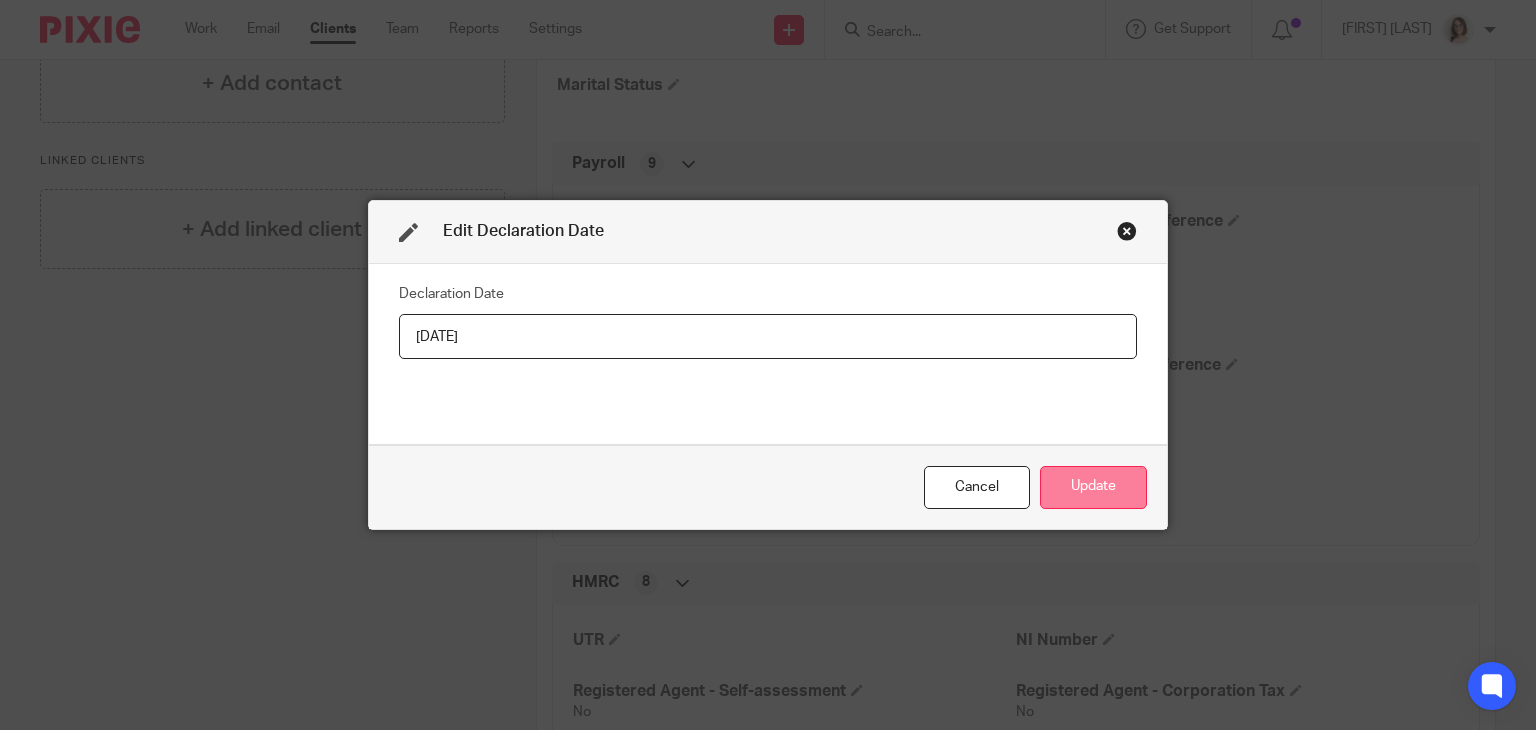 type on "30/12/25" 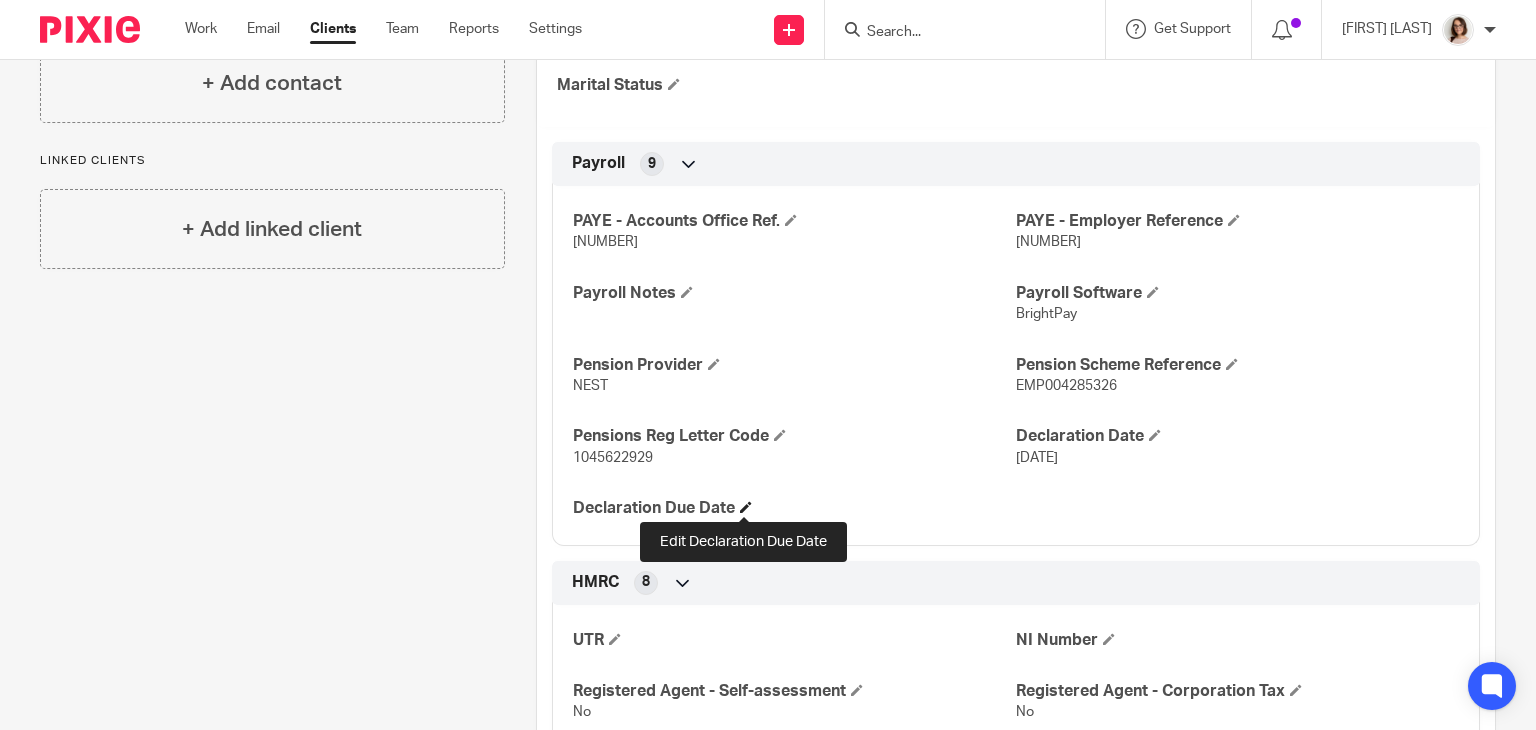 click at bounding box center (746, 507) 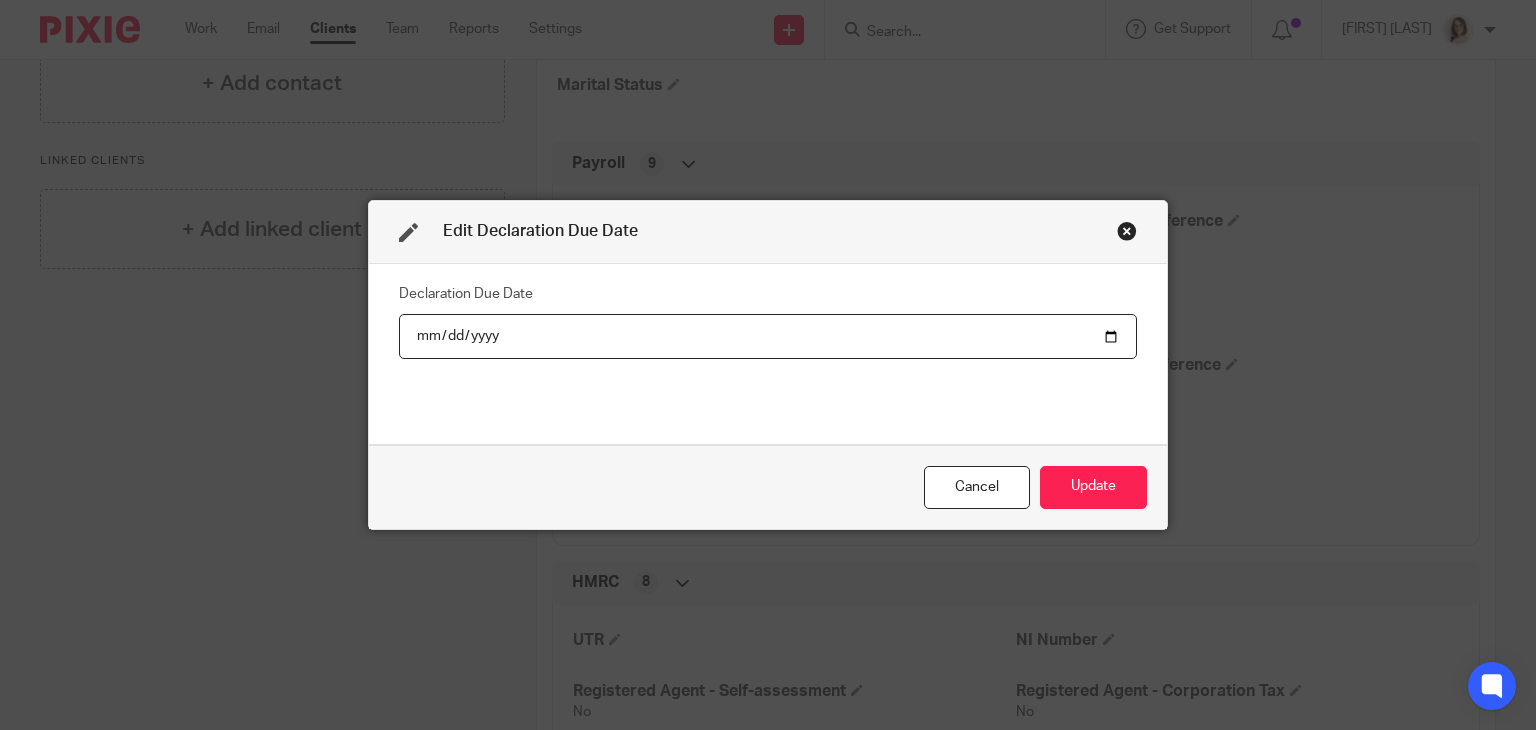type on "2026-06-01" 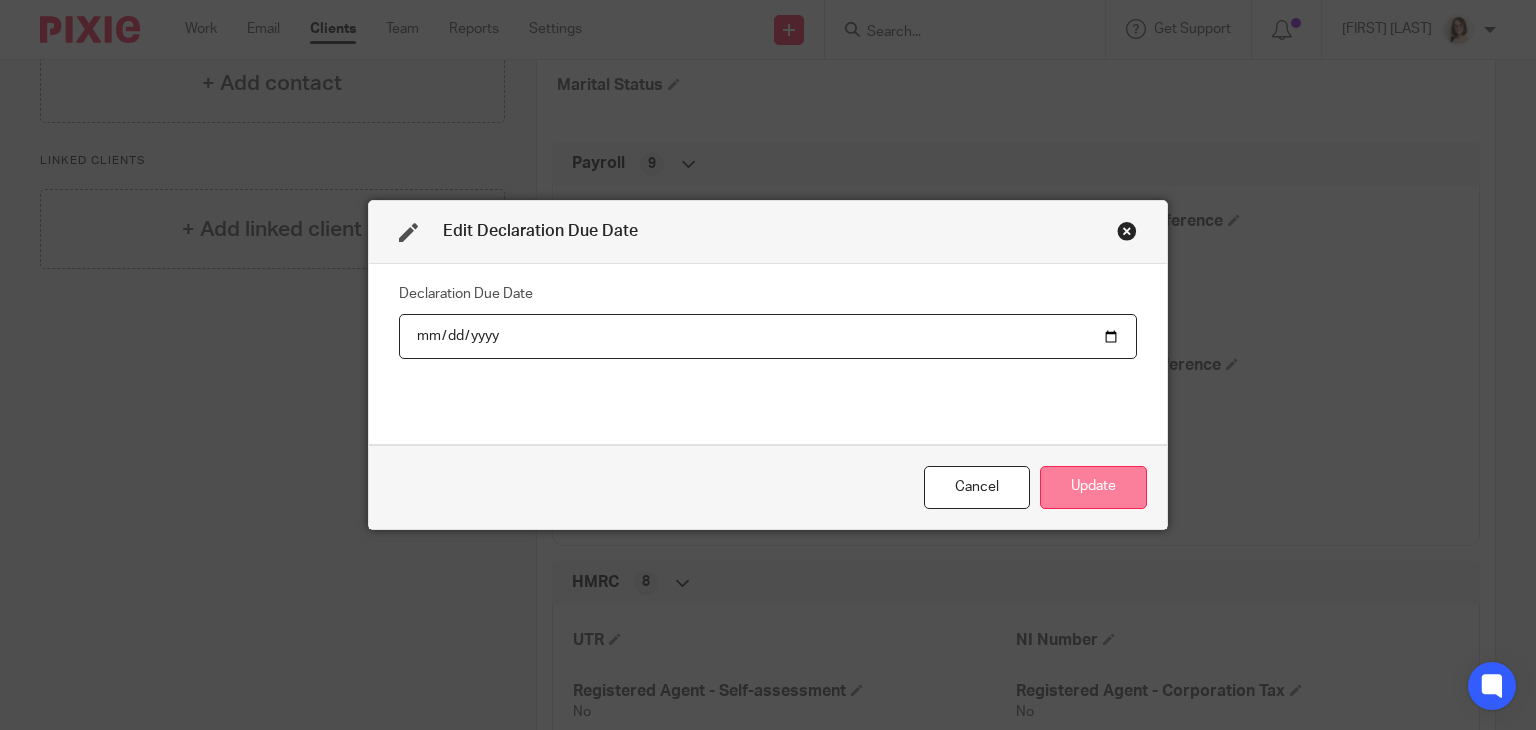 click on "Update" at bounding box center (1093, 487) 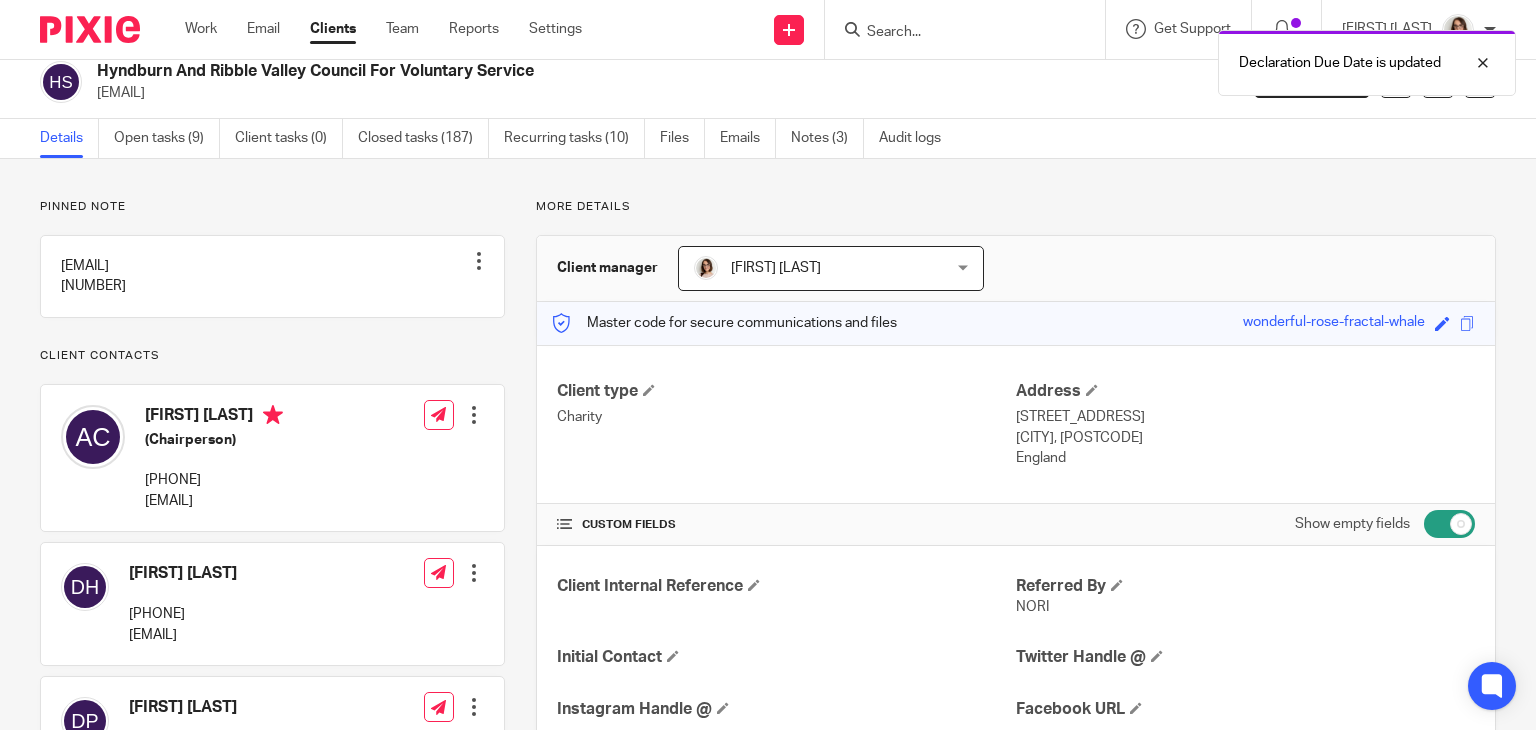 scroll, scrollTop: 0, scrollLeft: 0, axis: both 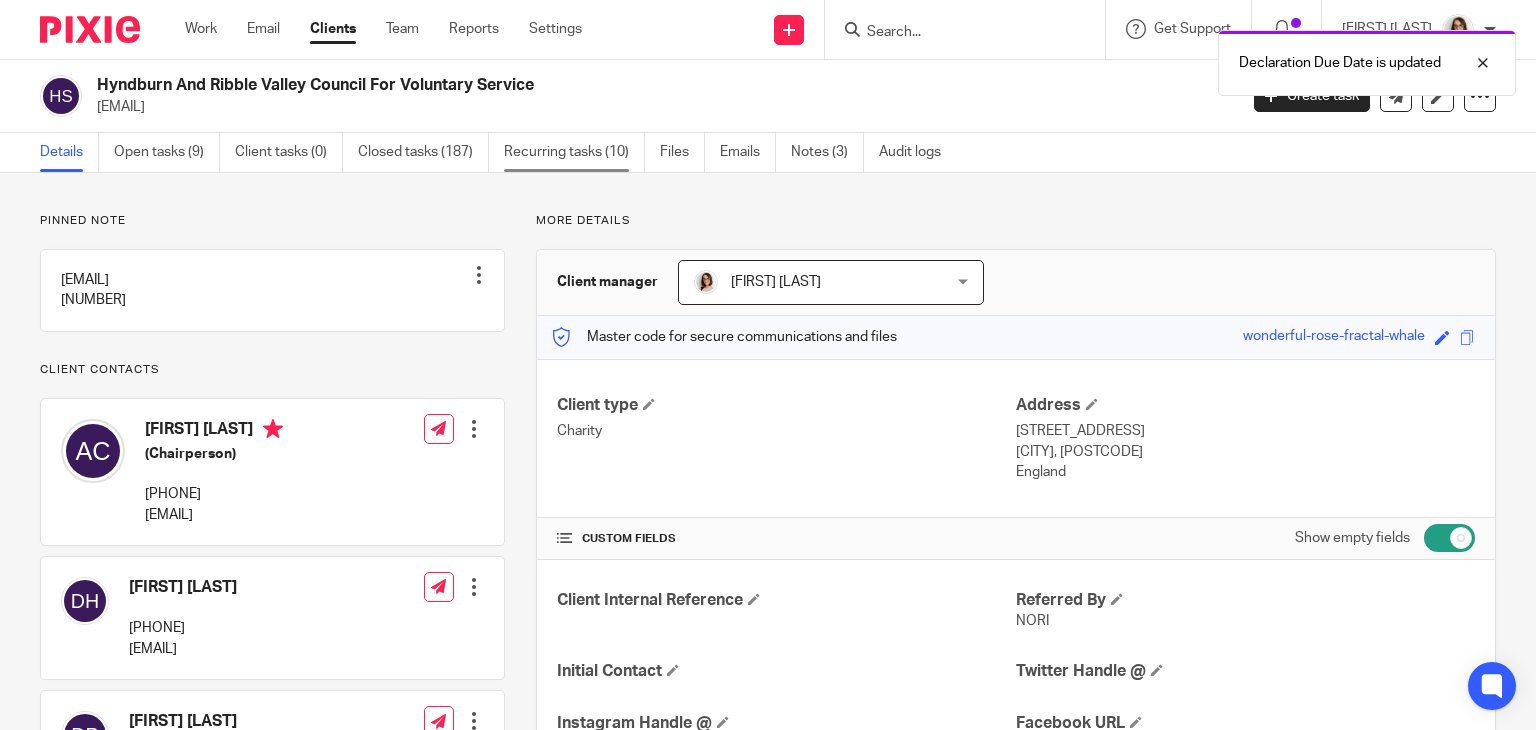 click on "Recurring tasks (10)" at bounding box center [574, 152] 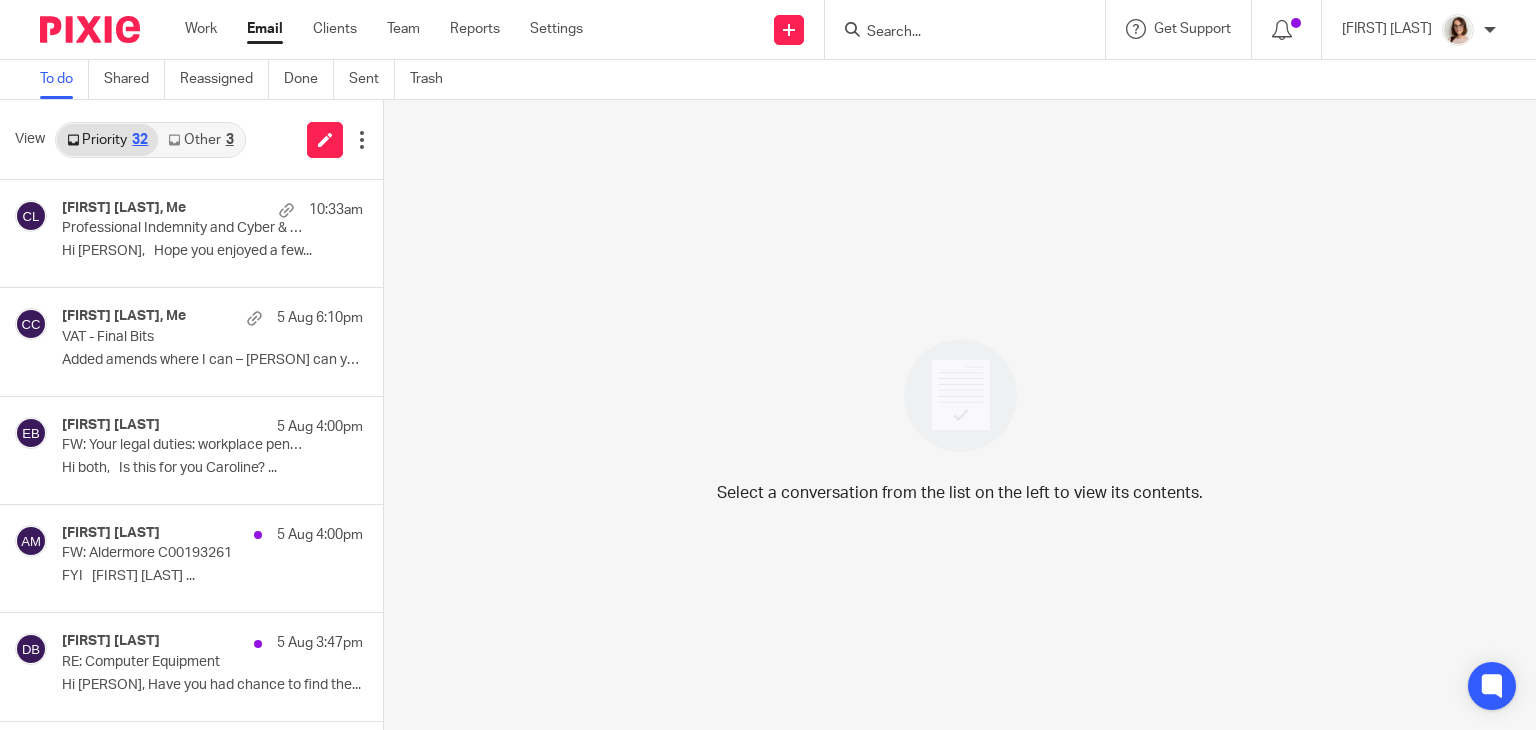 scroll, scrollTop: 0, scrollLeft: 0, axis: both 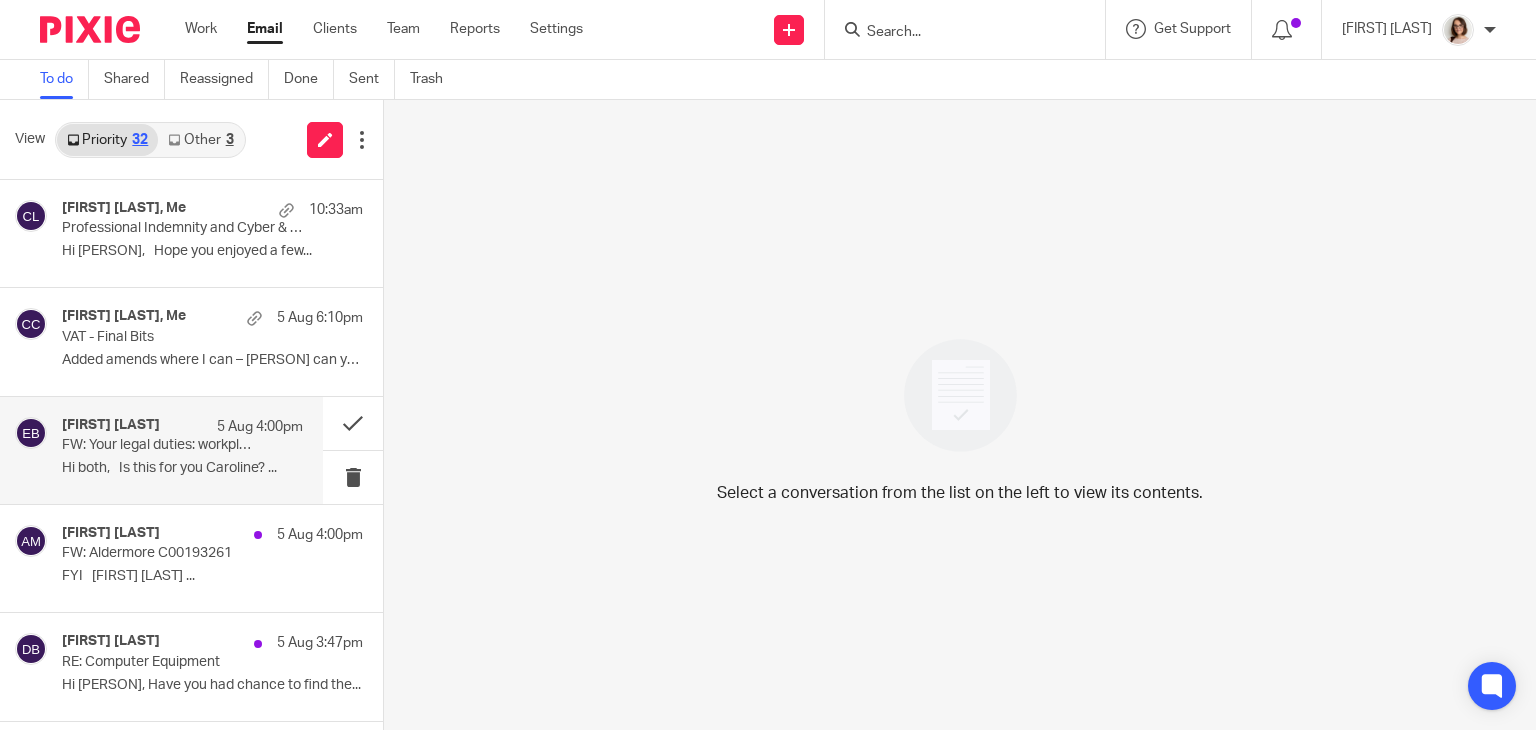 click on "FW: Your legal duties: workplace pensions re-enrolment" at bounding box center [158, 445] 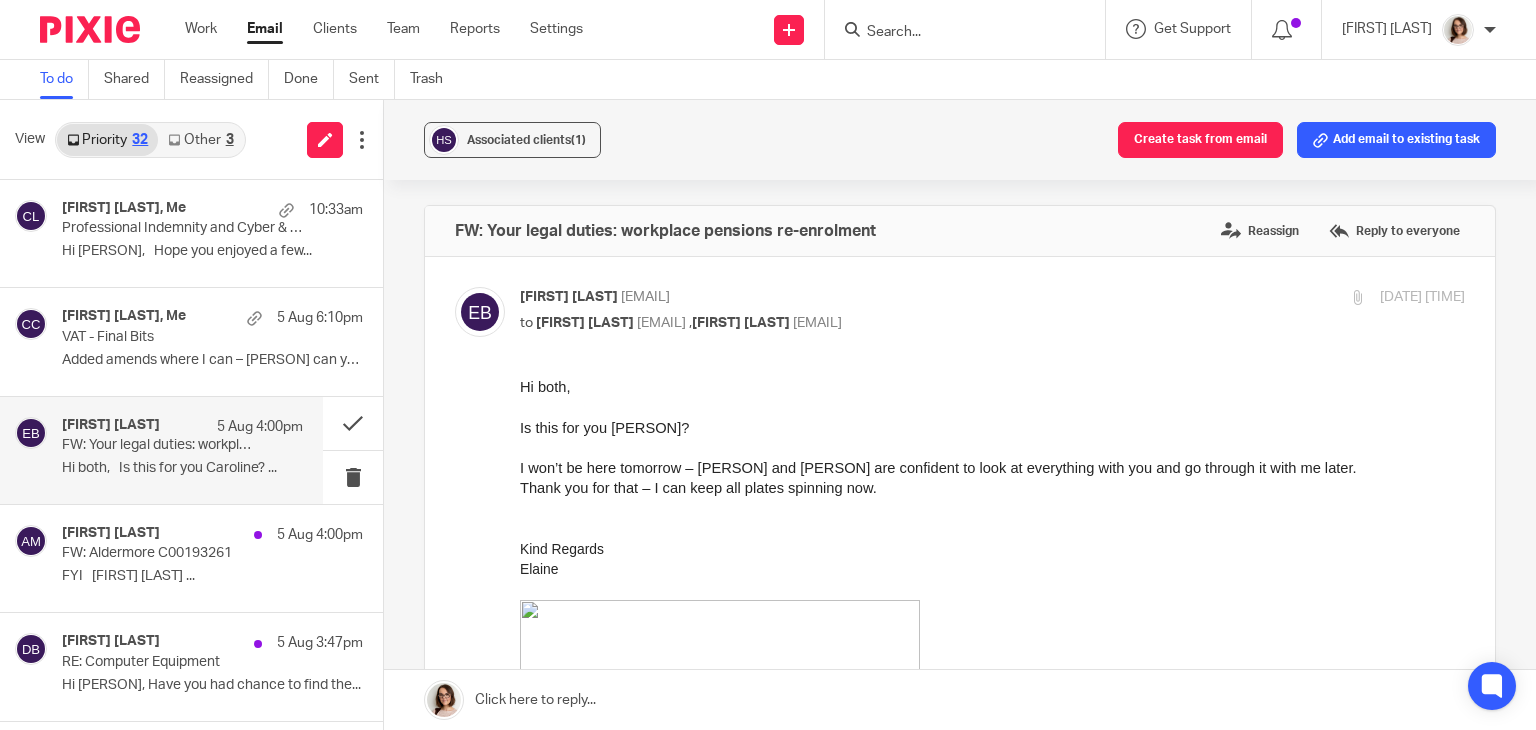 scroll, scrollTop: 0, scrollLeft: 0, axis: both 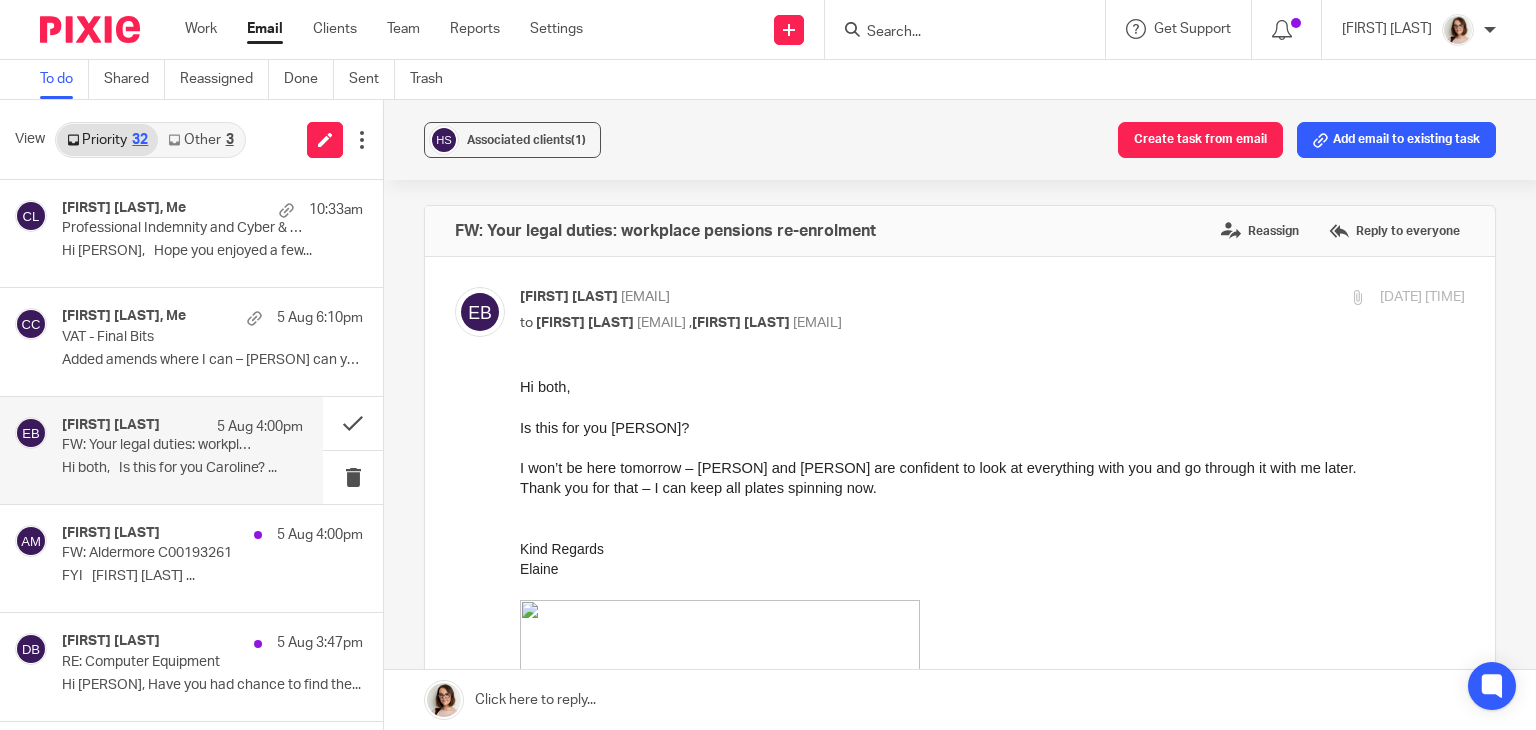 click on "Email" at bounding box center [265, 29] 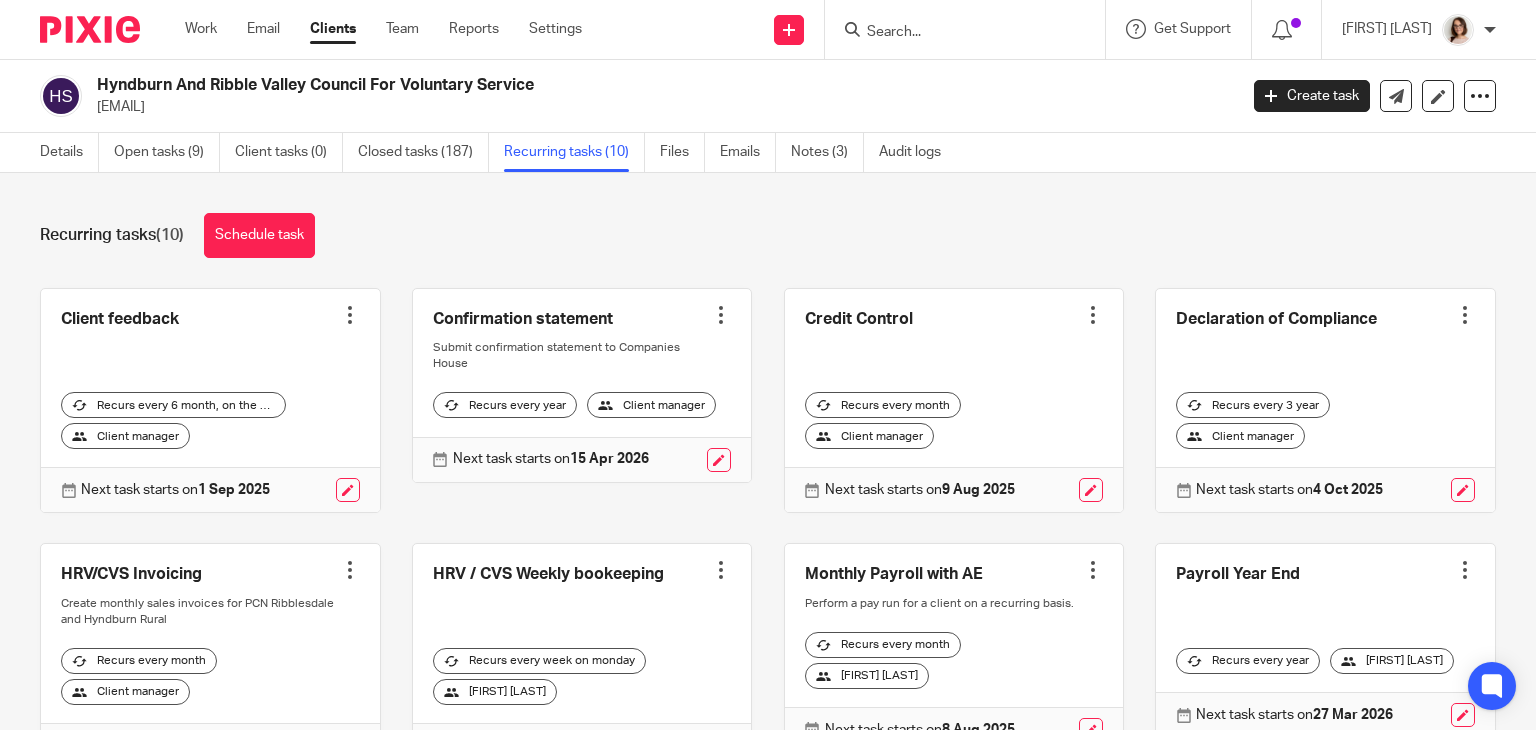scroll, scrollTop: 0, scrollLeft: 0, axis: both 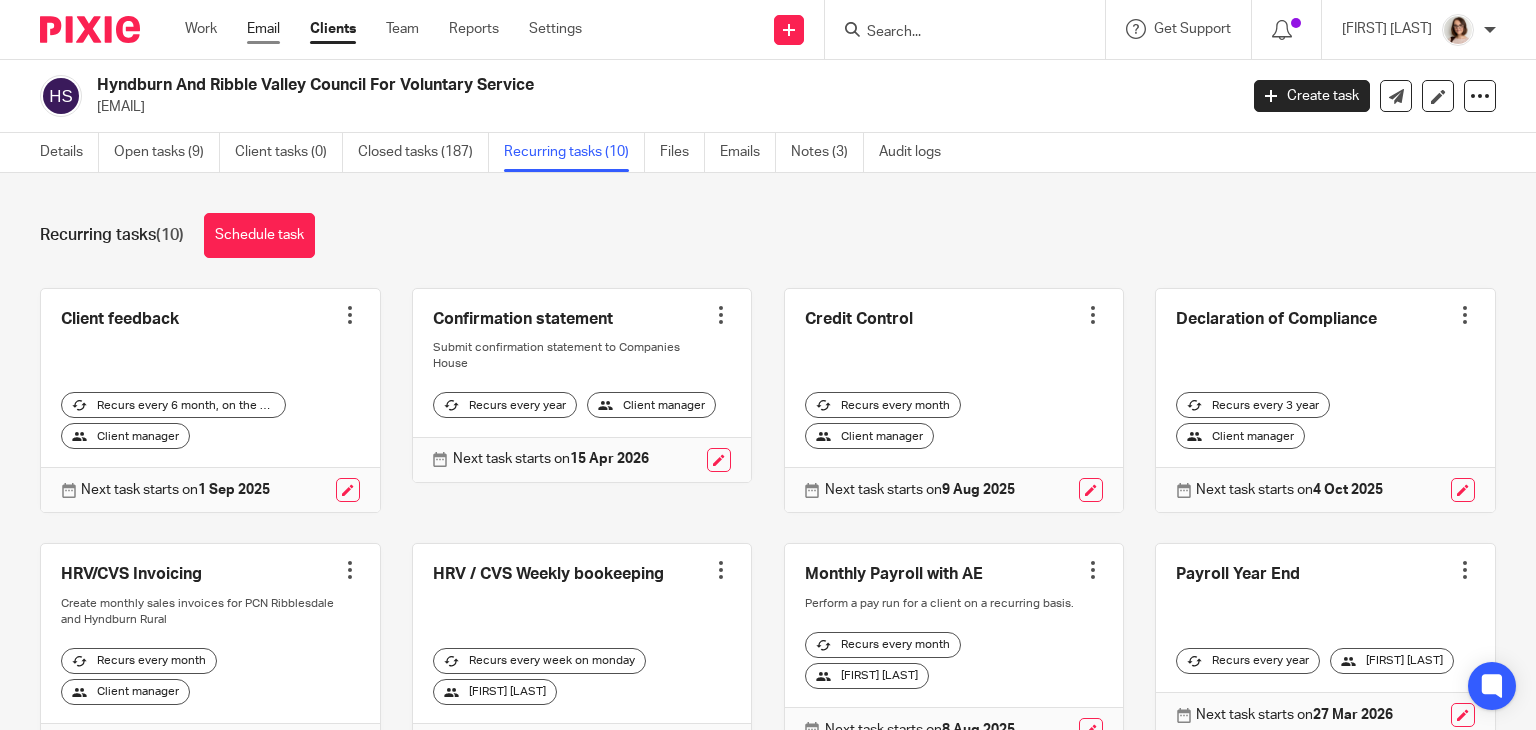 click on "Email" at bounding box center [263, 29] 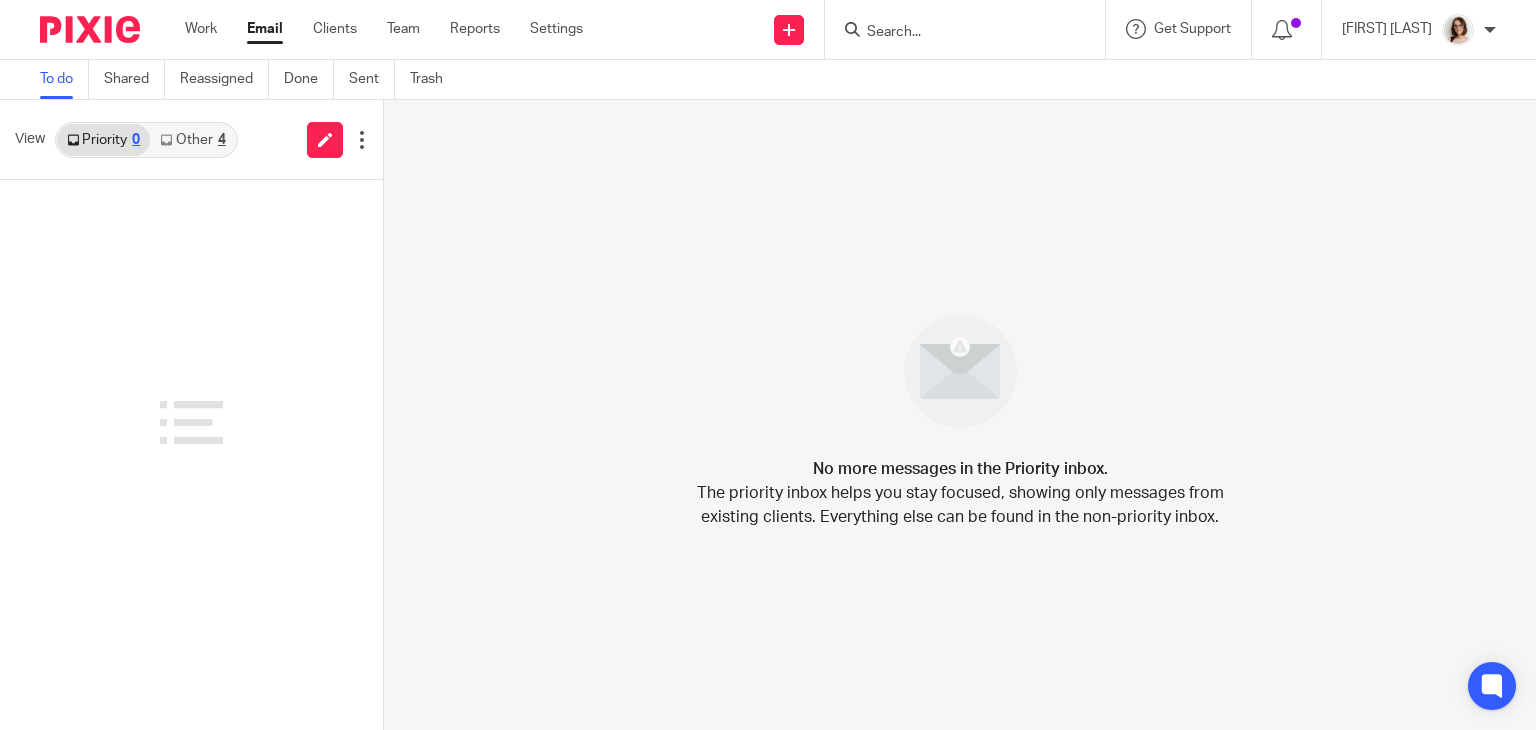 scroll, scrollTop: 0, scrollLeft: 0, axis: both 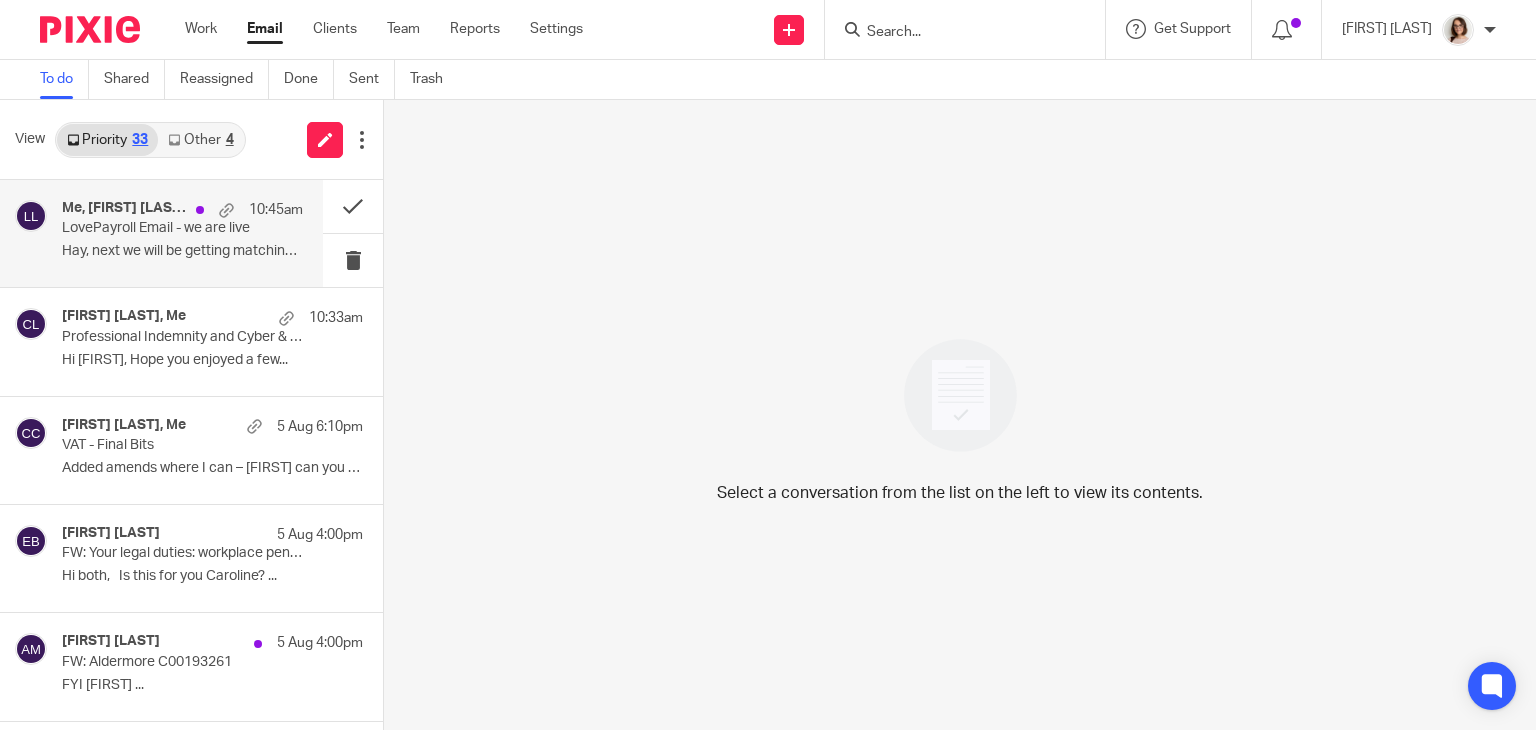 click on "LovePayroll Email - we are live" at bounding box center [158, 228] 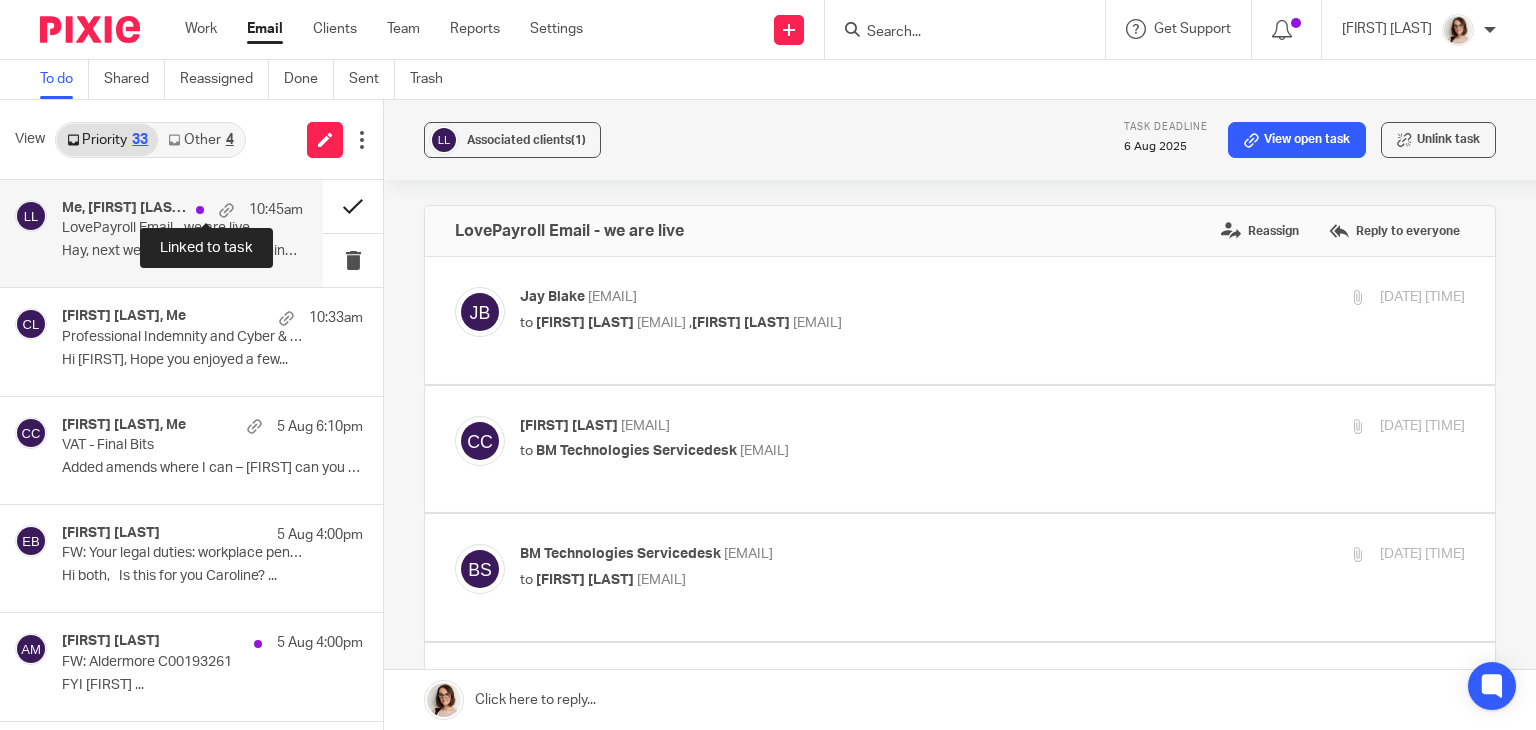scroll, scrollTop: 0, scrollLeft: 0, axis: both 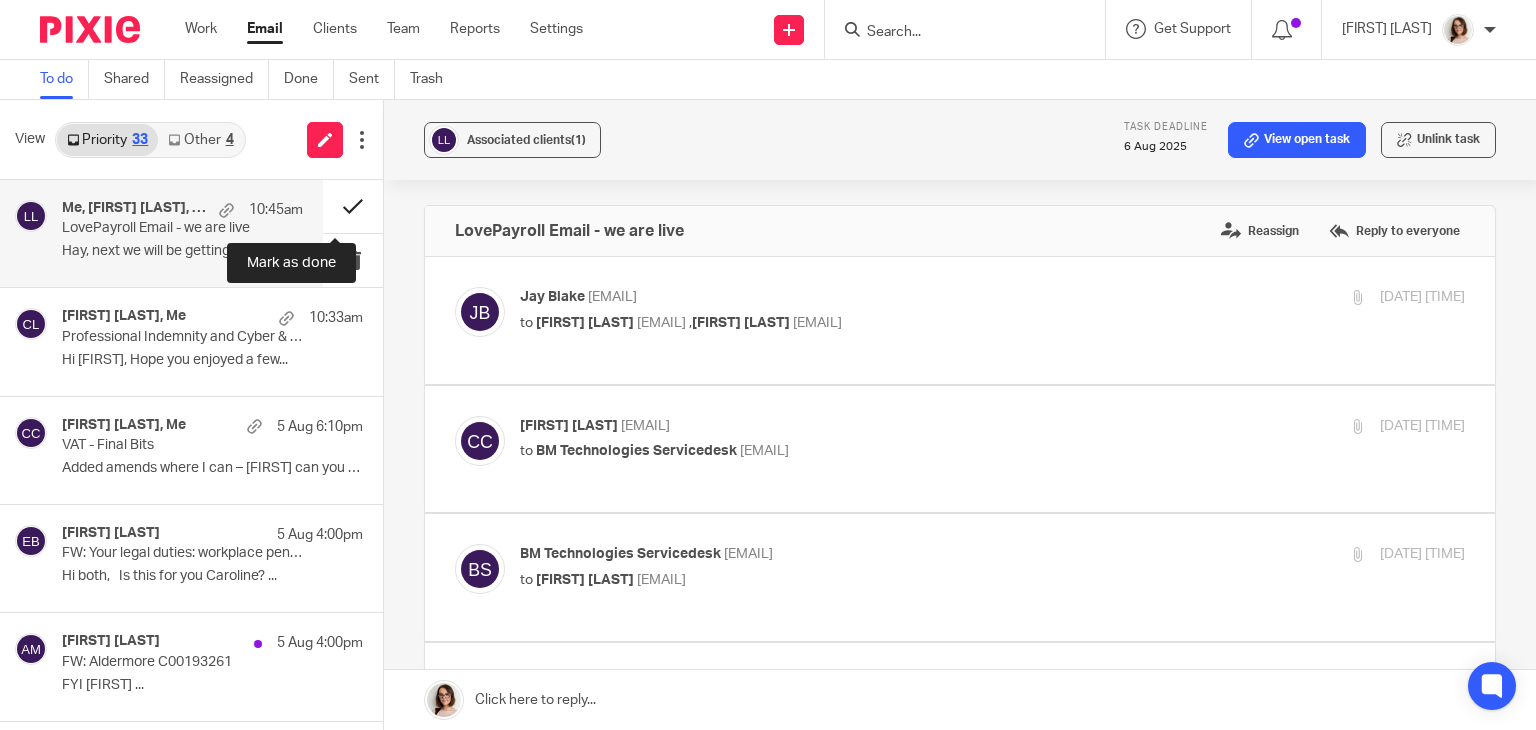 click at bounding box center (353, 206) 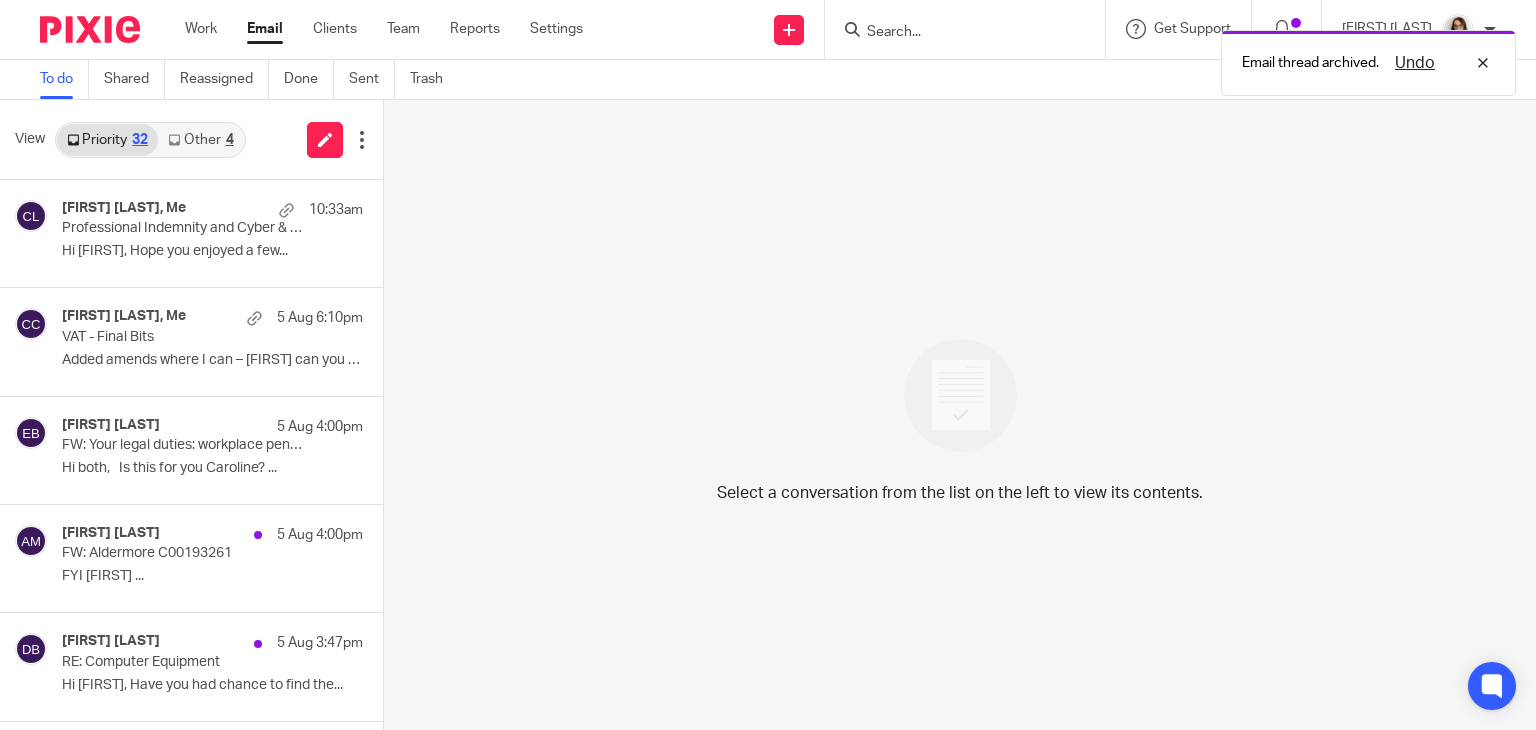 click on "Other
4" at bounding box center [200, 140] 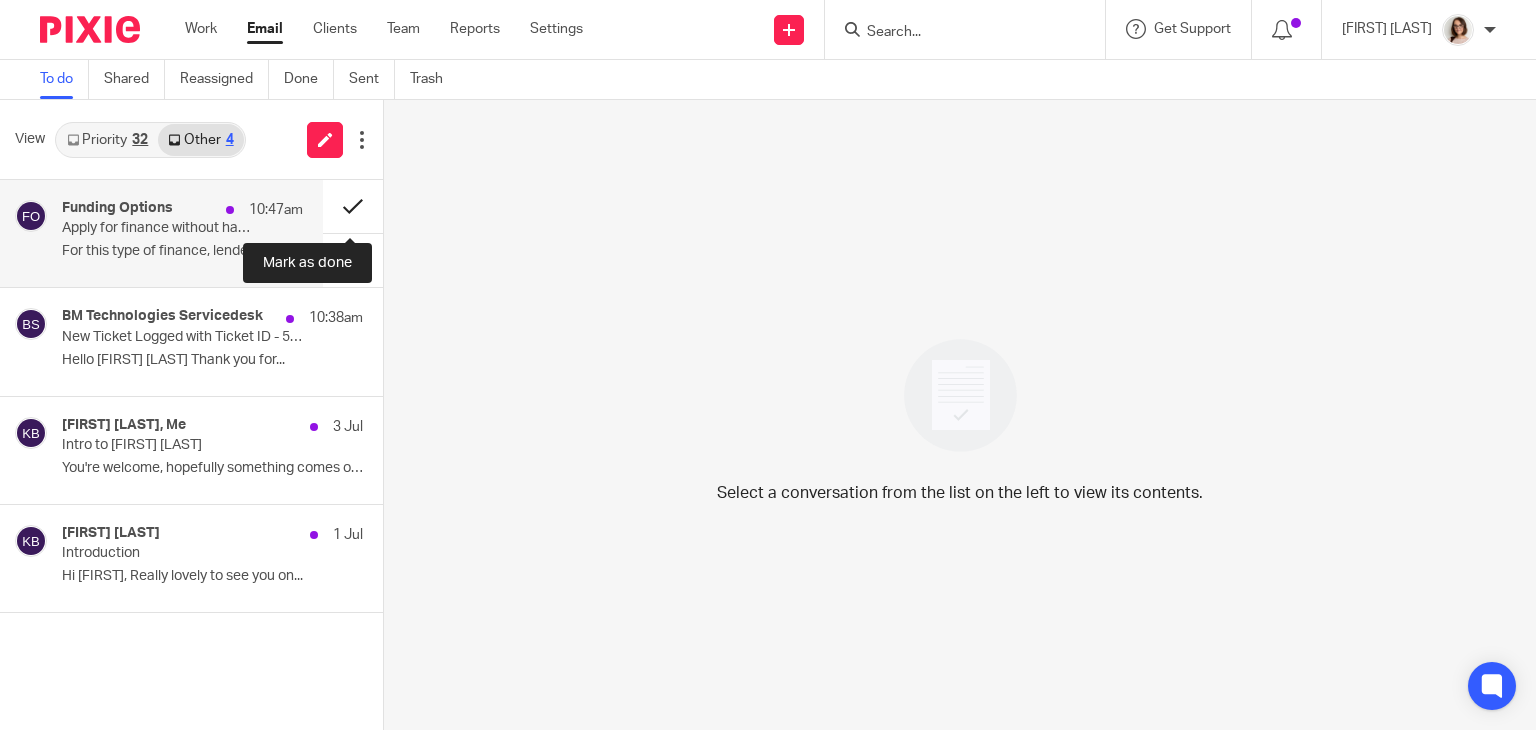 click at bounding box center (353, 206) 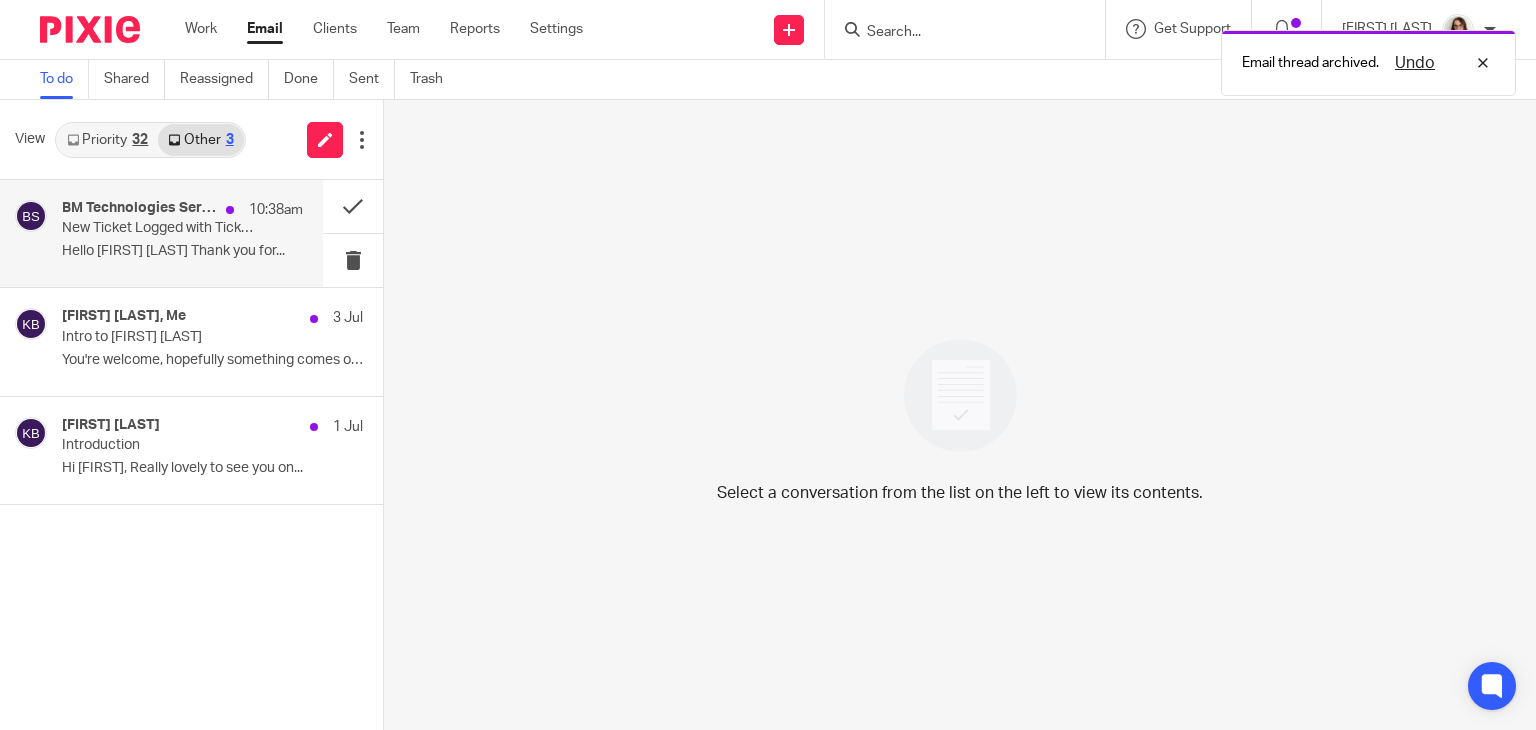 click on "BM Technologies Servicedesk" at bounding box center [139, 208] 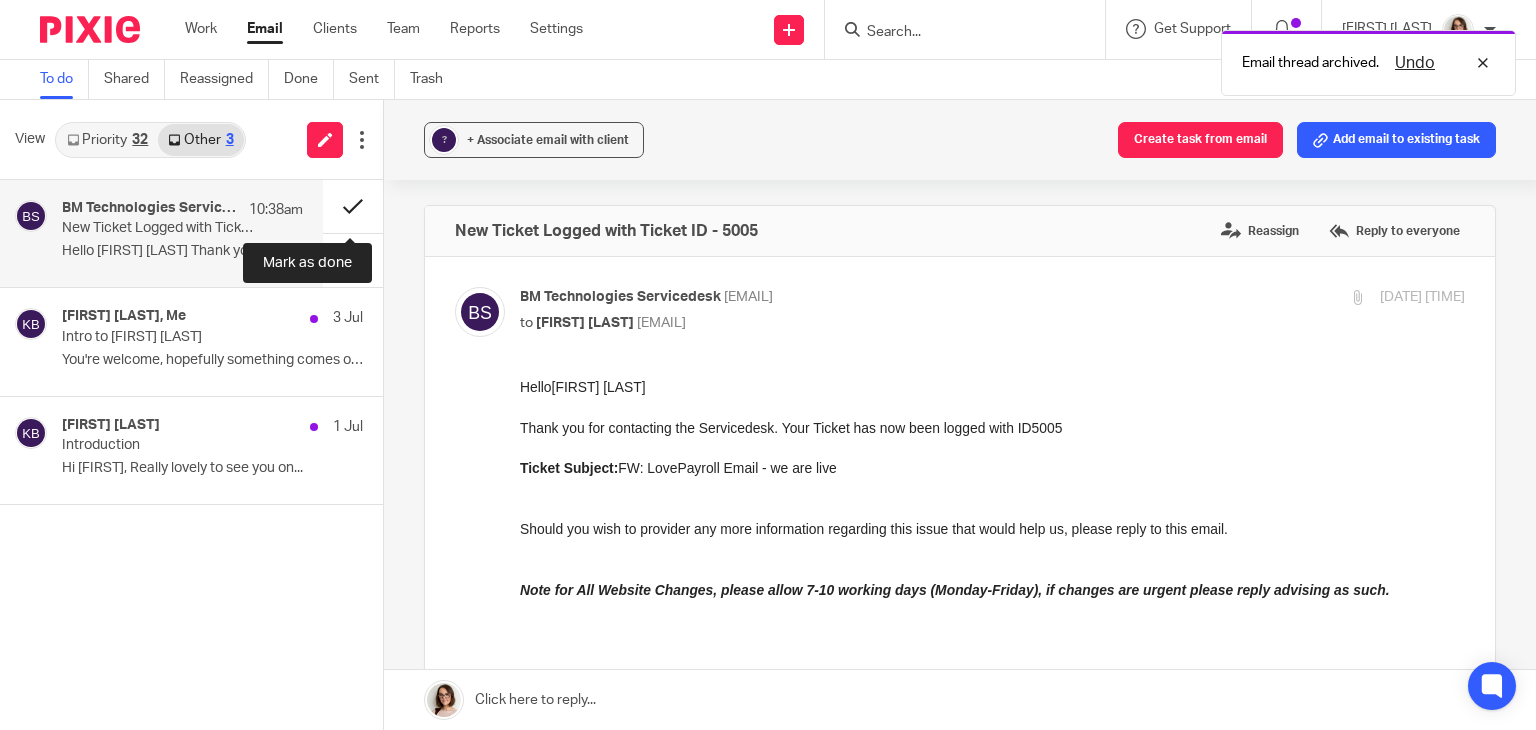 scroll, scrollTop: 0, scrollLeft: 0, axis: both 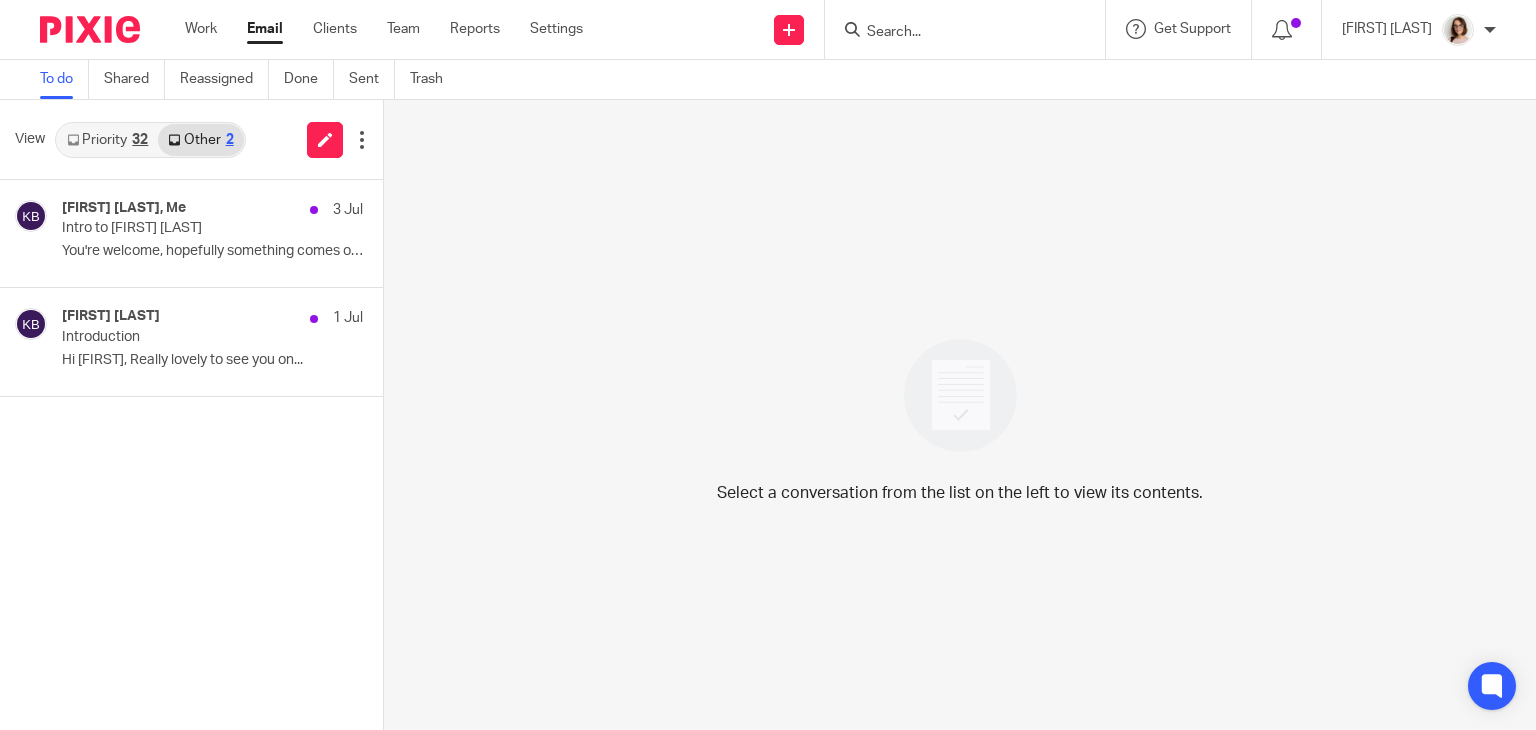 click on "Email" at bounding box center [265, 29] 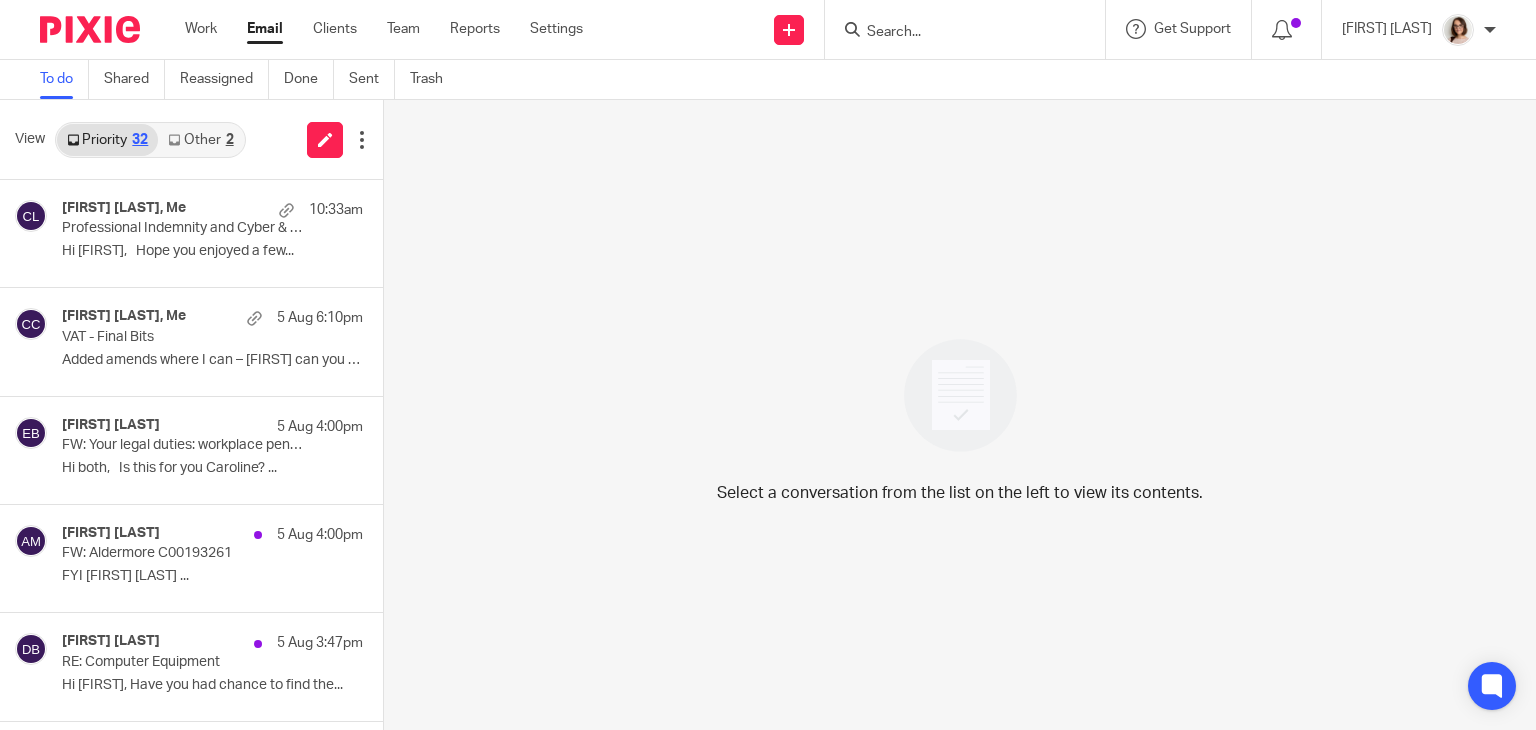 scroll, scrollTop: 0, scrollLeft: 0, axis: both 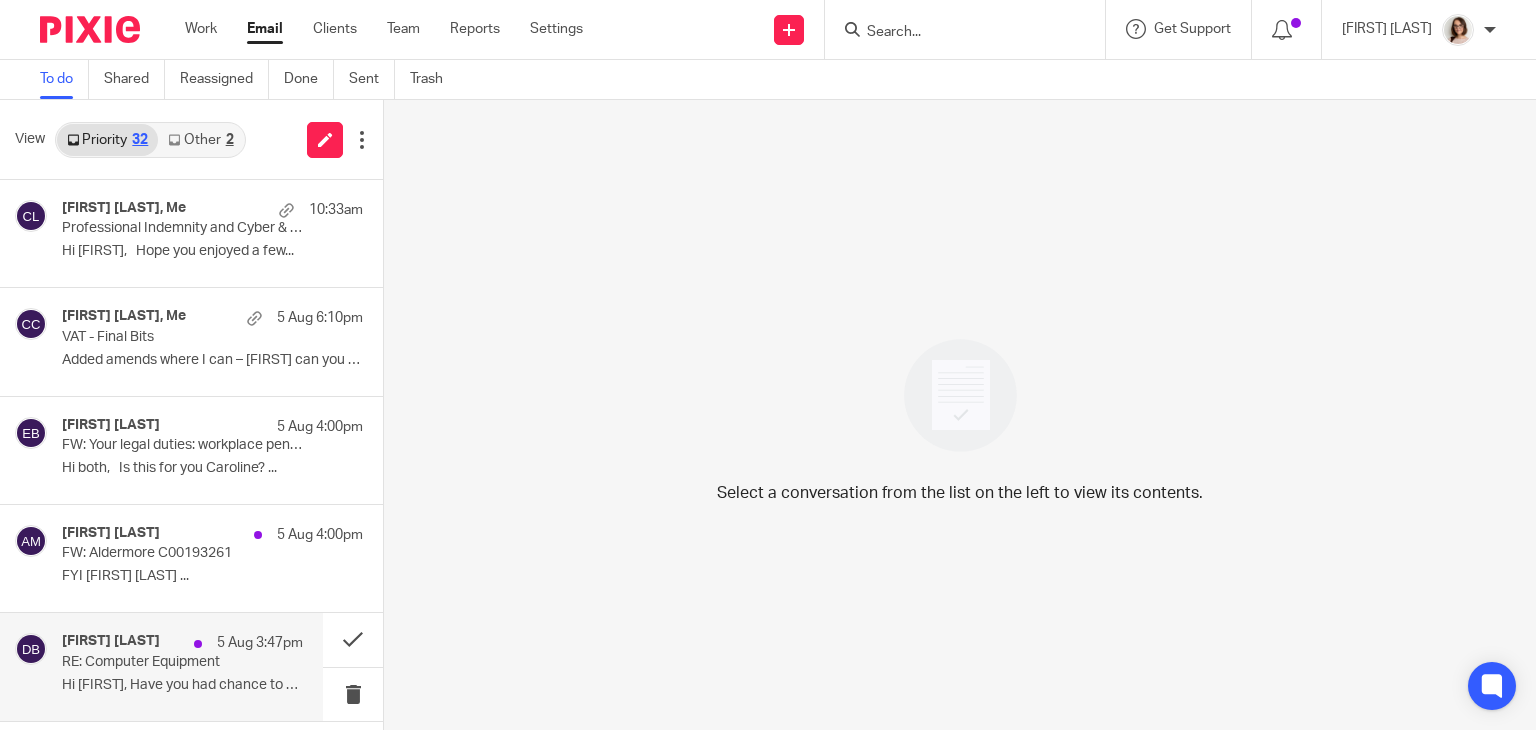 click on "[FIRST] [LAST]
[DAY] [MONTH] [TIME]   RE: Computer Equipment   Hi [FIRST],    Have you had chance to find the..." at bounding box center (182, 666) 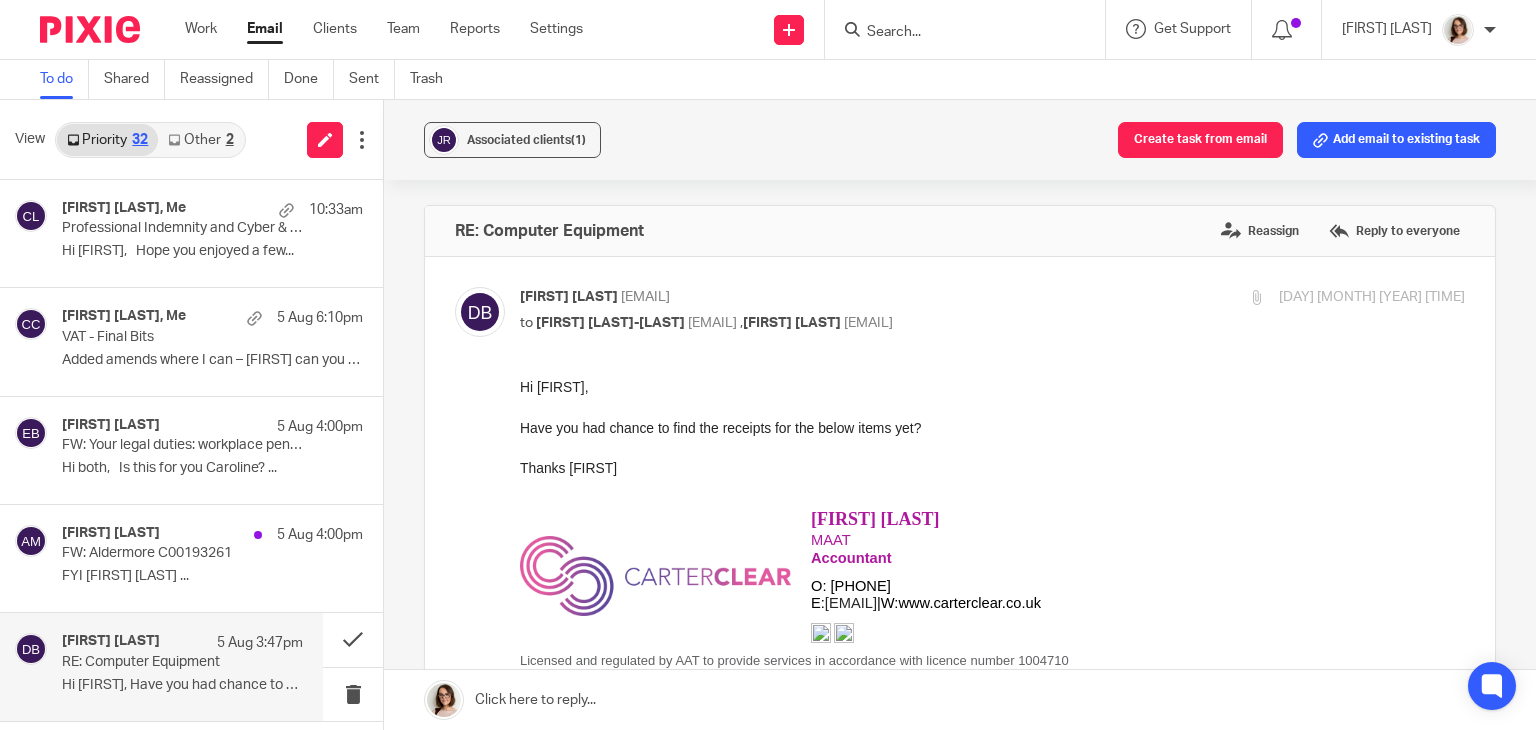 scroll, scrollTop: 0, scrollLeft: 0, axis: both 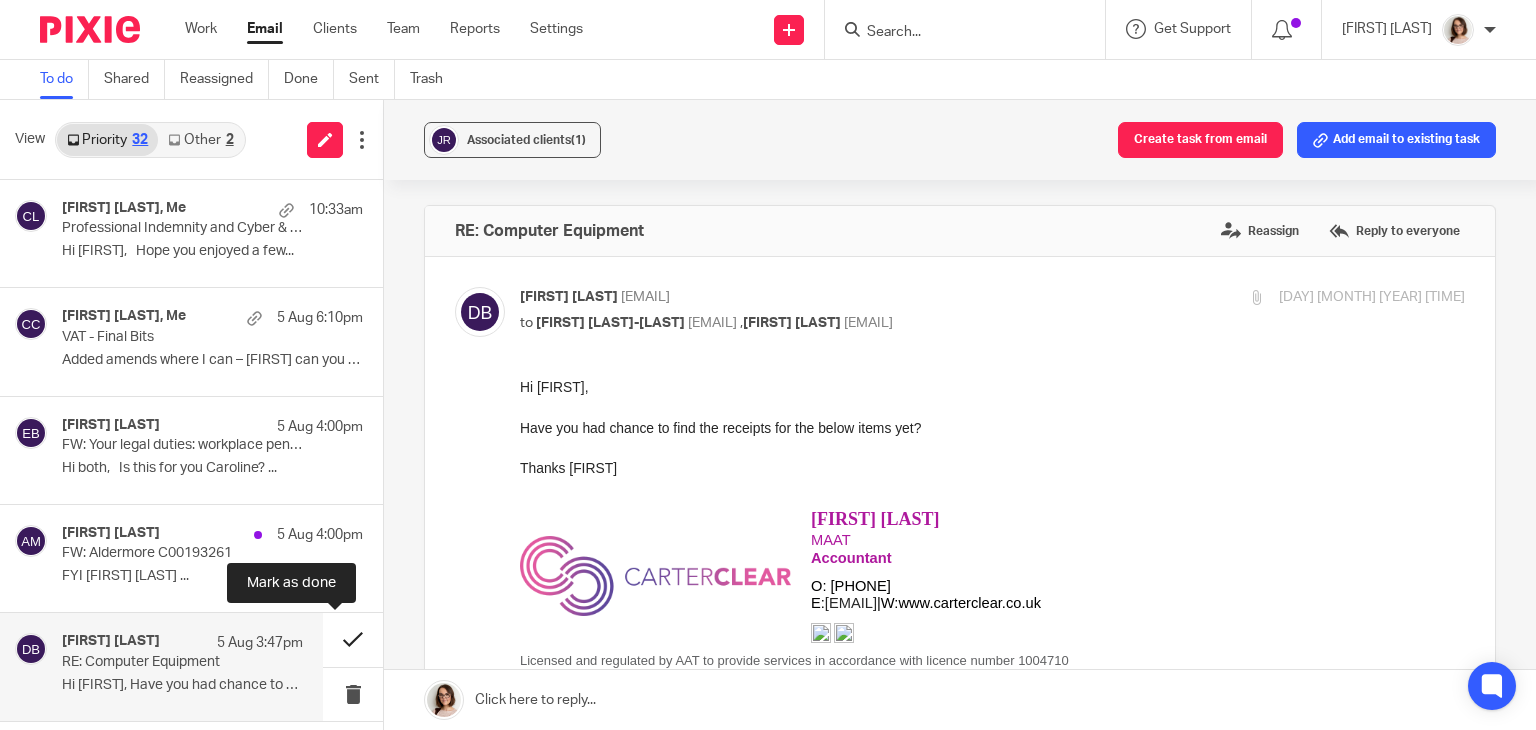 click at bounding box center [353, 639] 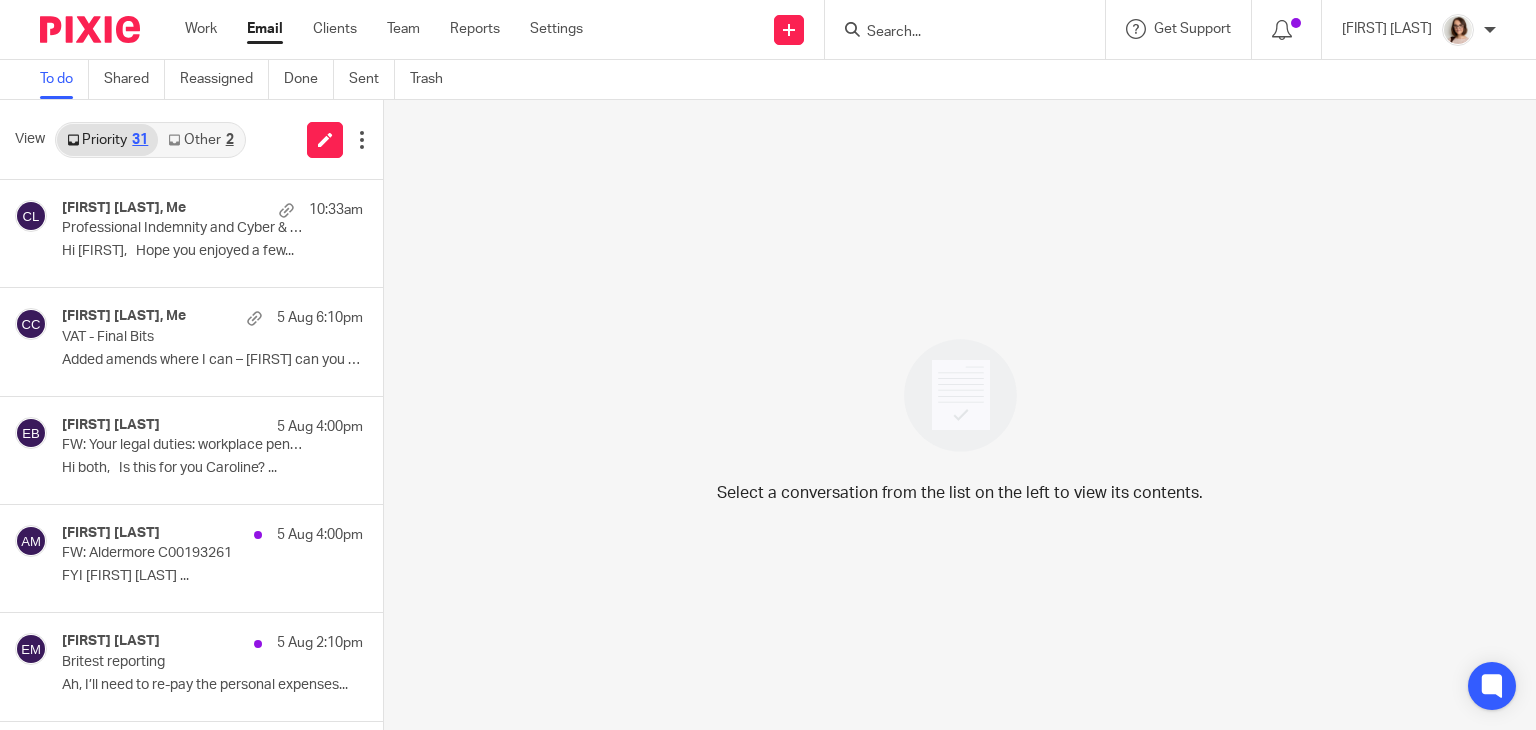 click at bounding box center (955, 33) 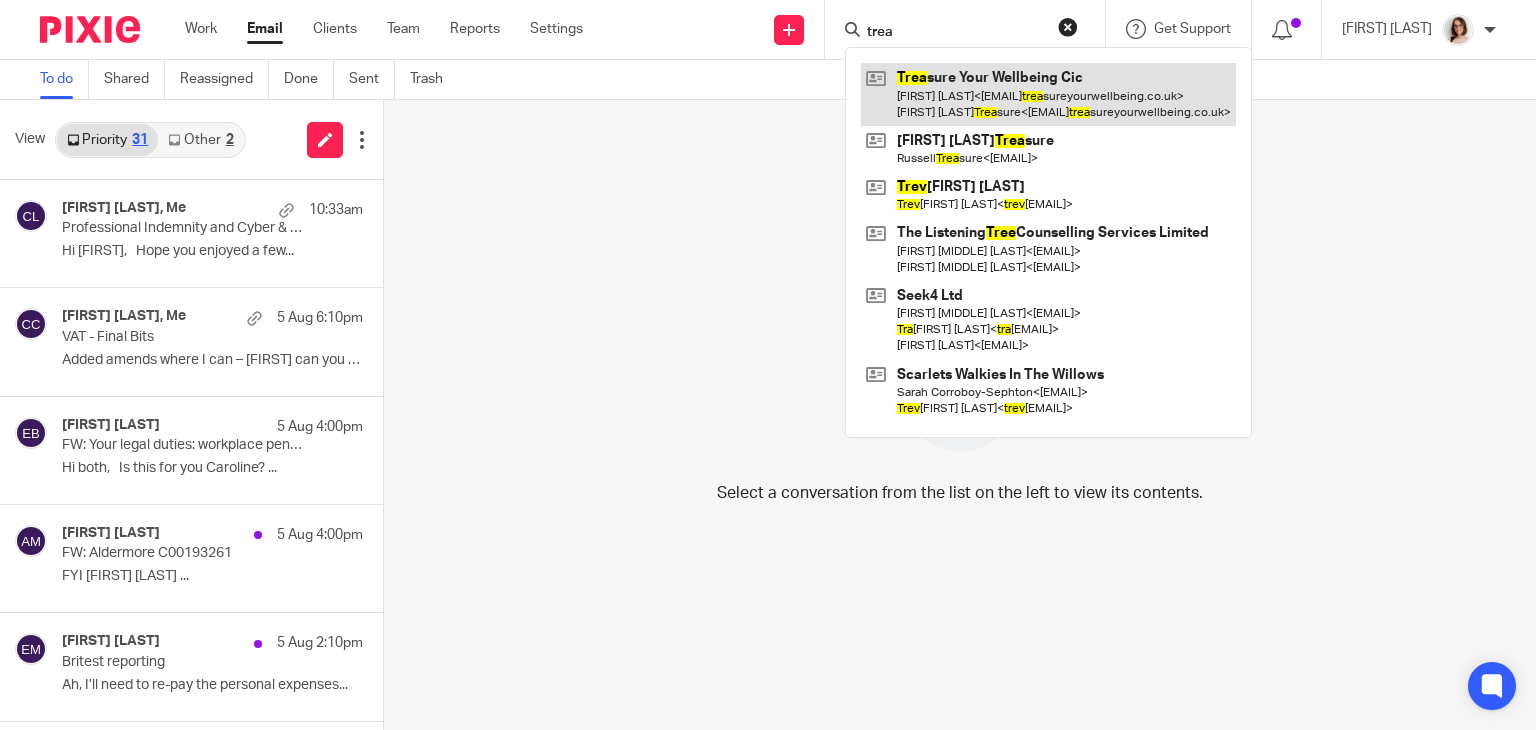type on "trea" 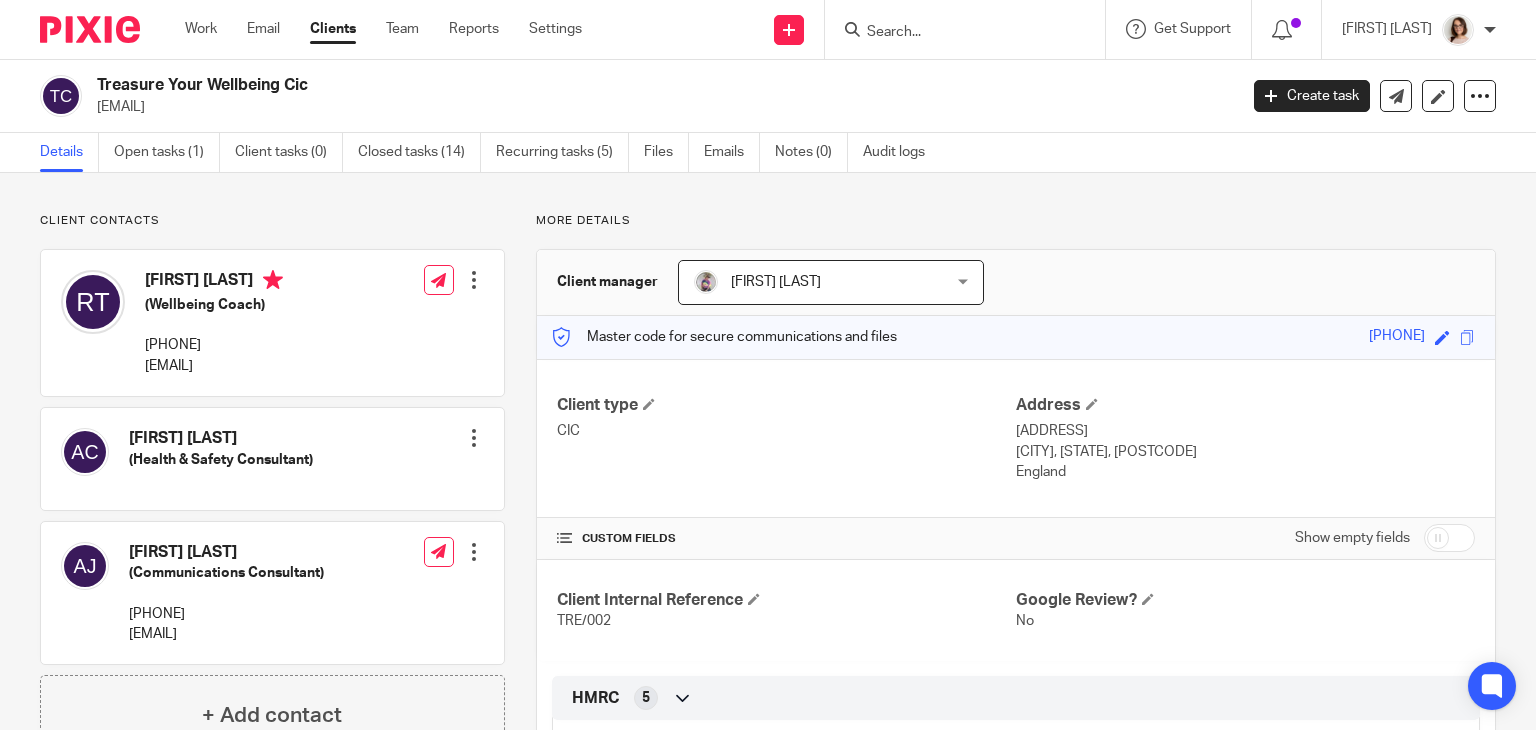 scroll, scrollTop: 0, scrollLeft: 0, axis: both 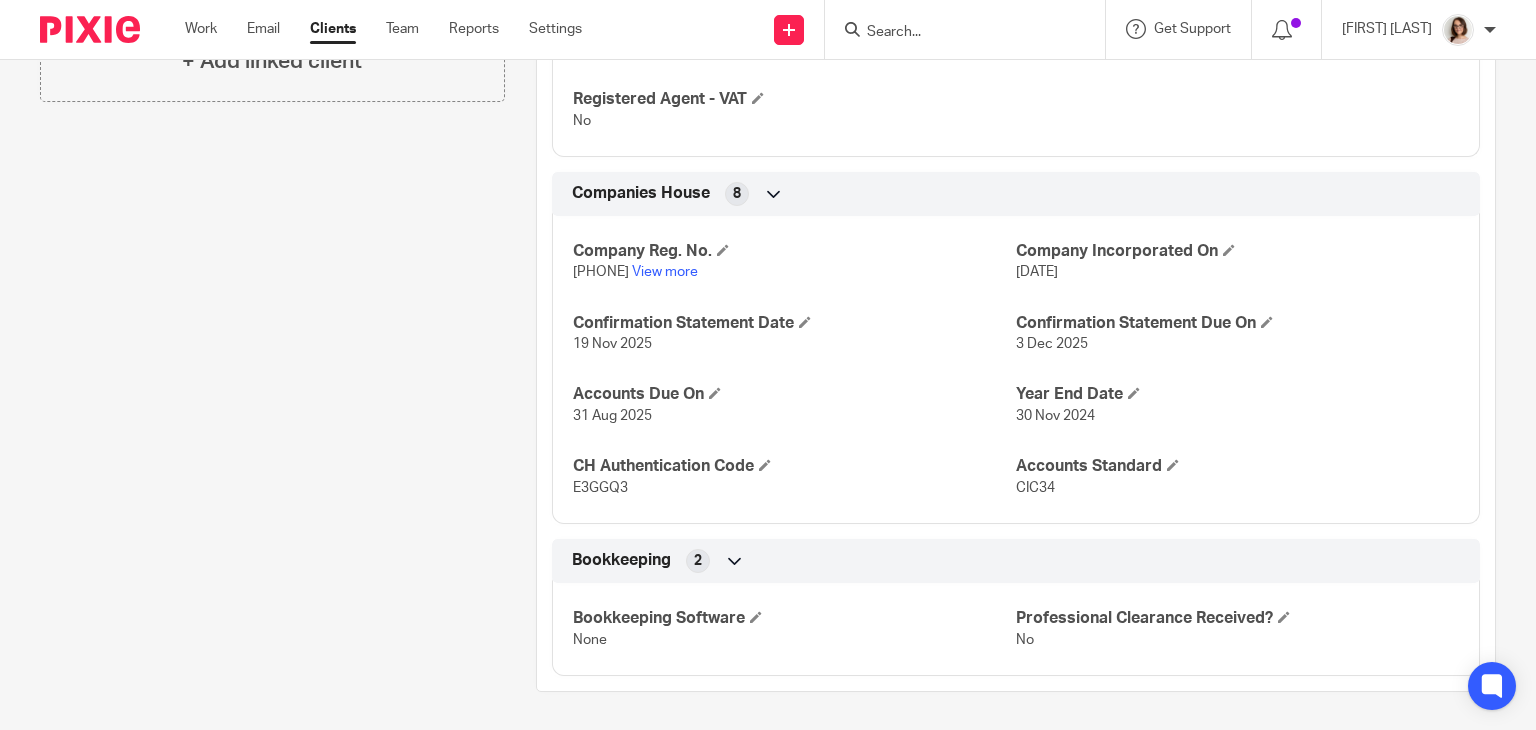 click on "E3GGQ3" at bounding box center [600, 488] 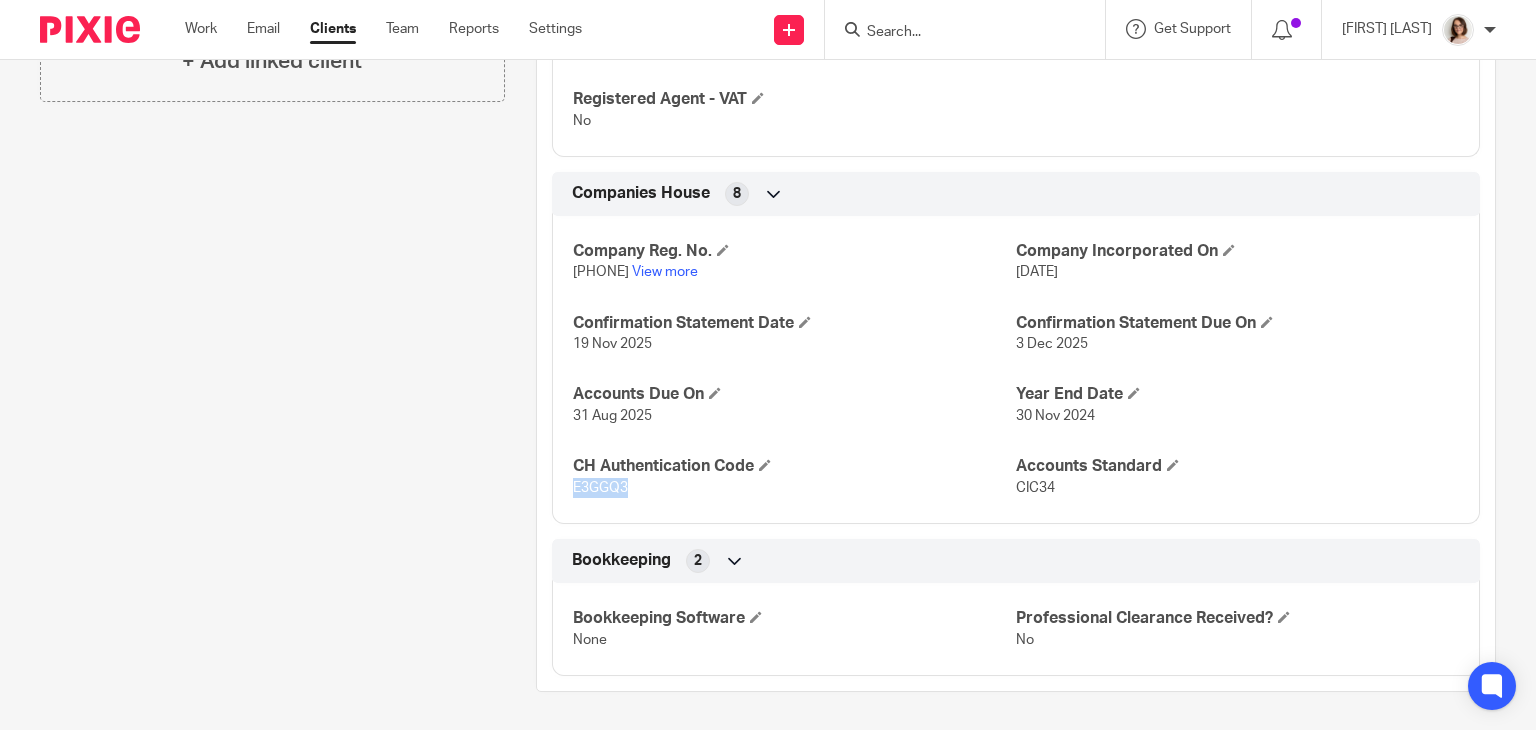 click on "E3GGQ3" at bounding box center [600, 488] 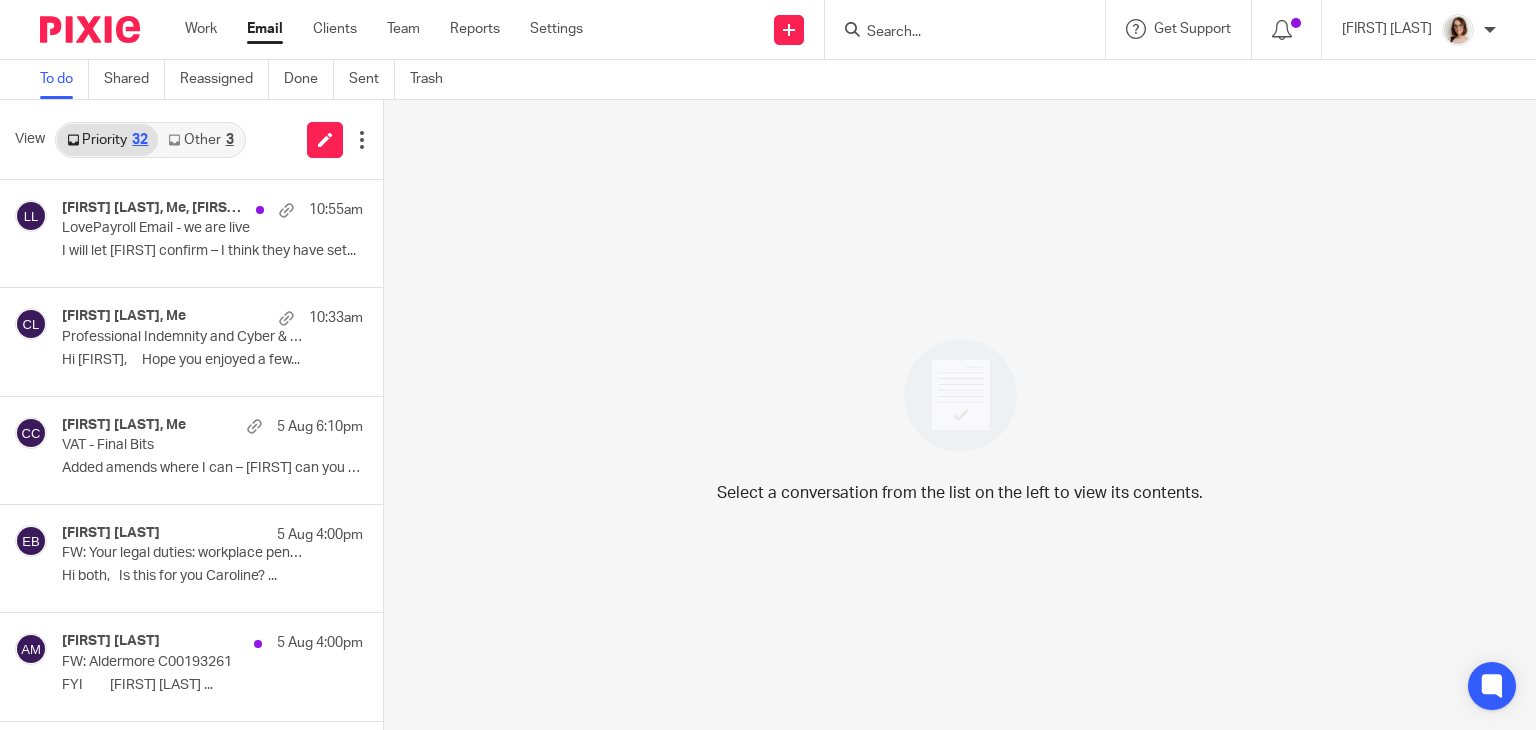 scroll, scrollTop: 0, scrollLeft: 0, axis: both 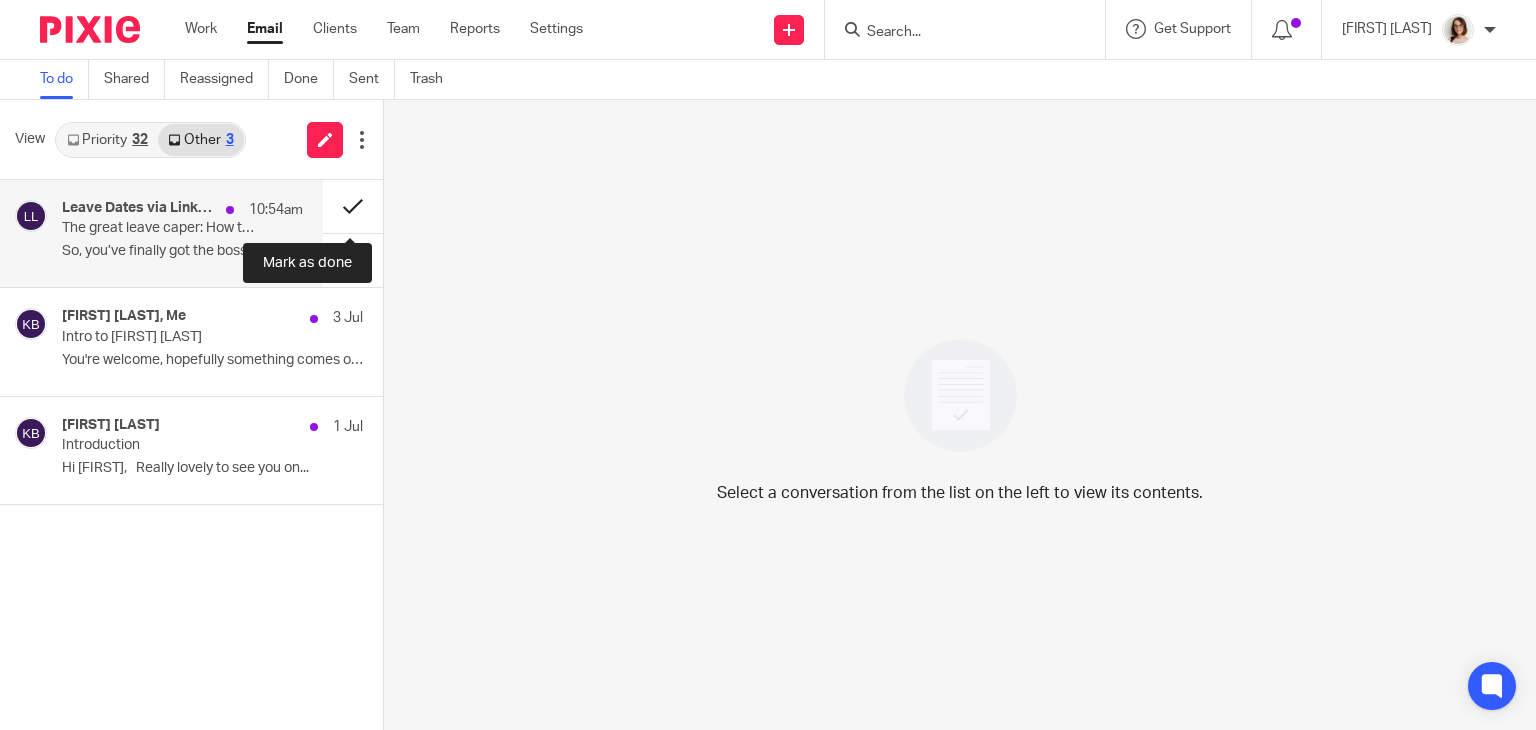 click at bounding box center [353, 206] 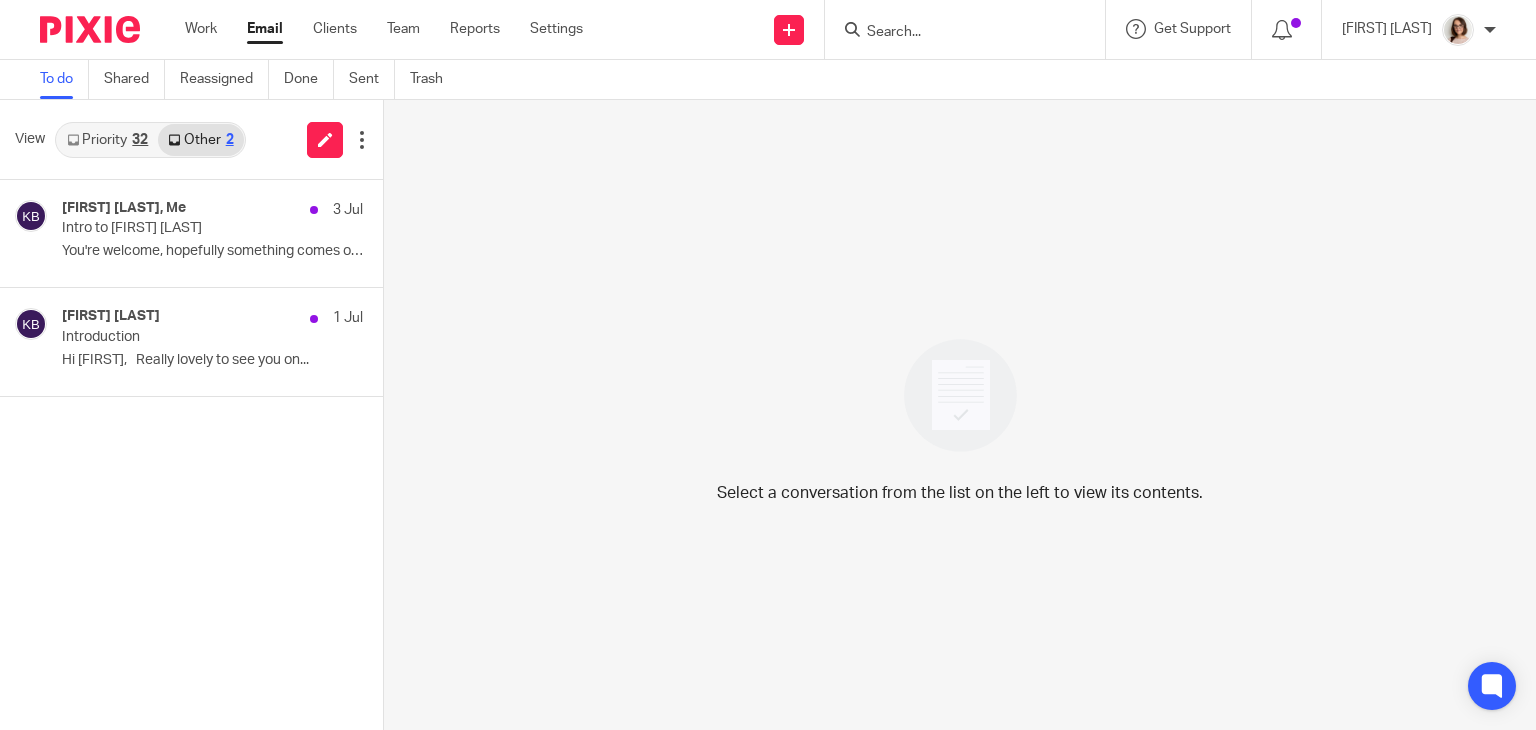 click on "Email" at bounding box center (265, 29) 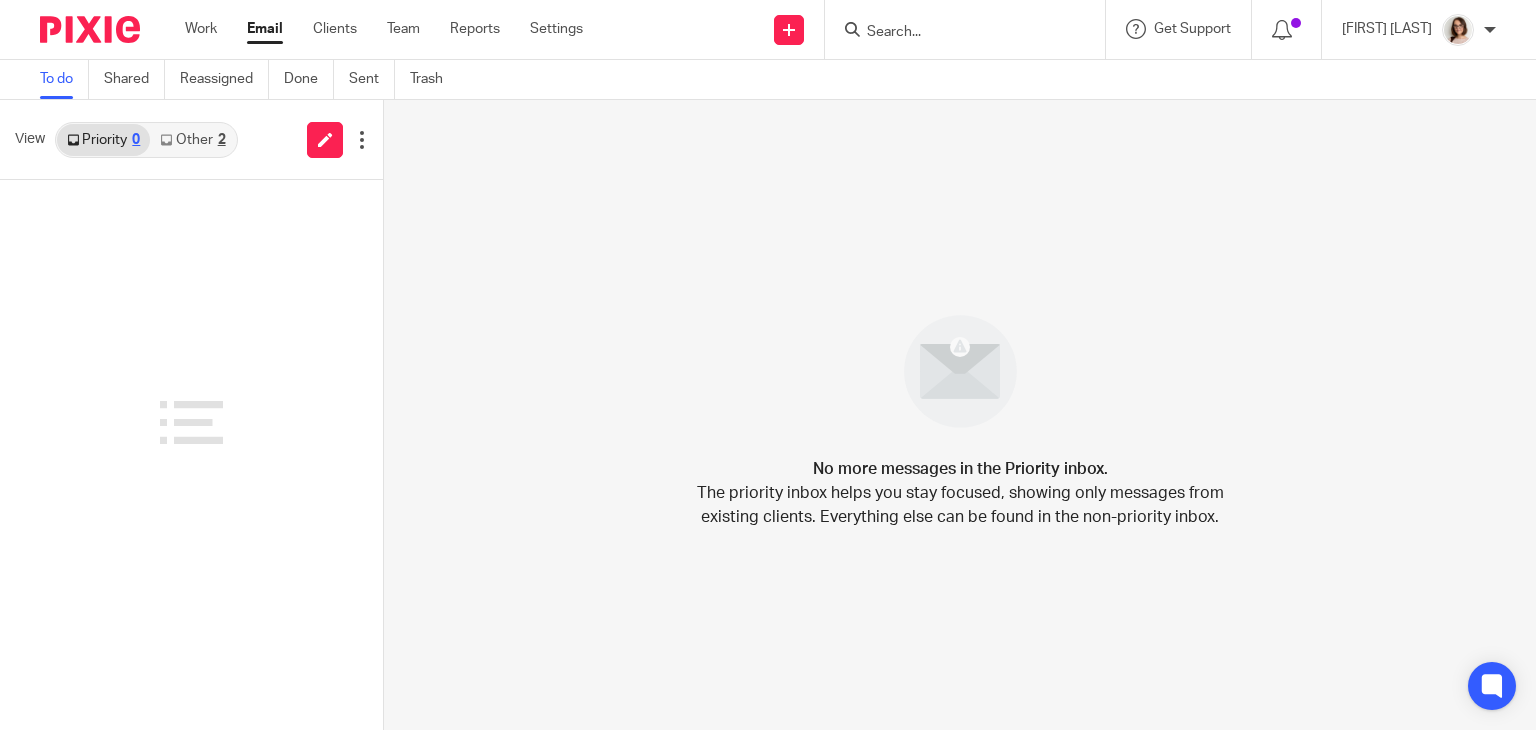 scroll, scrollTop: 0, scrollLeft: 0, axis: both 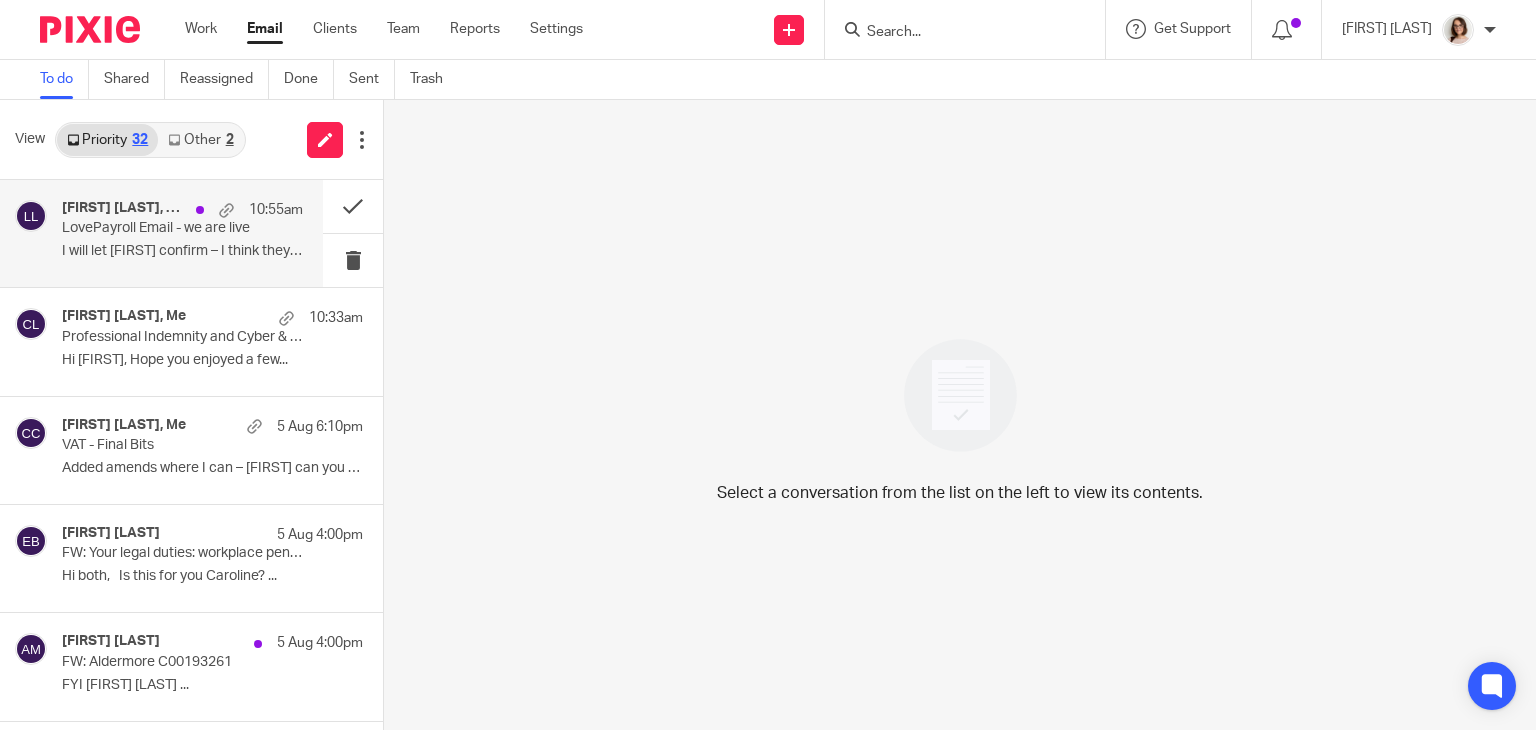 click on "I will let [FIRST] confirm – I think they have set..." at bounding box center (182, 251) 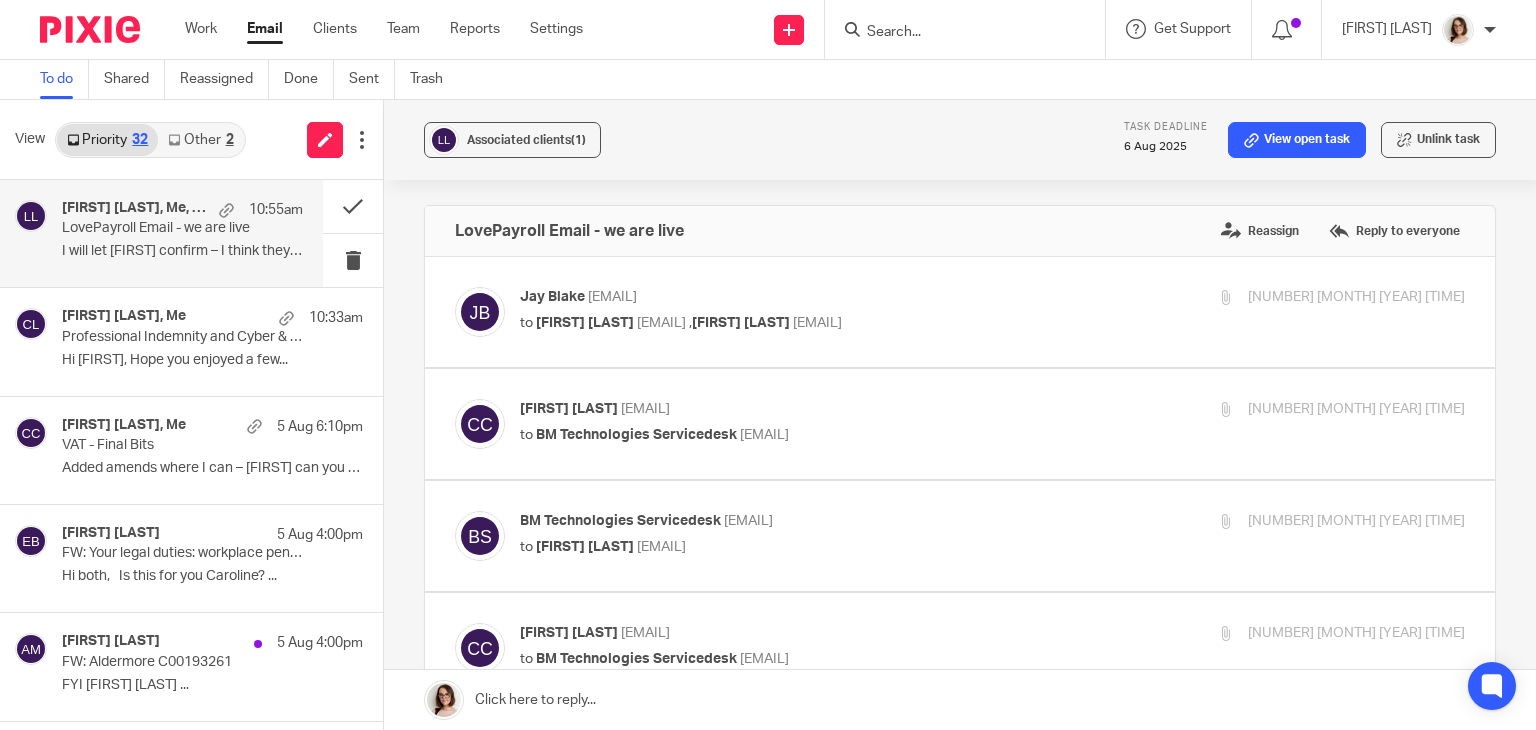 scroll, scrollTop: 0, scrollLeft: 0, axis: both 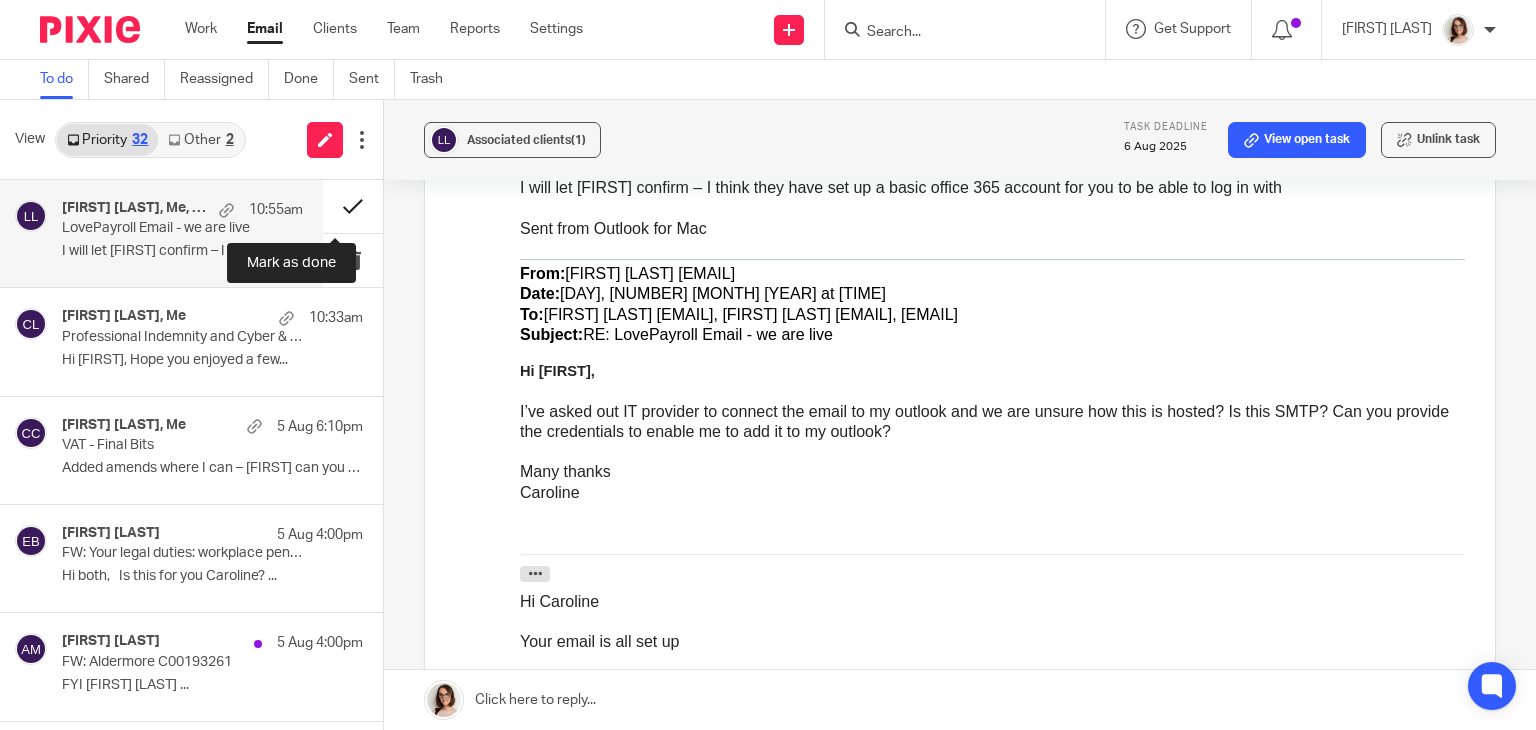 click at bounding box center (353, 206) 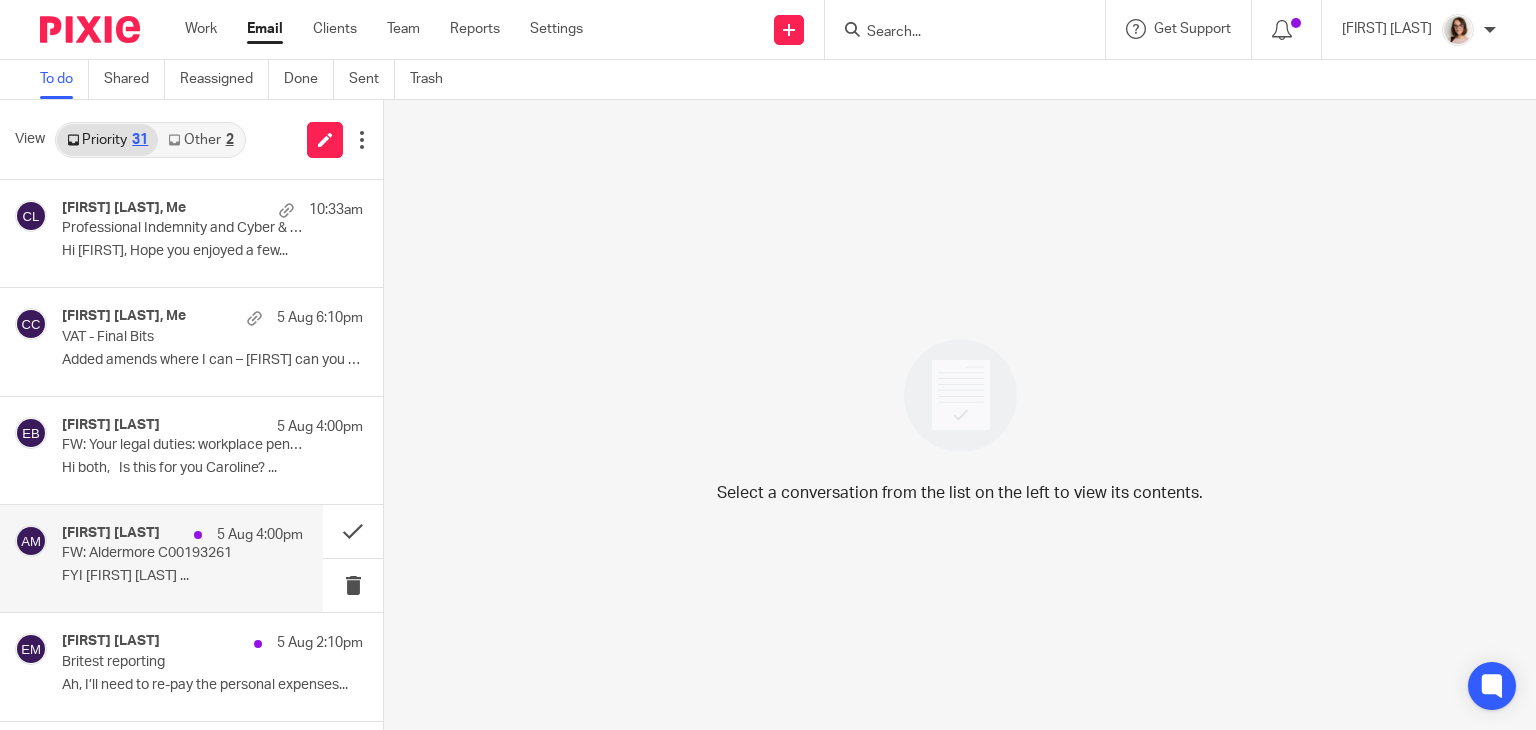 click on "[FIRST] [LAST]
[NUMBER] [MONTH] [TIME]   FW: [COMPANY_NAME] [NUMBER]   FYI           [FIRST] [LAST]  ..." at bounding box center [182, 558] 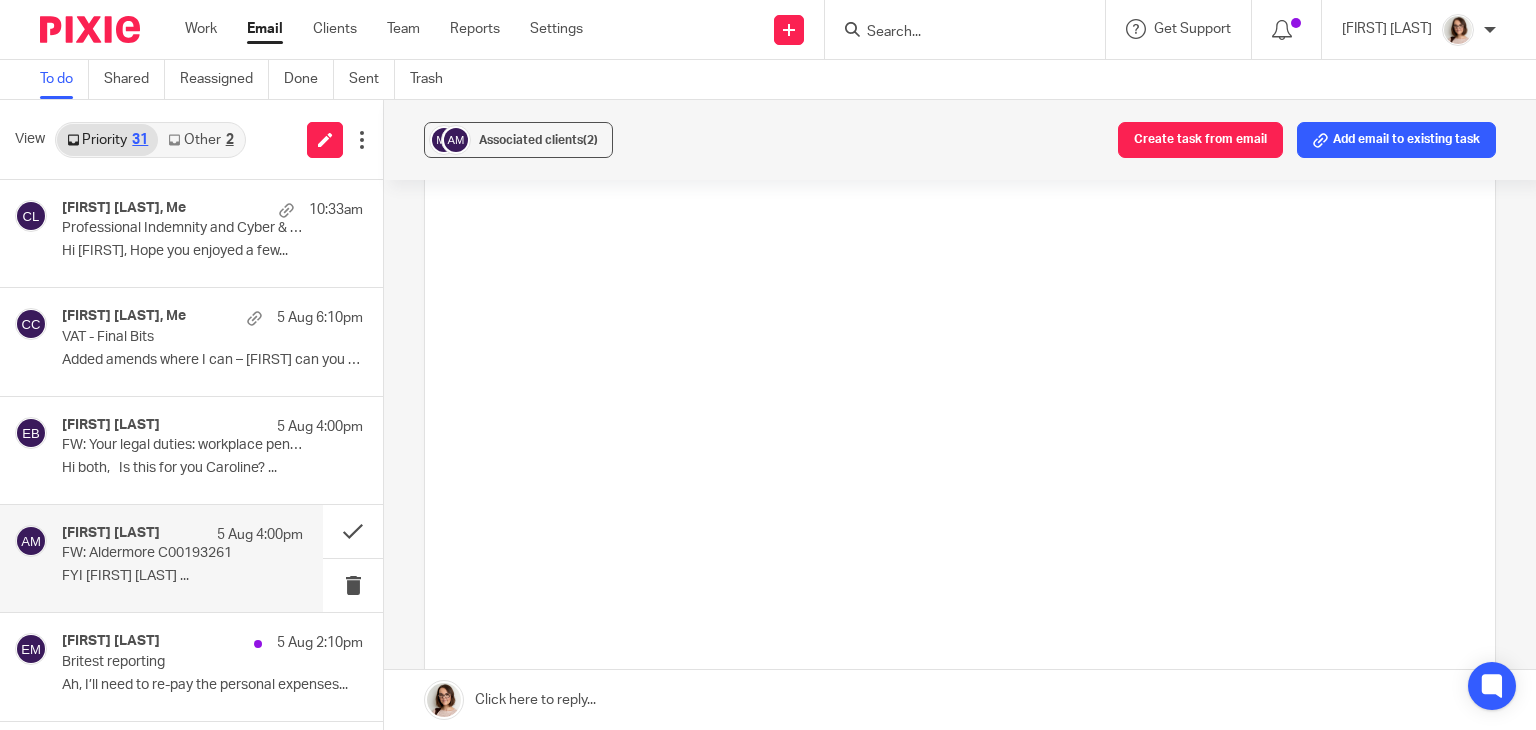scroll, scrollTop: 0, scrollLeft: 0, axis: both 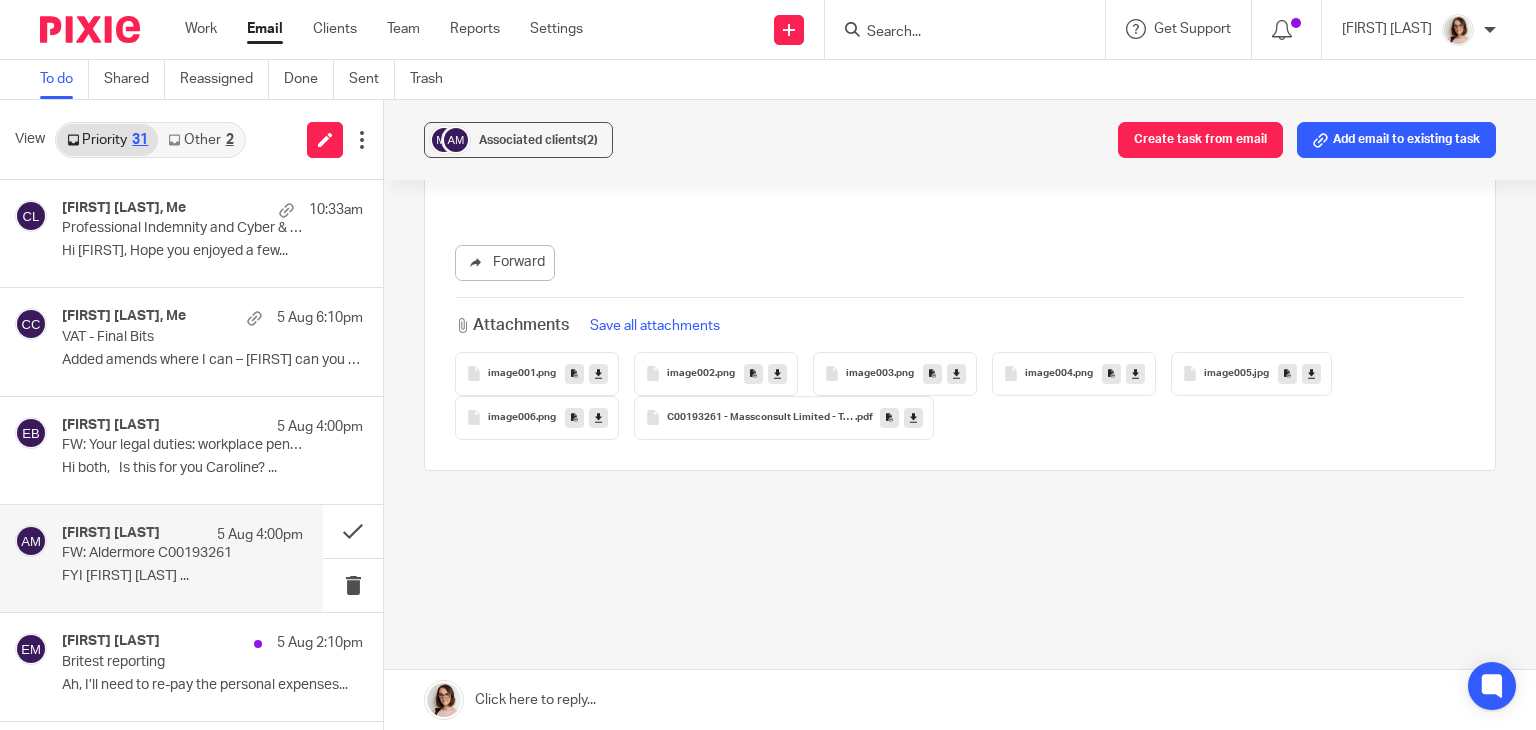 click on "C00193261 -  Massconsult Limited - Termination letter" at bounding box center [761, 418] 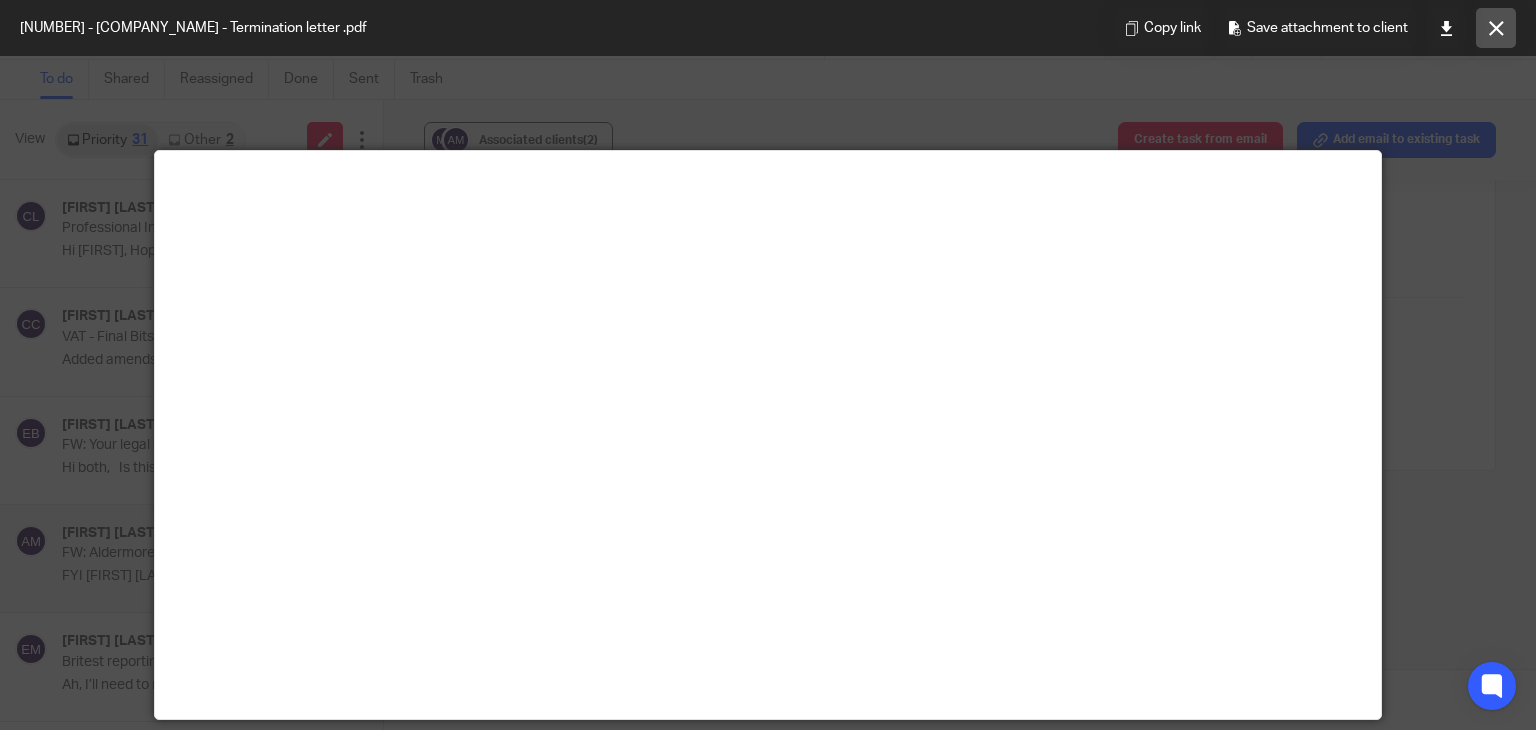click at bounding box center (1496, 28) 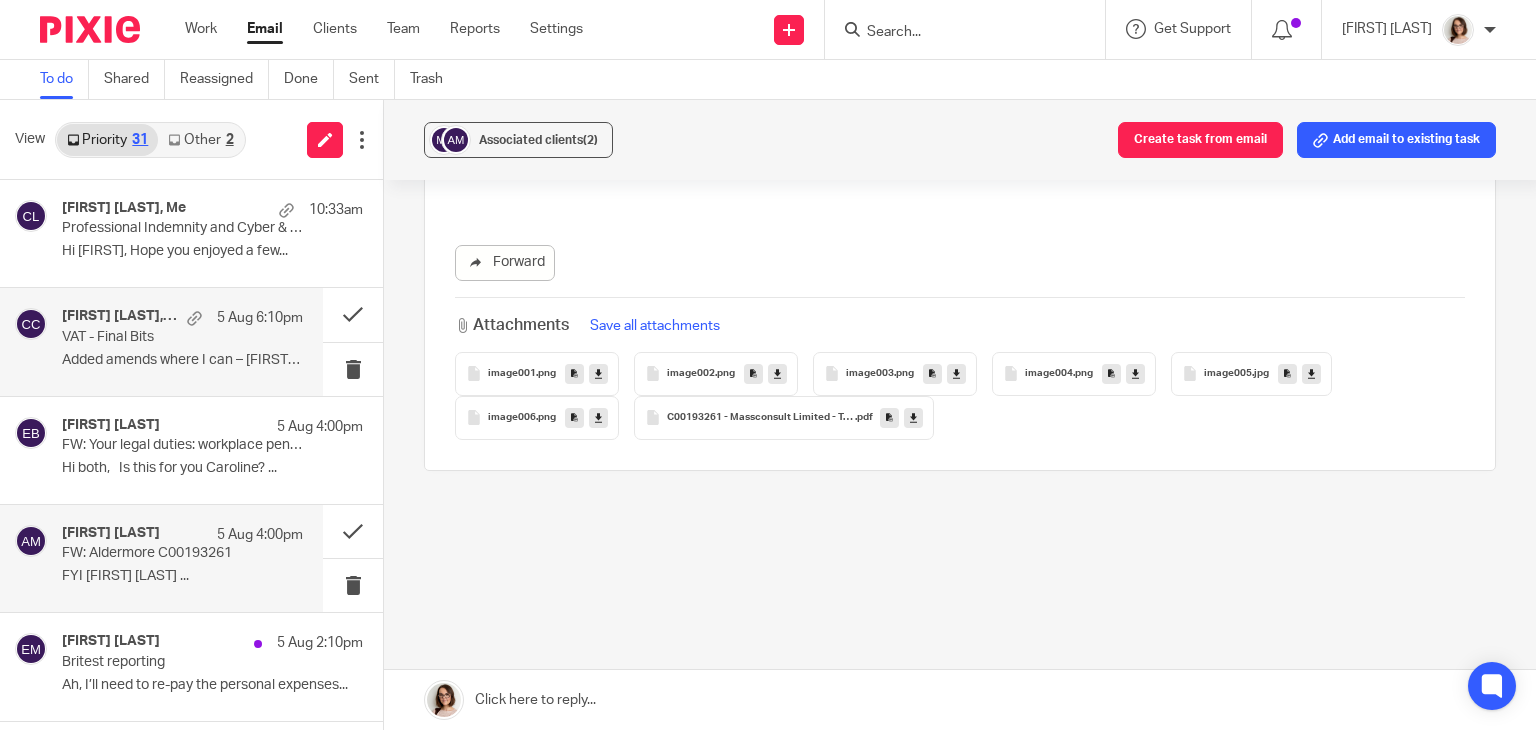 click on "Added amends where I can – [FIRST] can you add..." at bounding box center (182, 360) 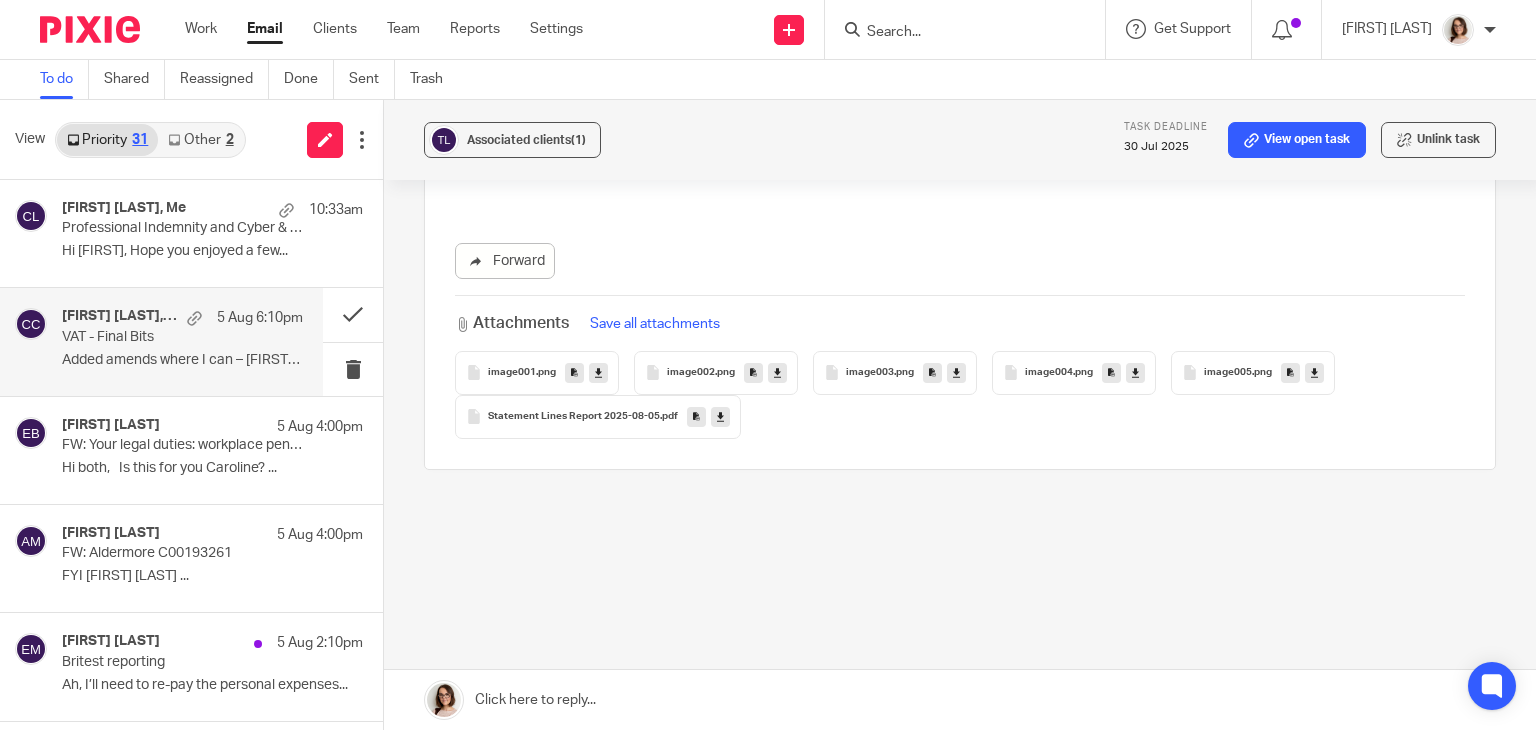 scroll, scrollTop: 0, scrollLeft: 0, axis: both 